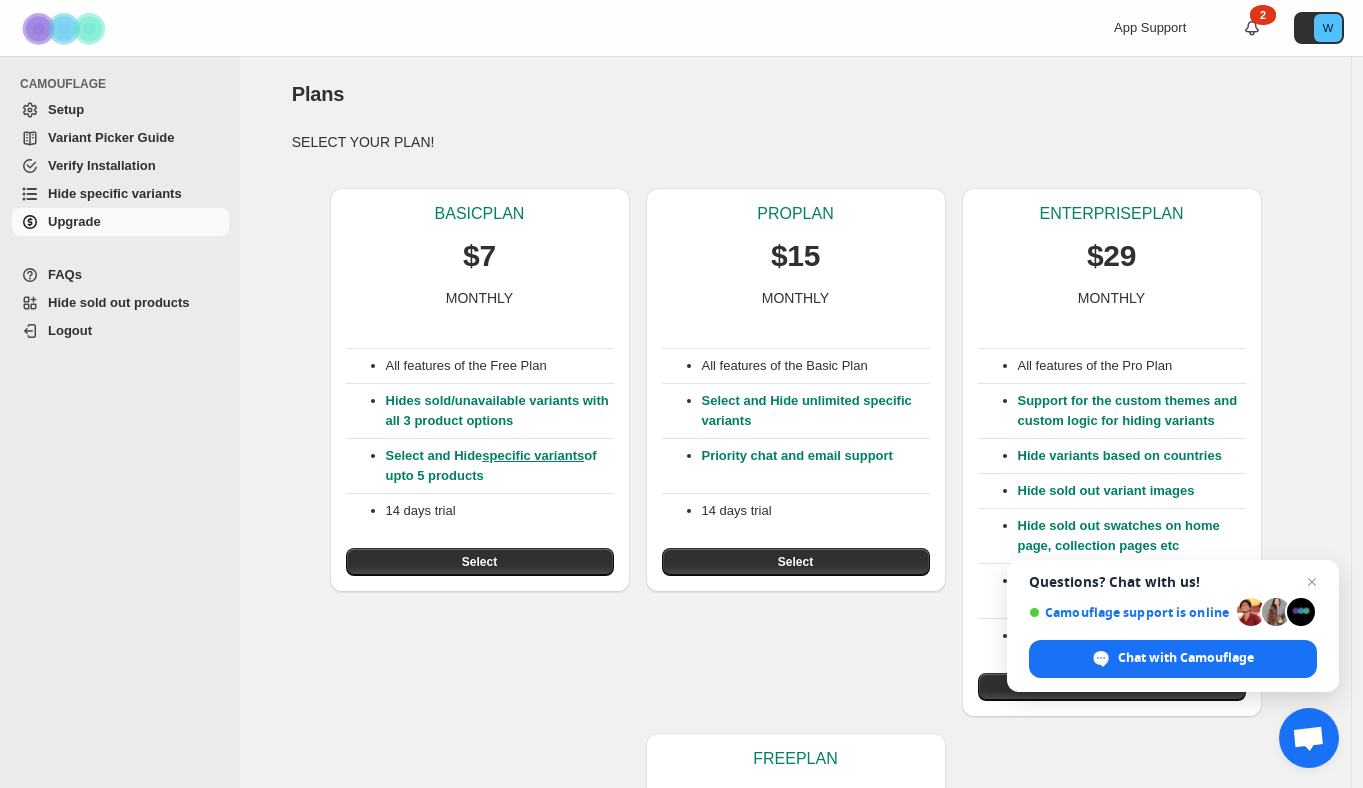 scroll, scrollTop: 9, scrollLeft: 0, axis: vertical 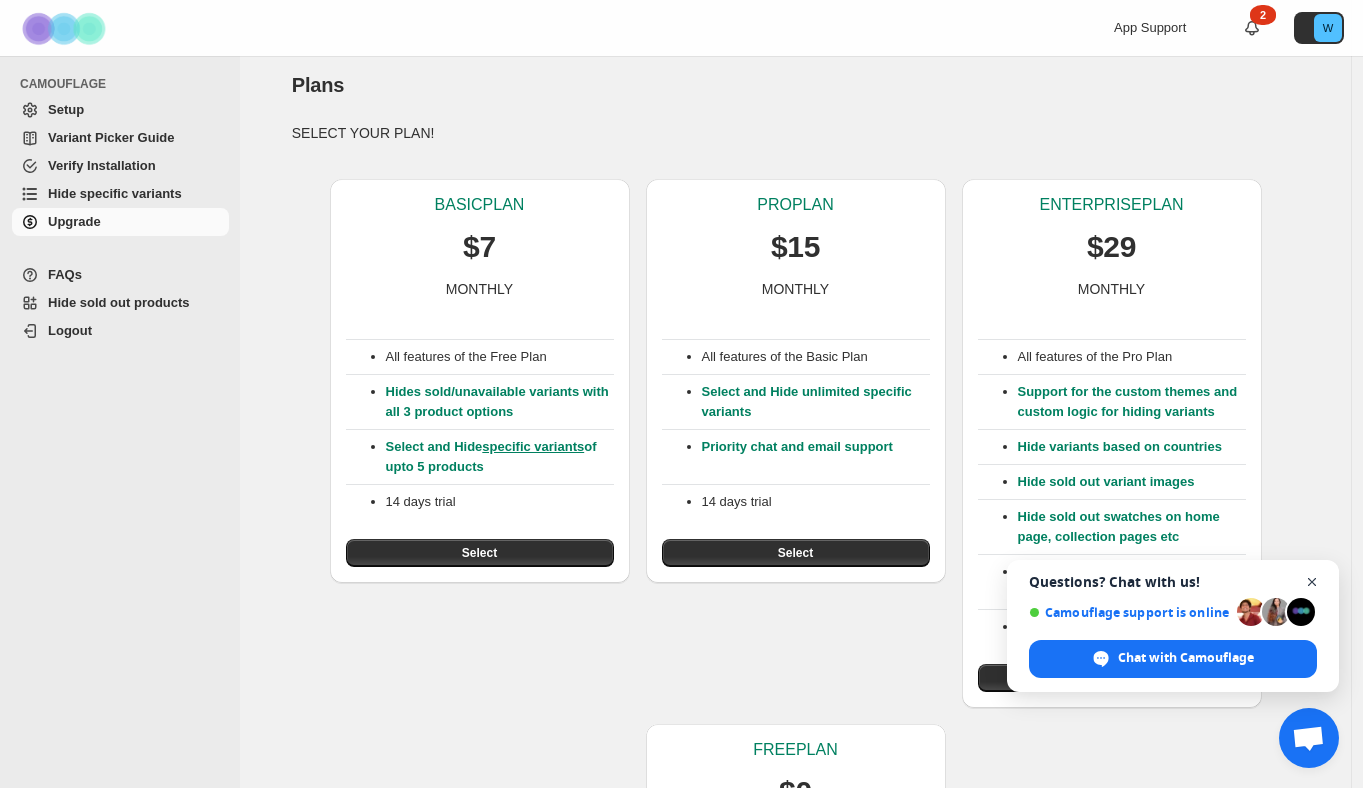 click at bounding box center (1312, 582) 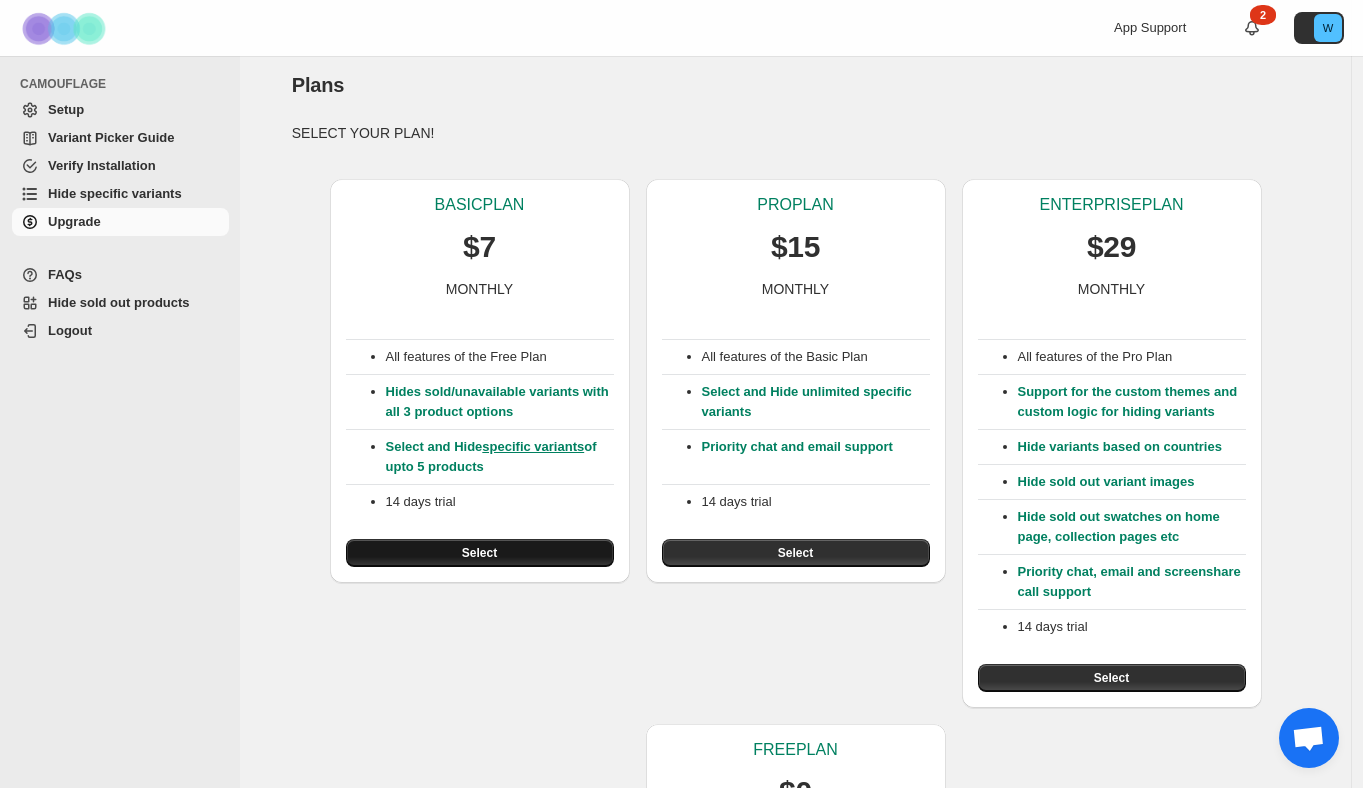 click on "Select" at bounding box center [479, 553] 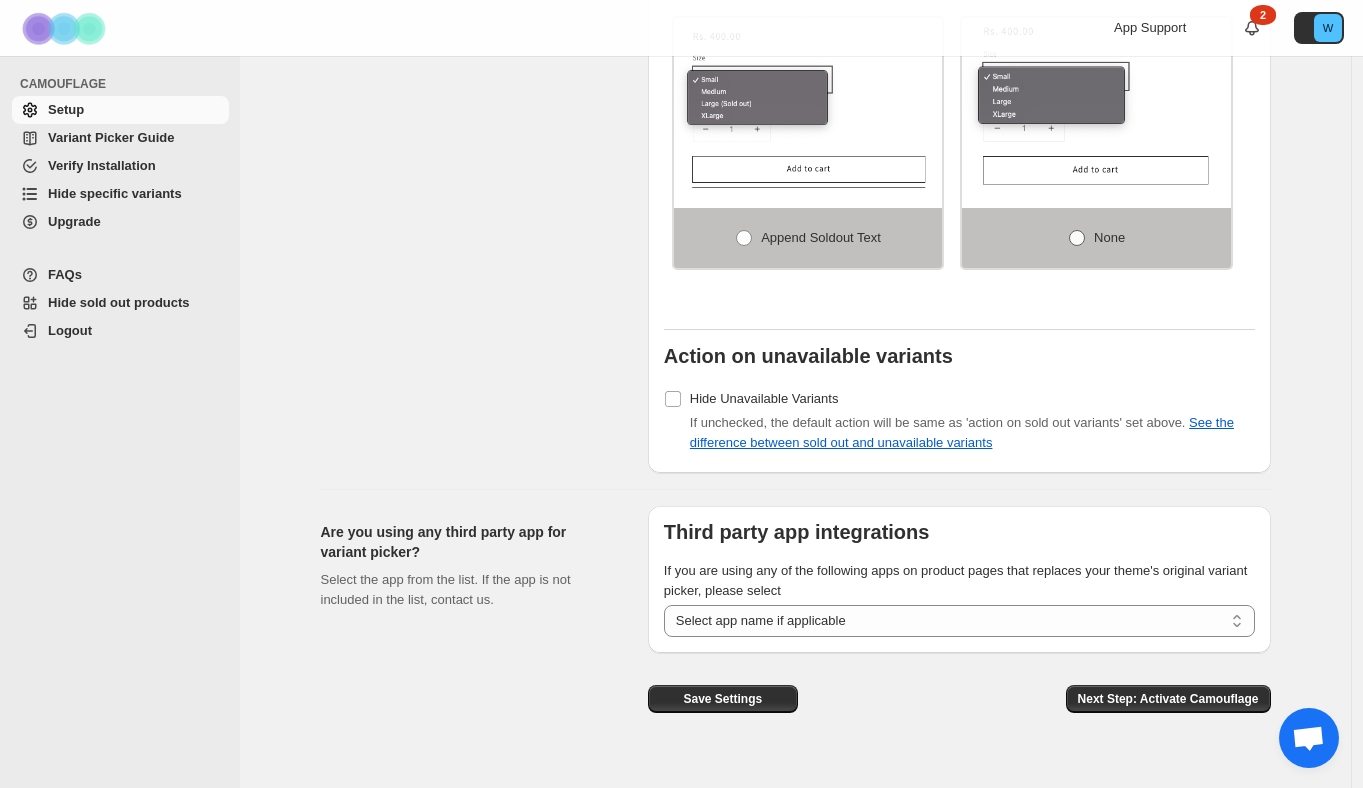 scroll, scrollTop: 1538, scrollLeft: 0, axis: vertical 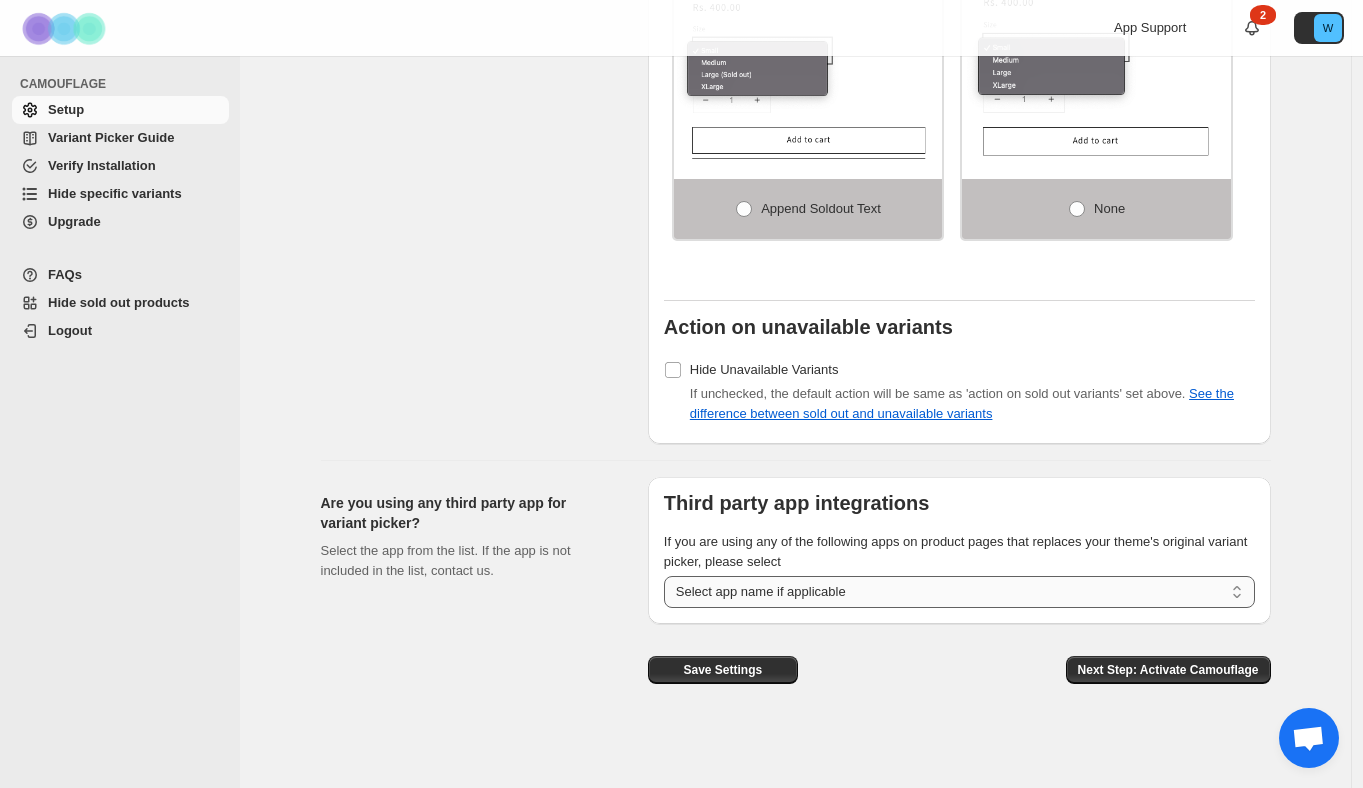 click on "**********" at bounding box center [959, 592] 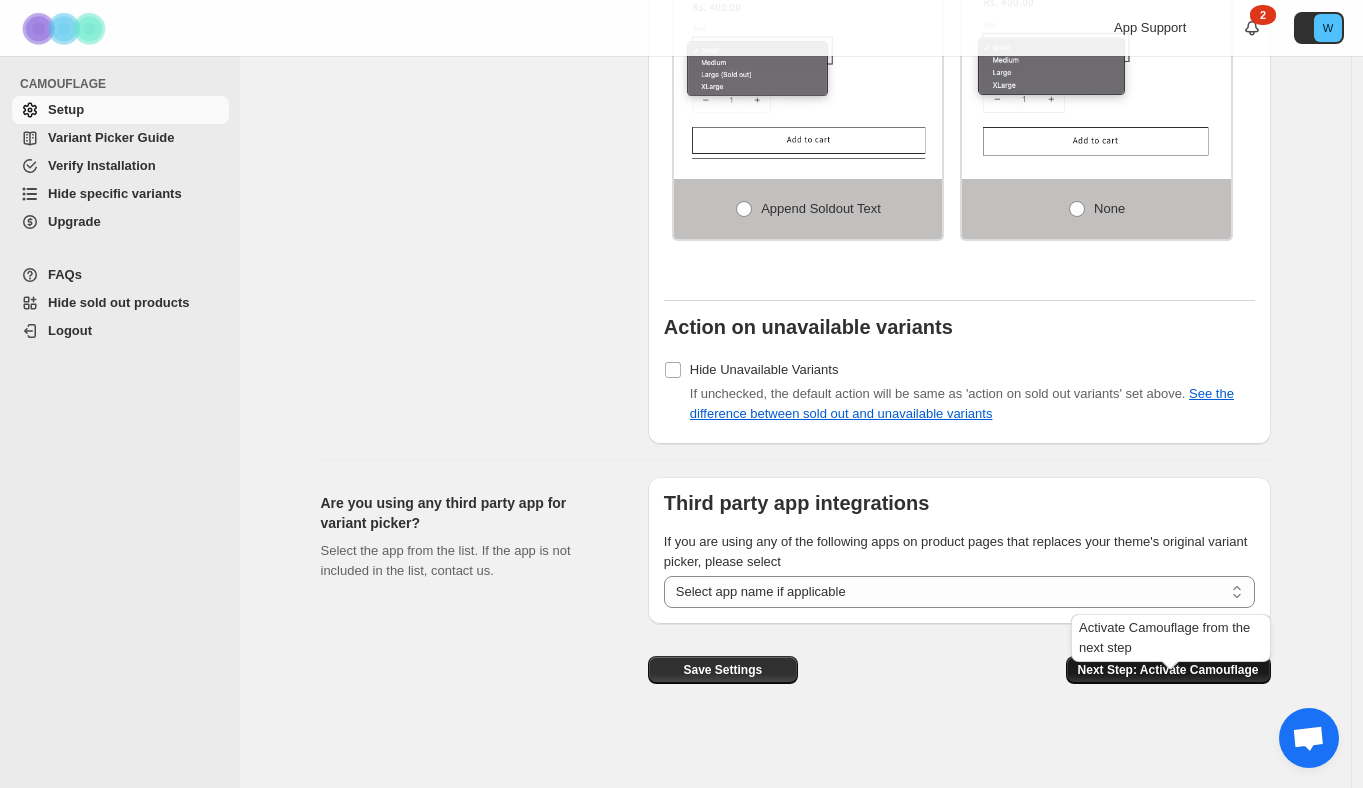 click on "Next Step: Activate Camouflage" at bounding box center (1168, 670) 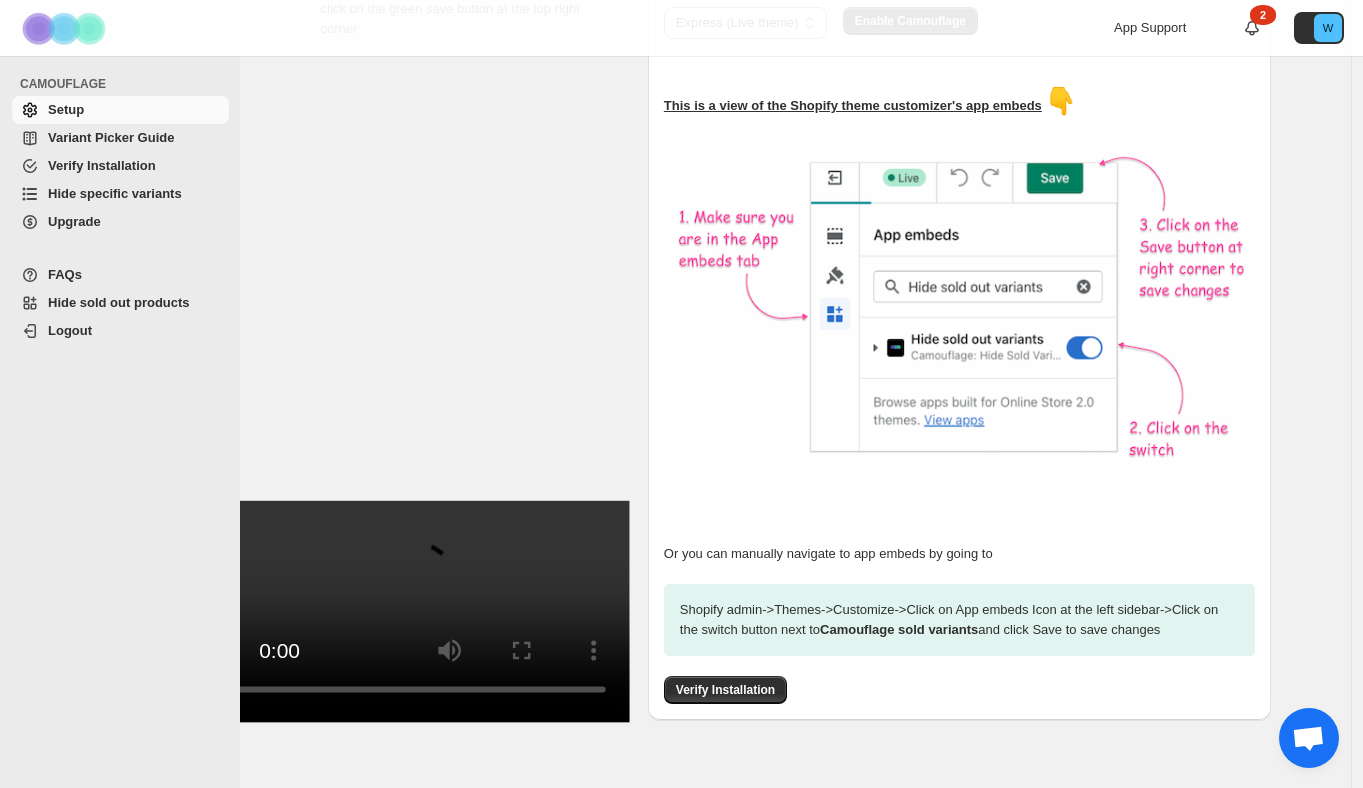 scroll, scrollTop: 339, scrollLeft: 0, axis: vertical 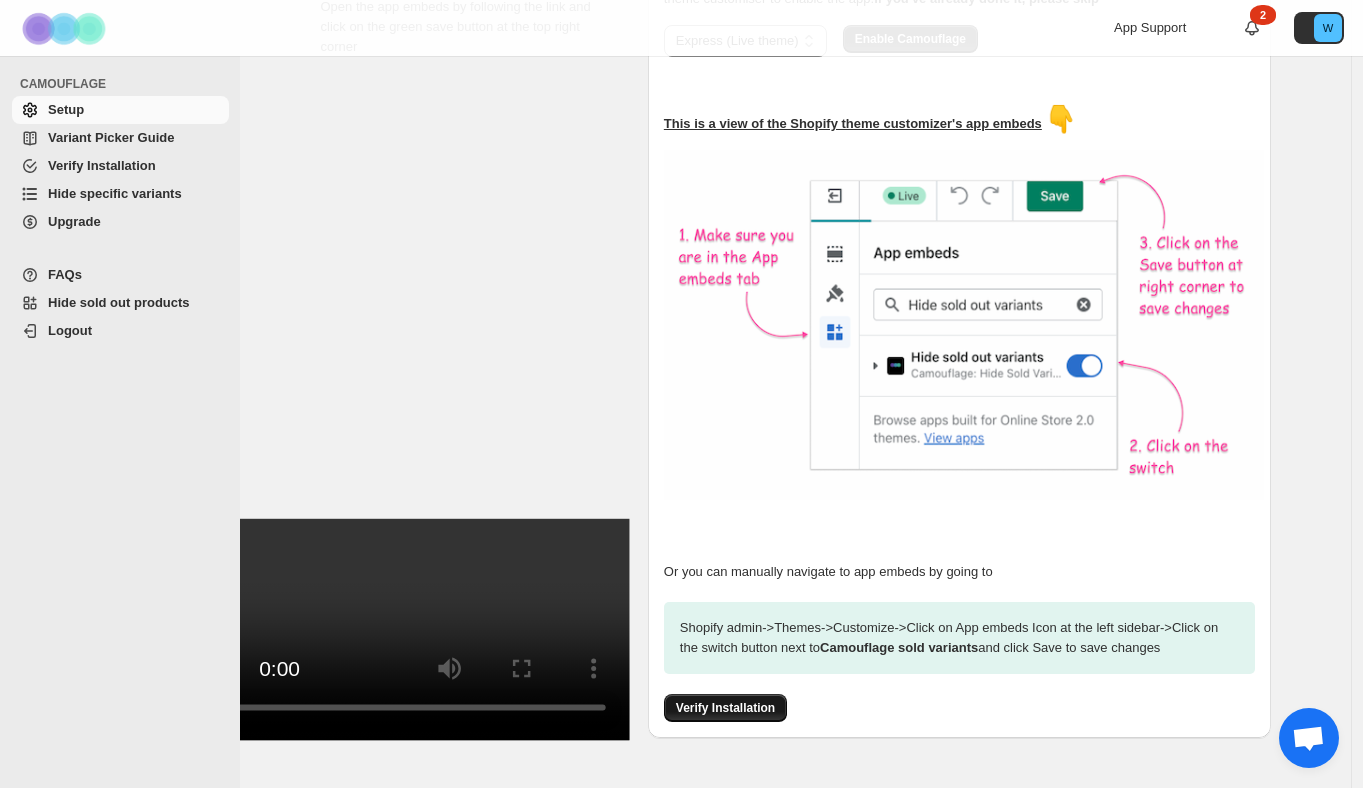 click on "Verify Installation" at bounding box center [725, 708] 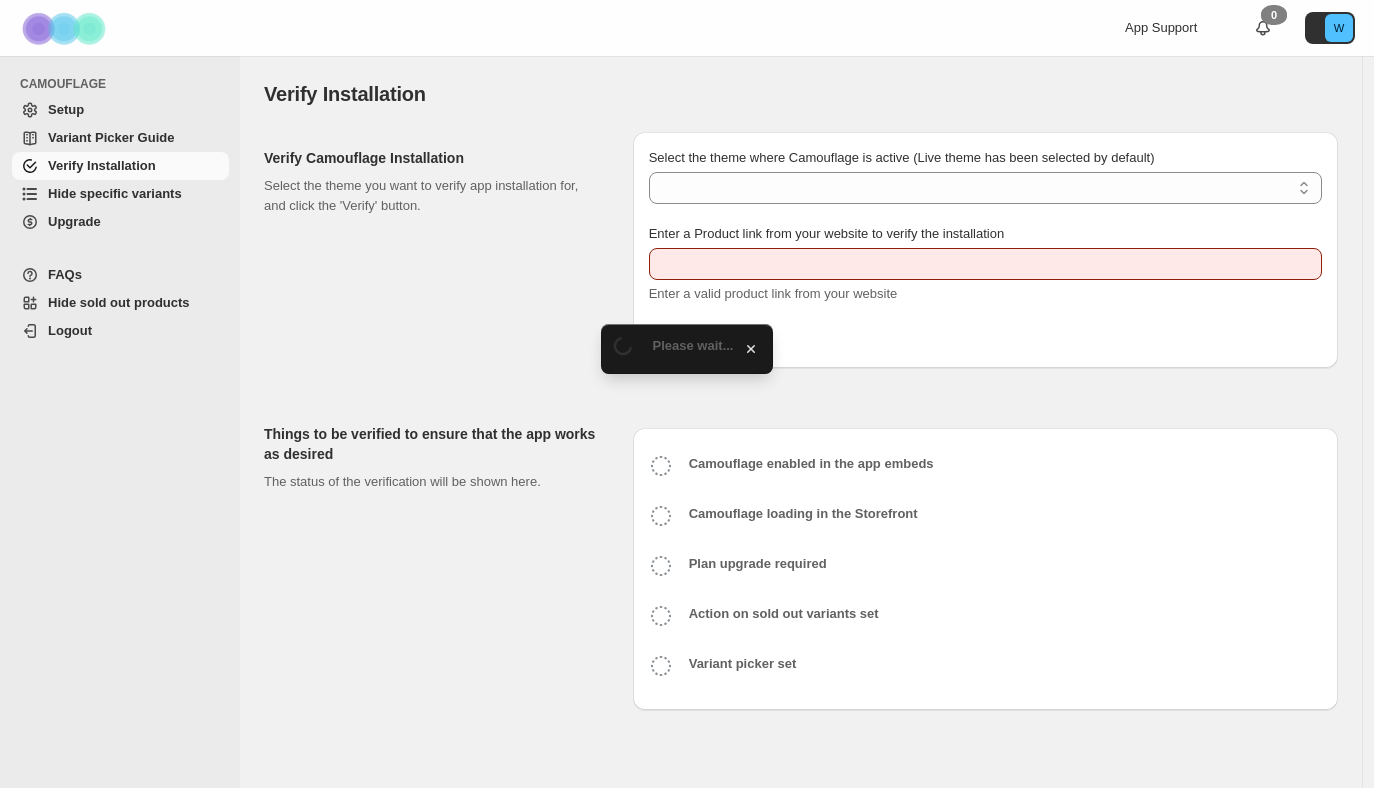scroll, scrollTop: 0, scrollLeft: 0, axis: both 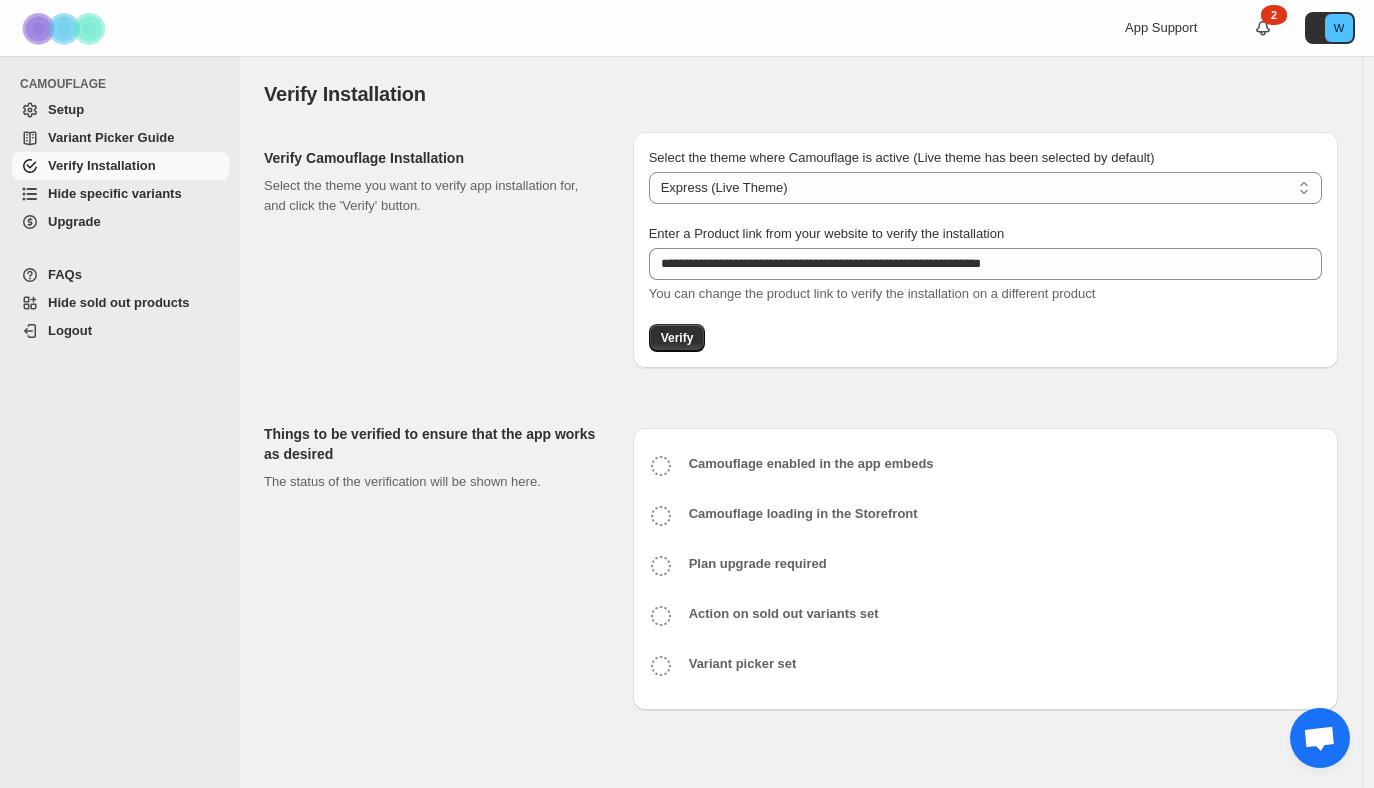 click on "Setup" at bounding box center [136, 110] 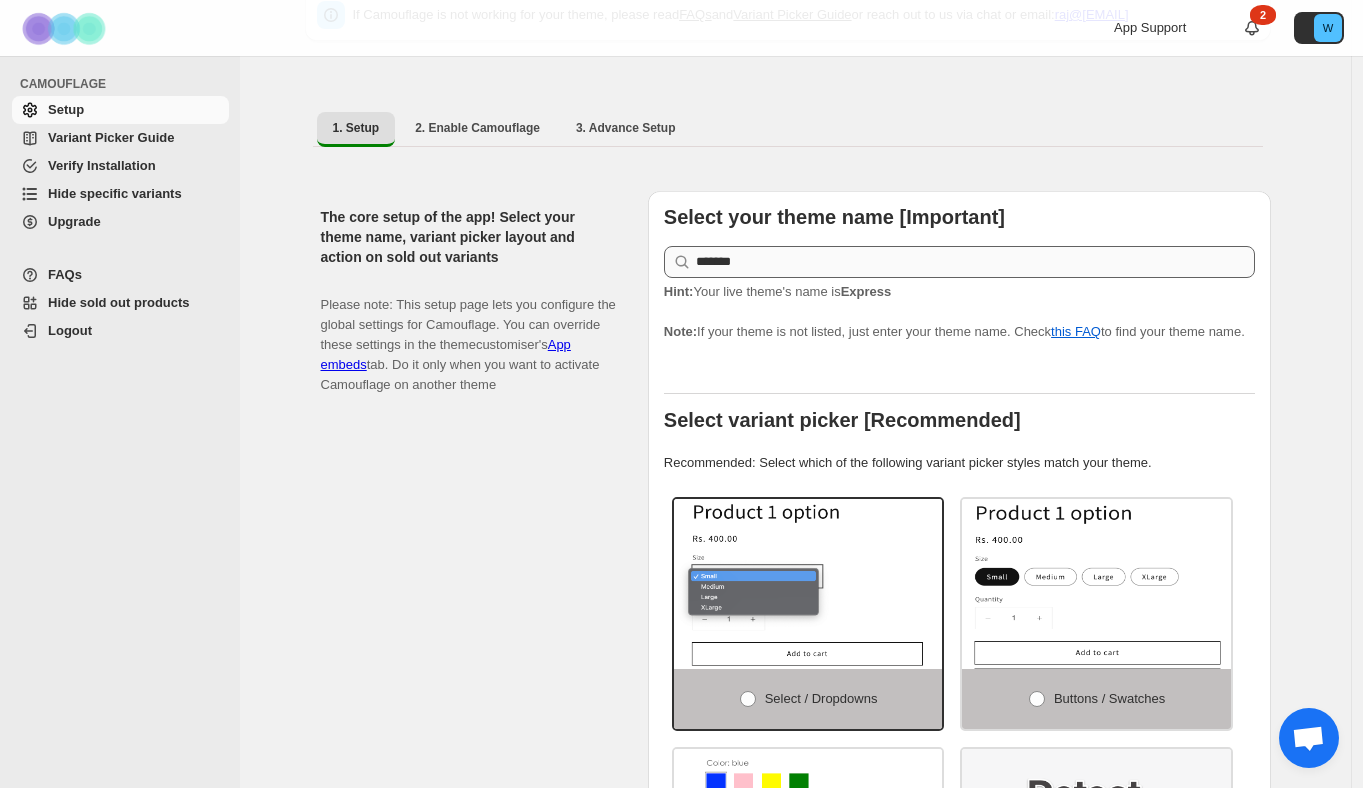 scroll, scrollTop: 99, scrollLeft: 0, axis: vertical 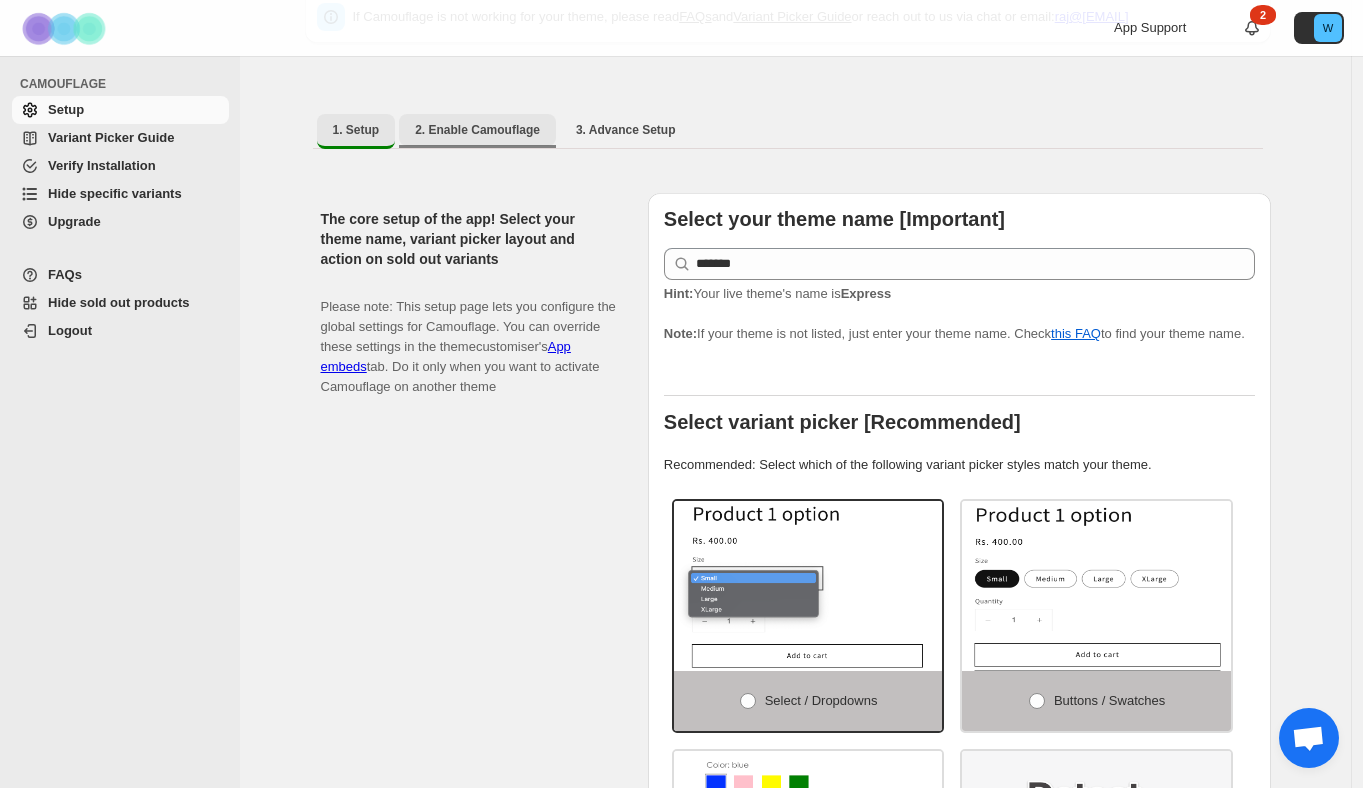 click on "2. Enable Camouflage" at bounding box center (477, 130) 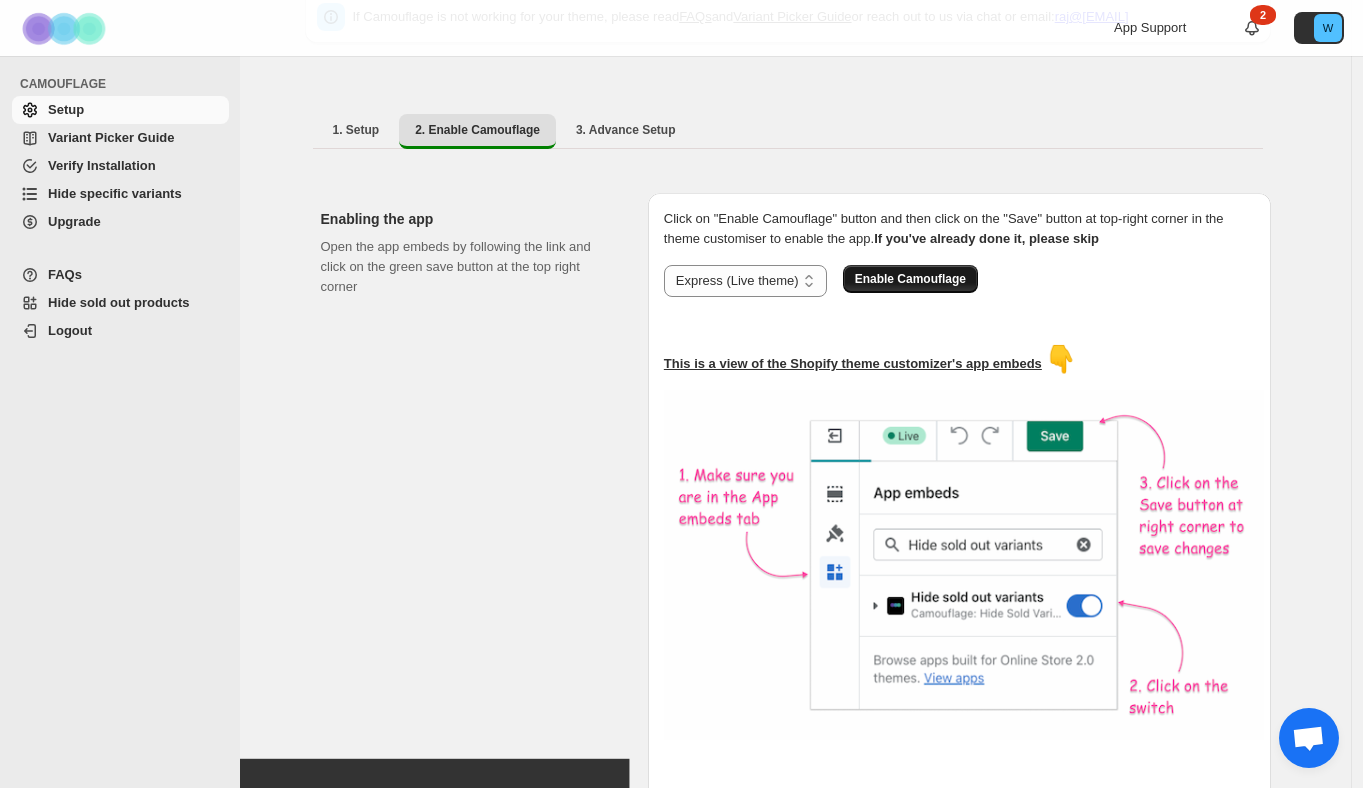 click on "Enable Camouflage" at bounding box center (910, 279) 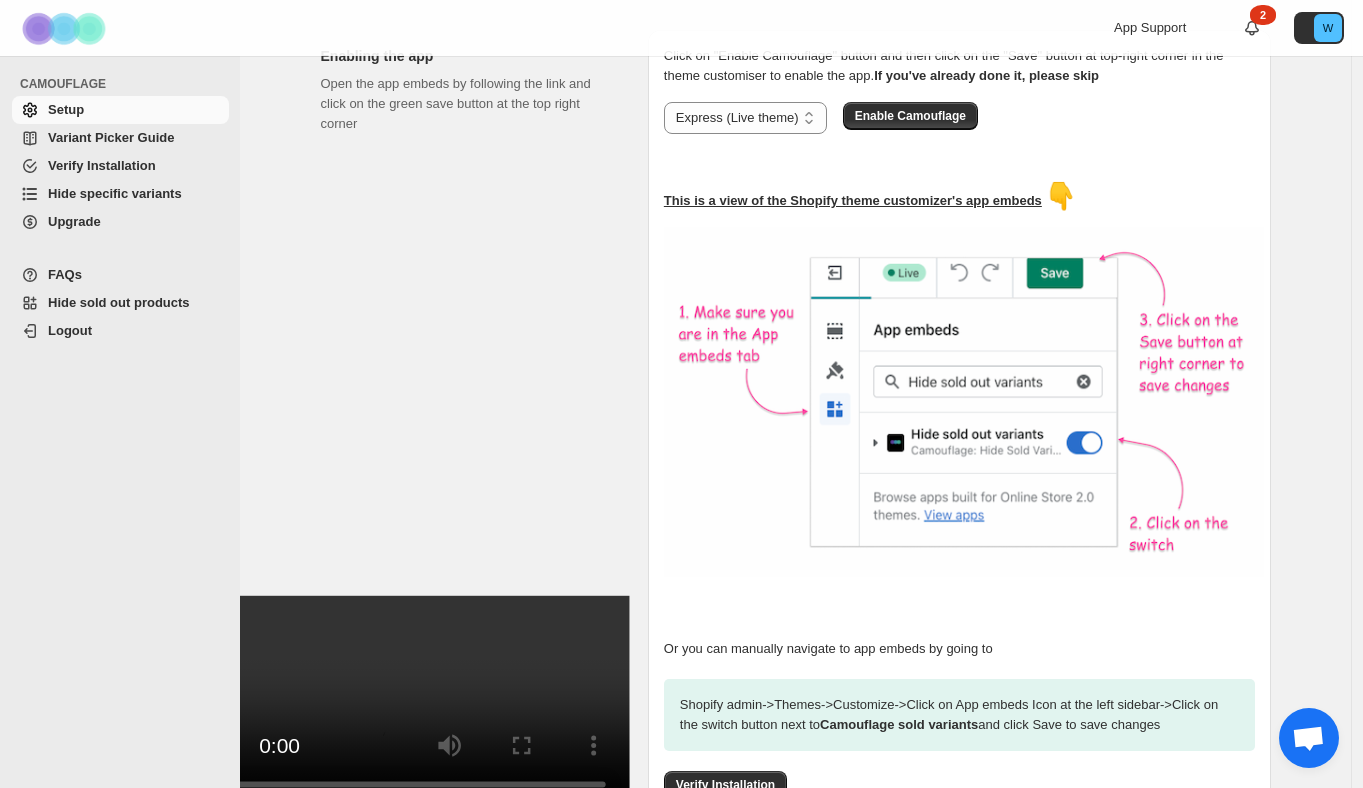 scroll, scrollTop: 0, scrollLeft: 0, axis: both 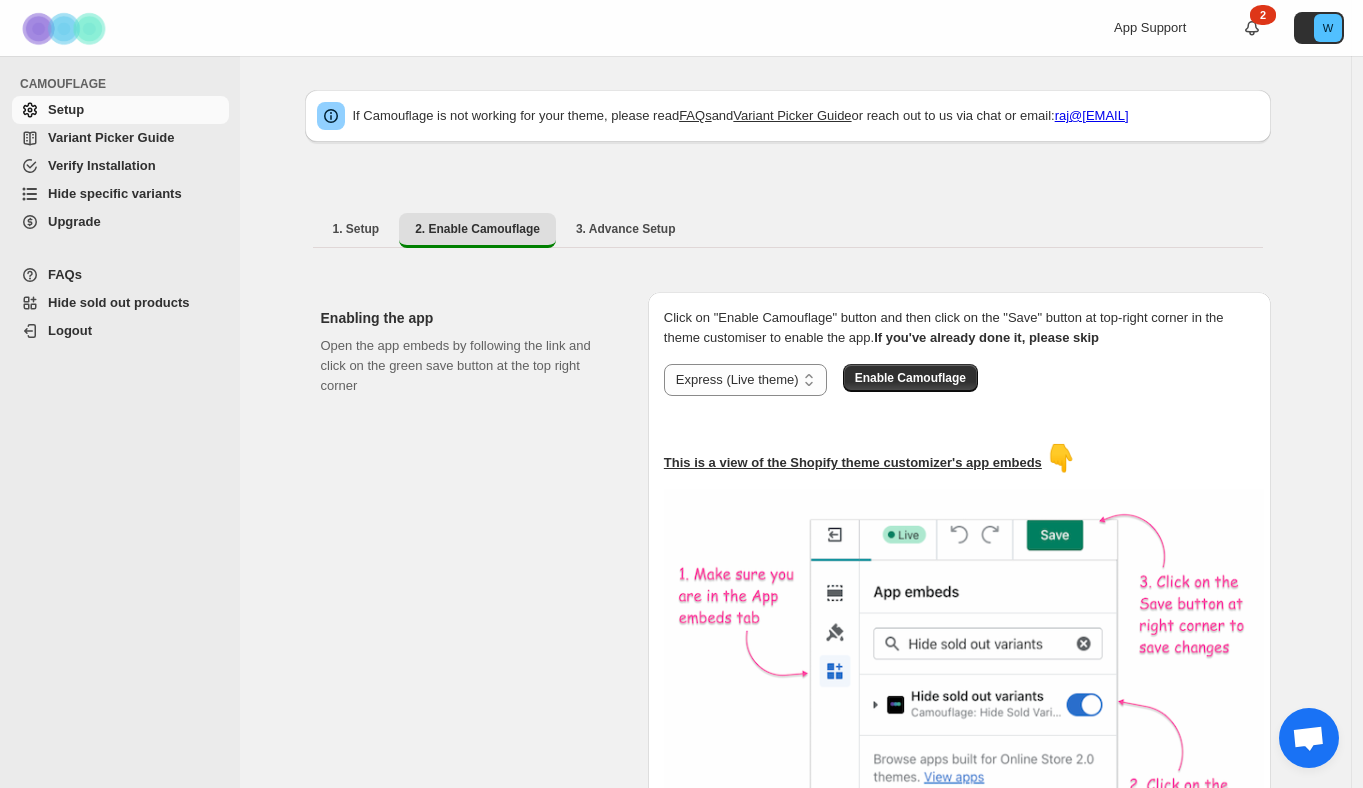 click on "1. Setup 2. Enable Camouflage 3. Advance Setup More views" at bounding box center [788, 230] 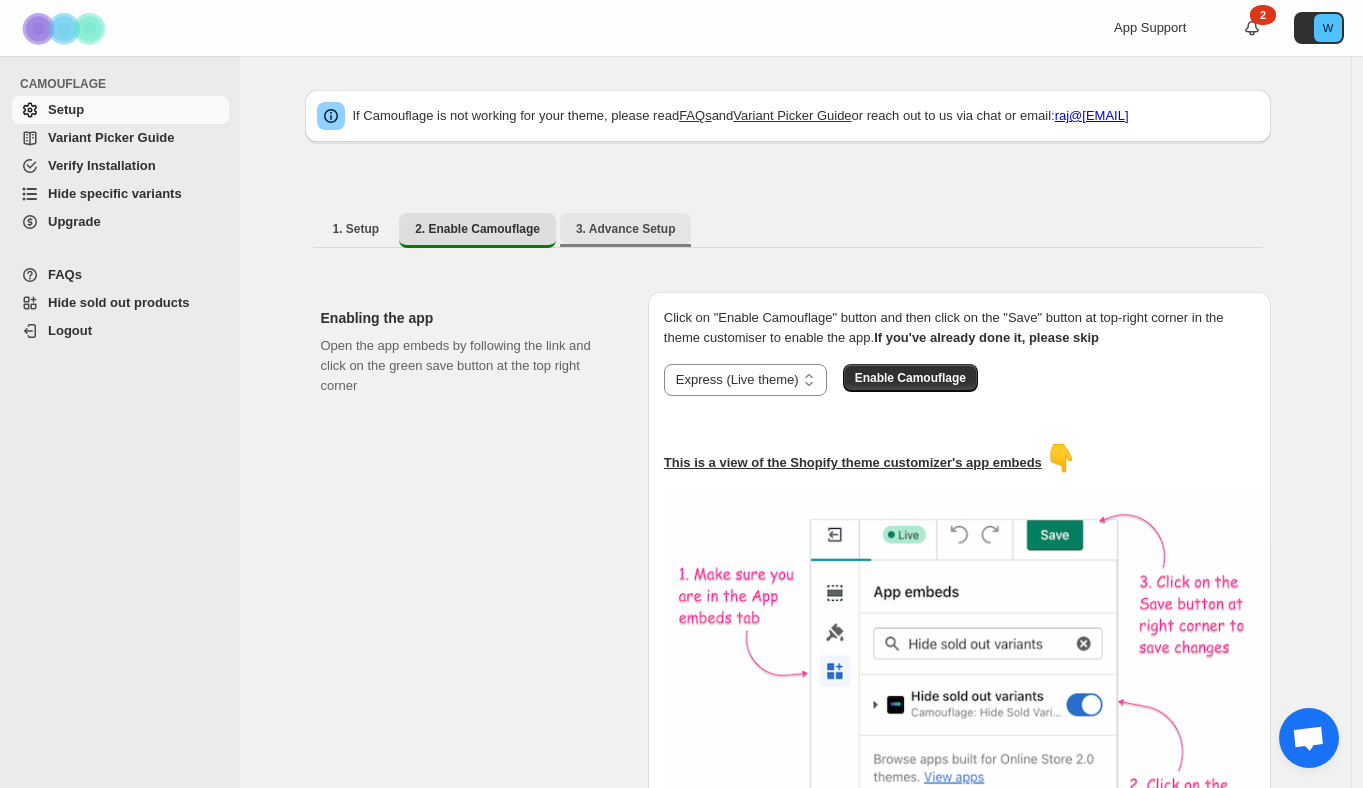 click on "3. Advance Setup" at bounding box center [626, 229] 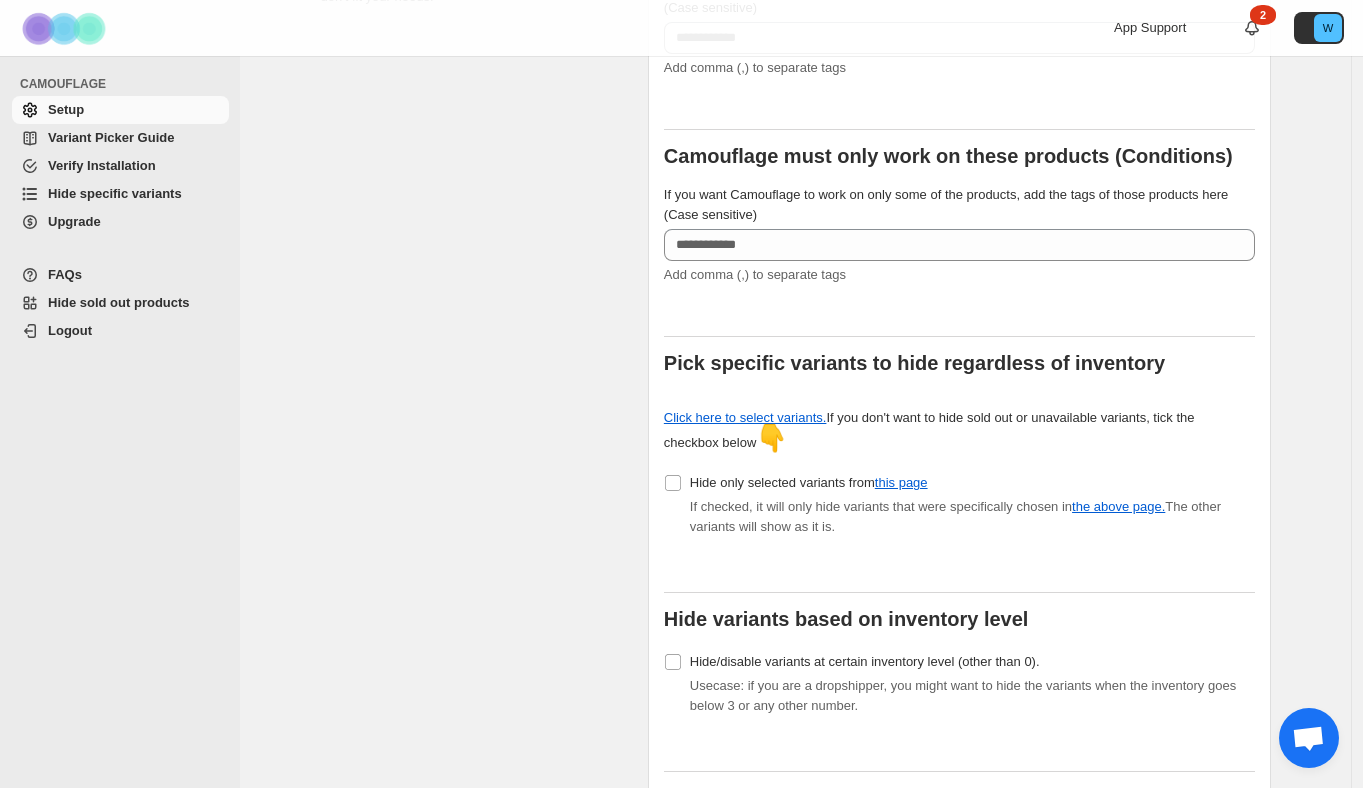 scroll, scrollTop: 0, scrollLeft: 0, axis: both 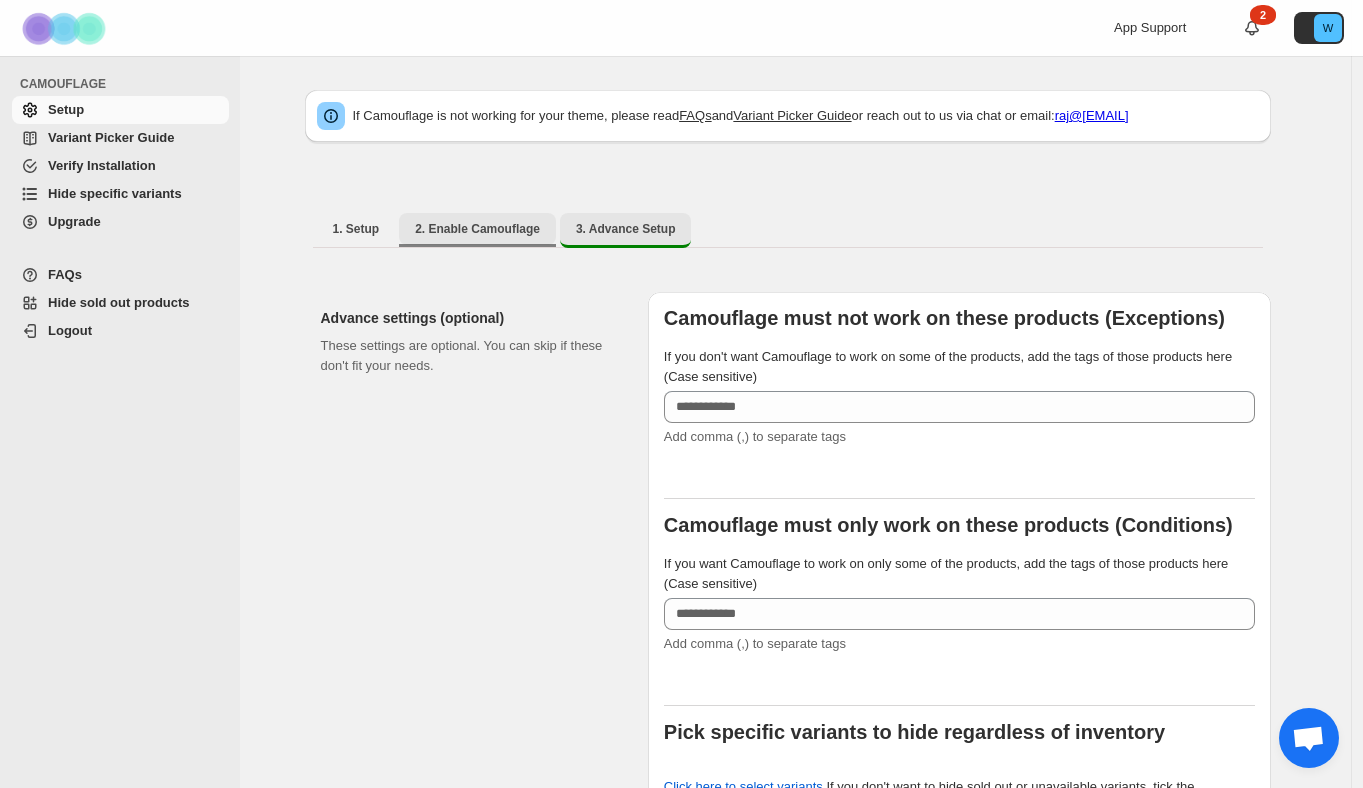 click on "2. Enable Camouflage" at bounding box center [477, 229] 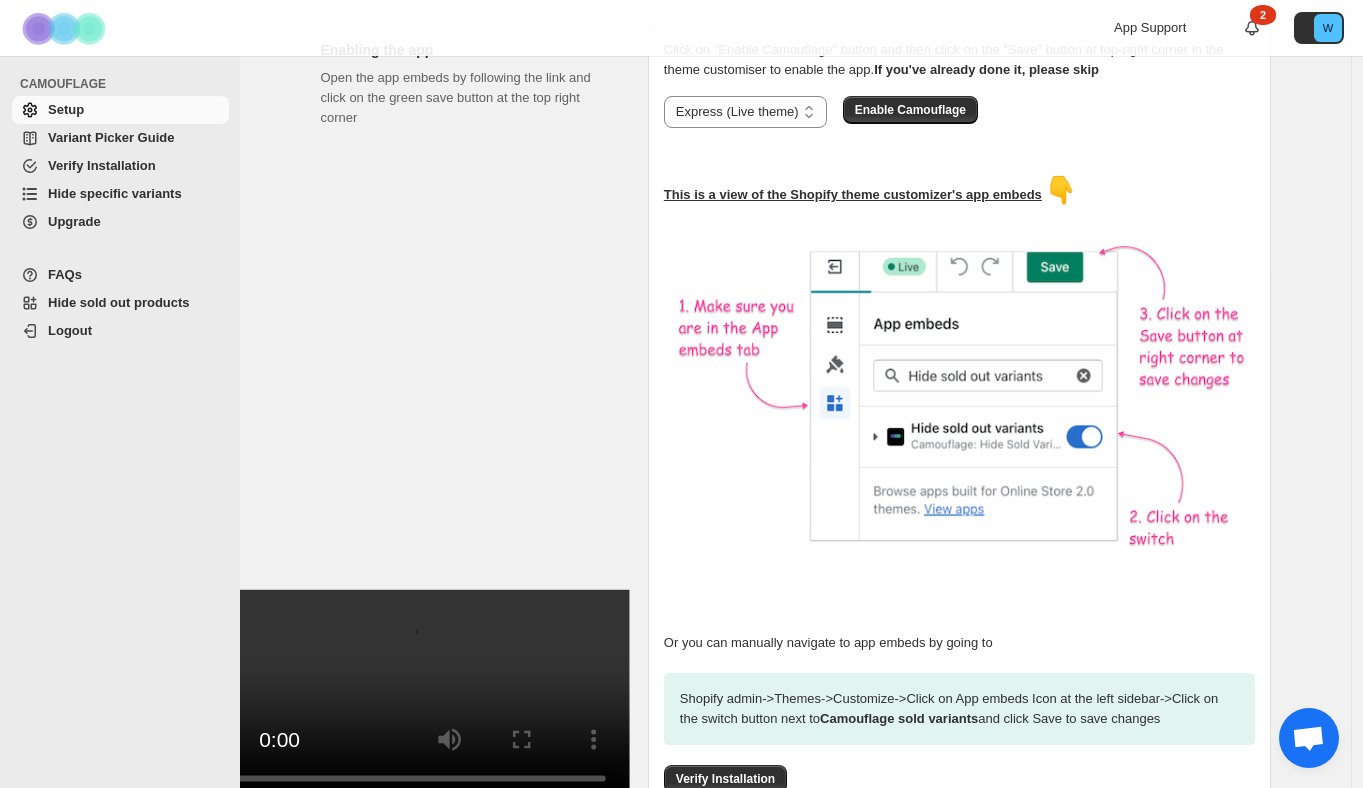 scroll, scrollTop: 415, scrollLeft: 0, axis: vertical 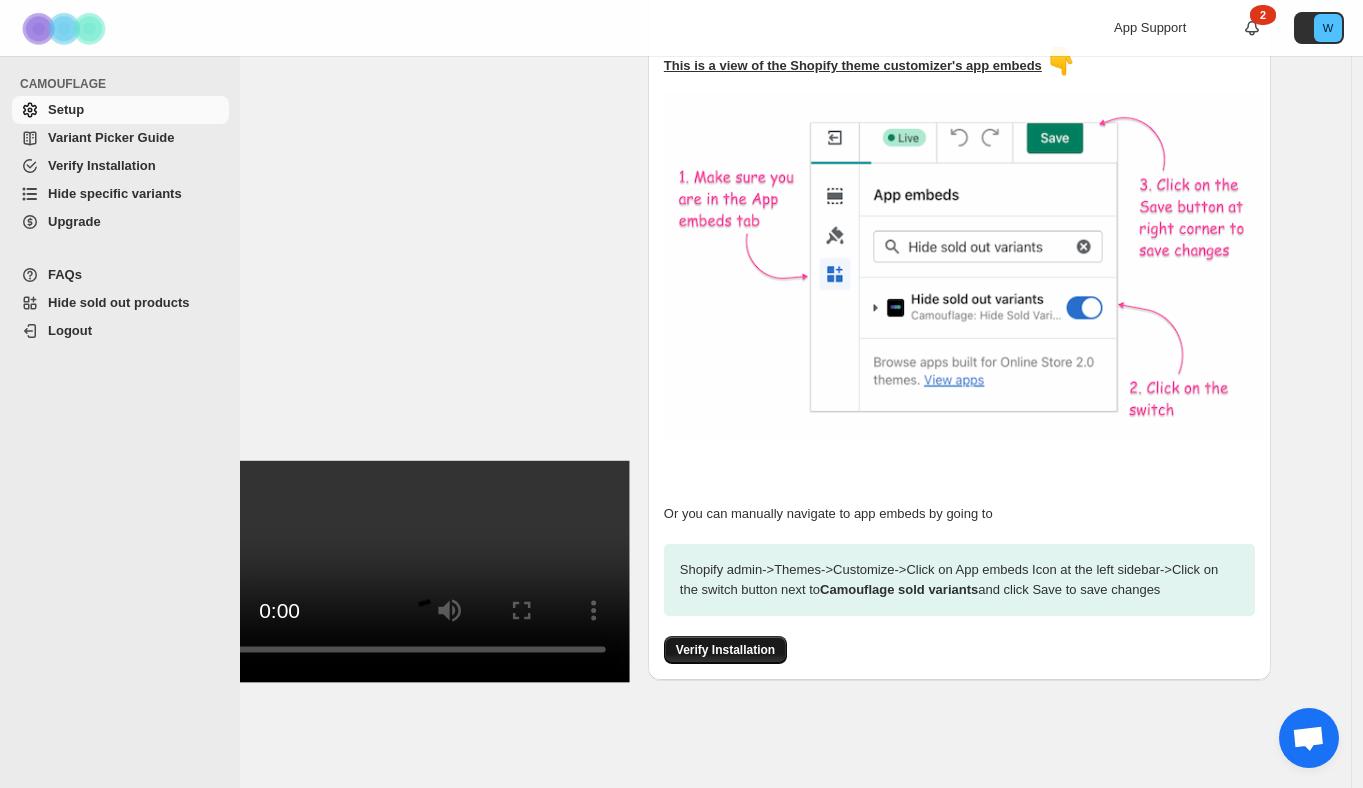 click on "Verify Installation" at bounding box center (725, 650) 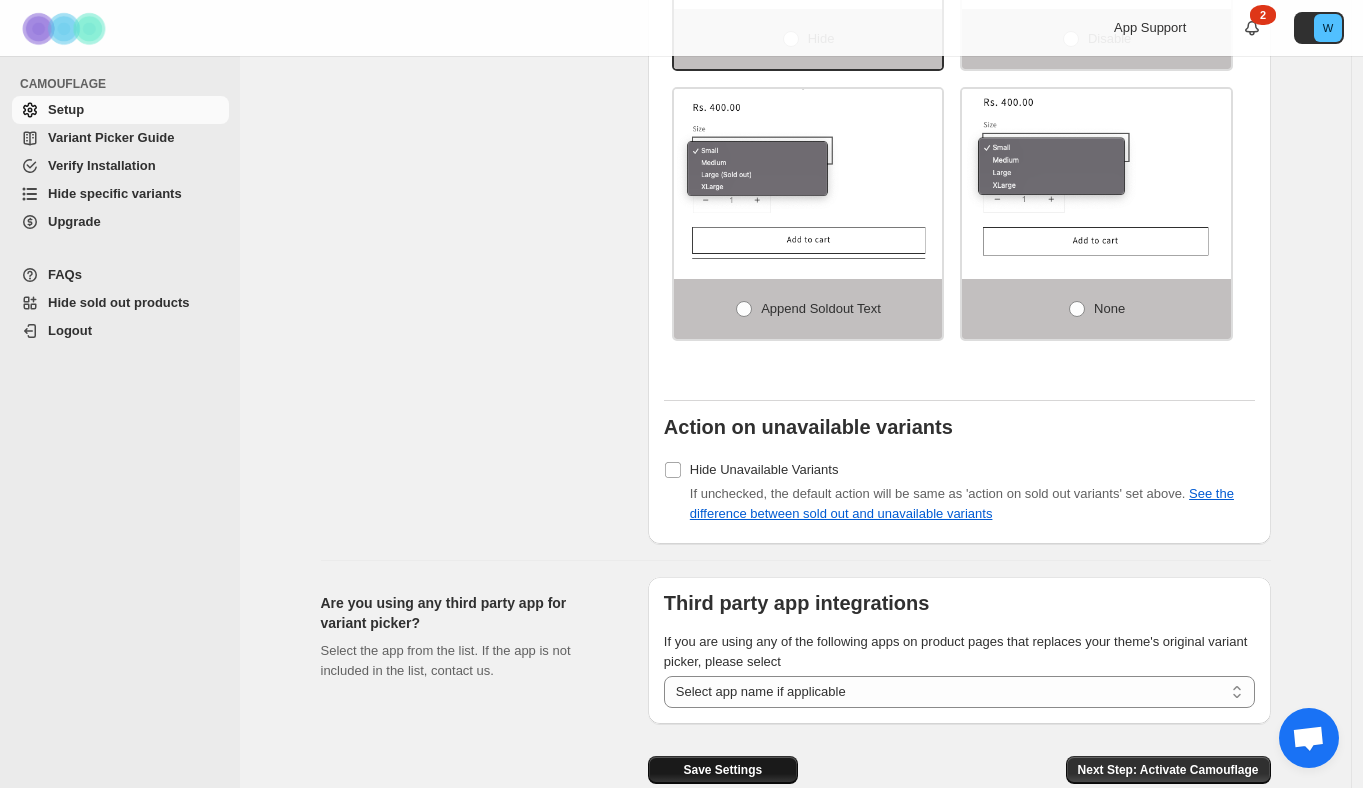 scroll, scrollTop: 1538, scrollLeft: 0, axis: vertical 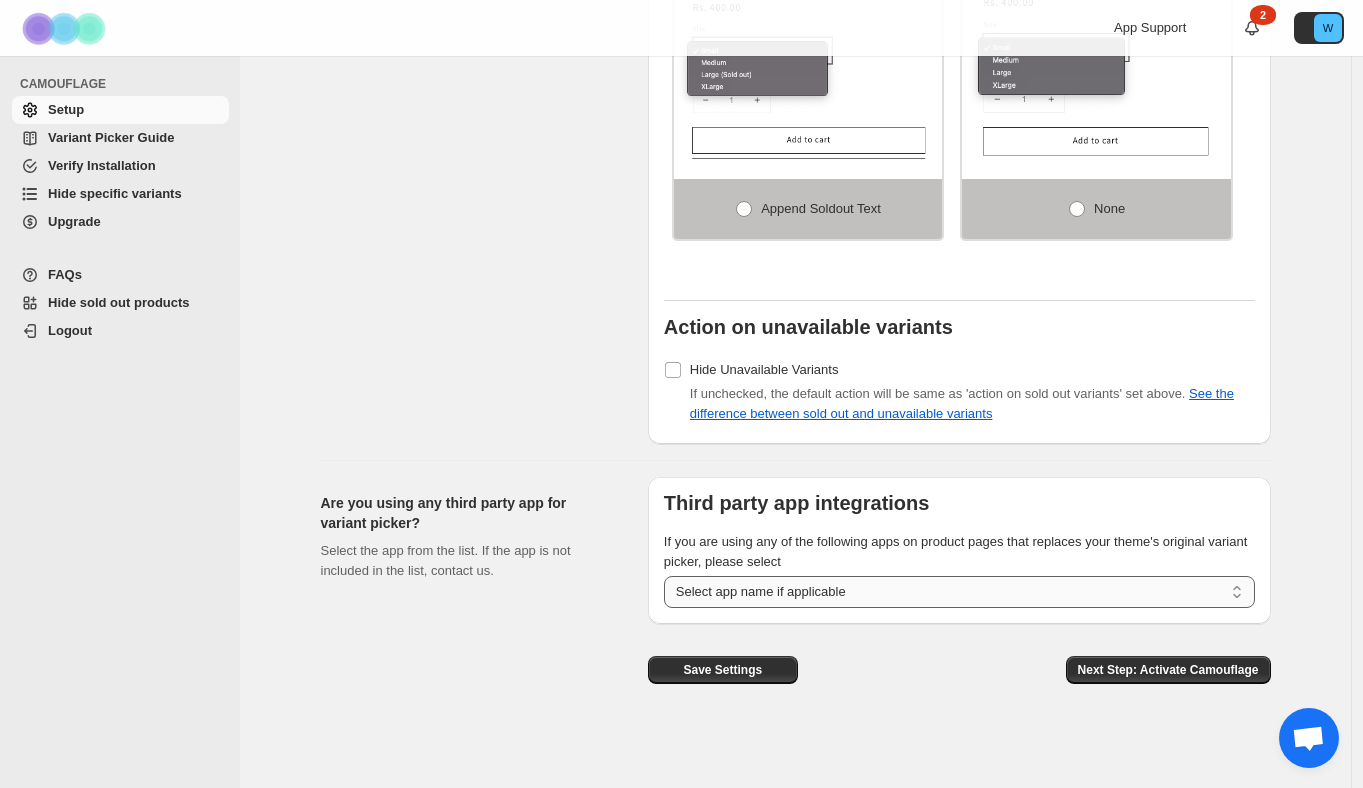 click on "**********" at bounding box center [959, 592] 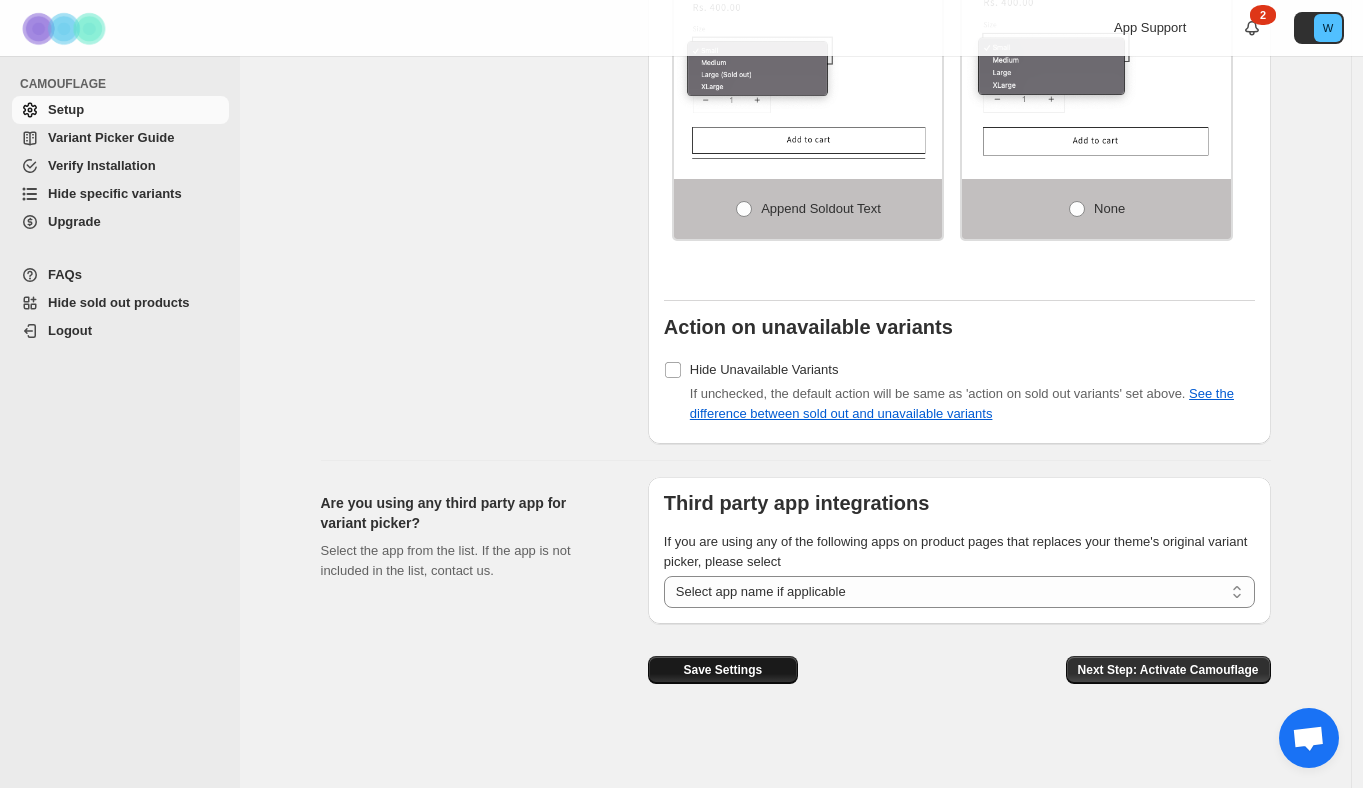 click on "Save Settings" at bounding box center [722, 670] 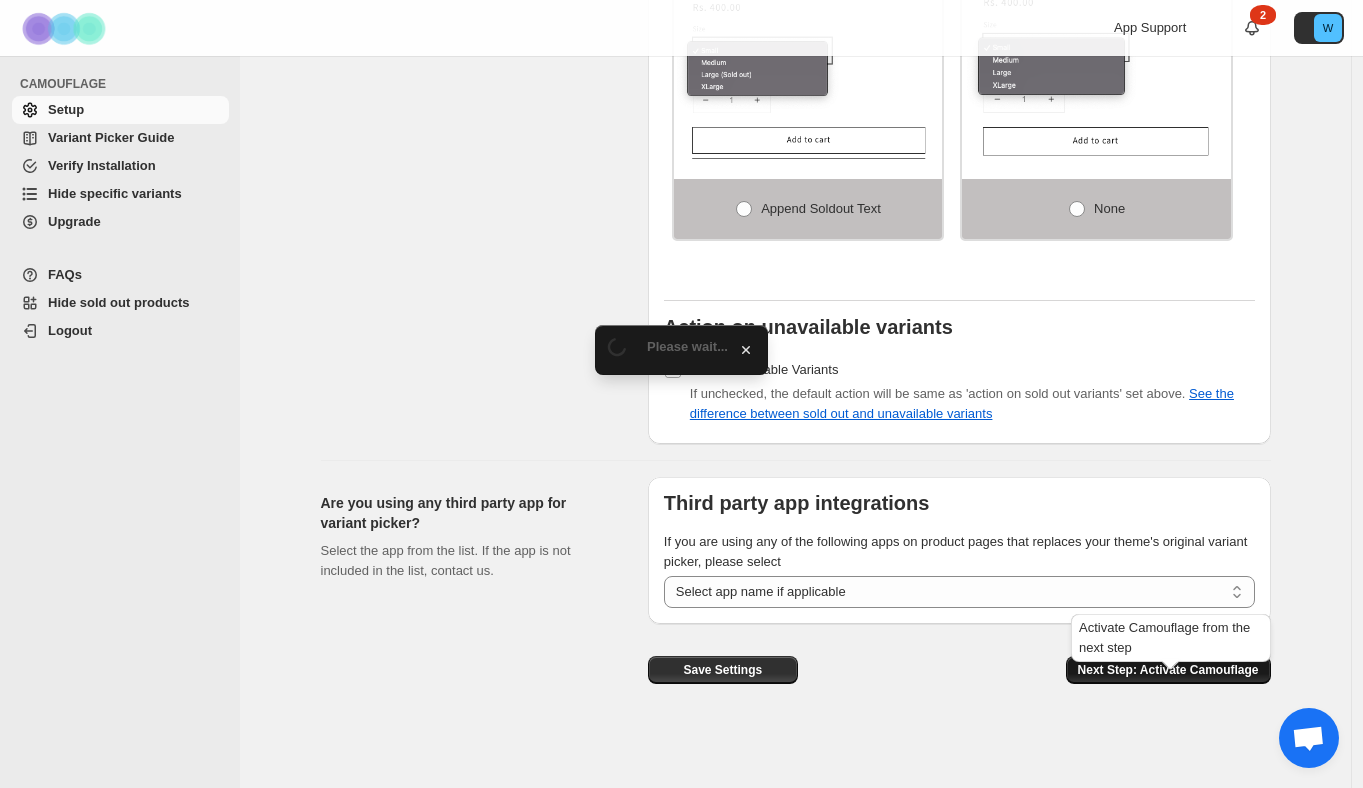 click on "Next Step: Activate Camouflage" at bounding box center [1168, 670] 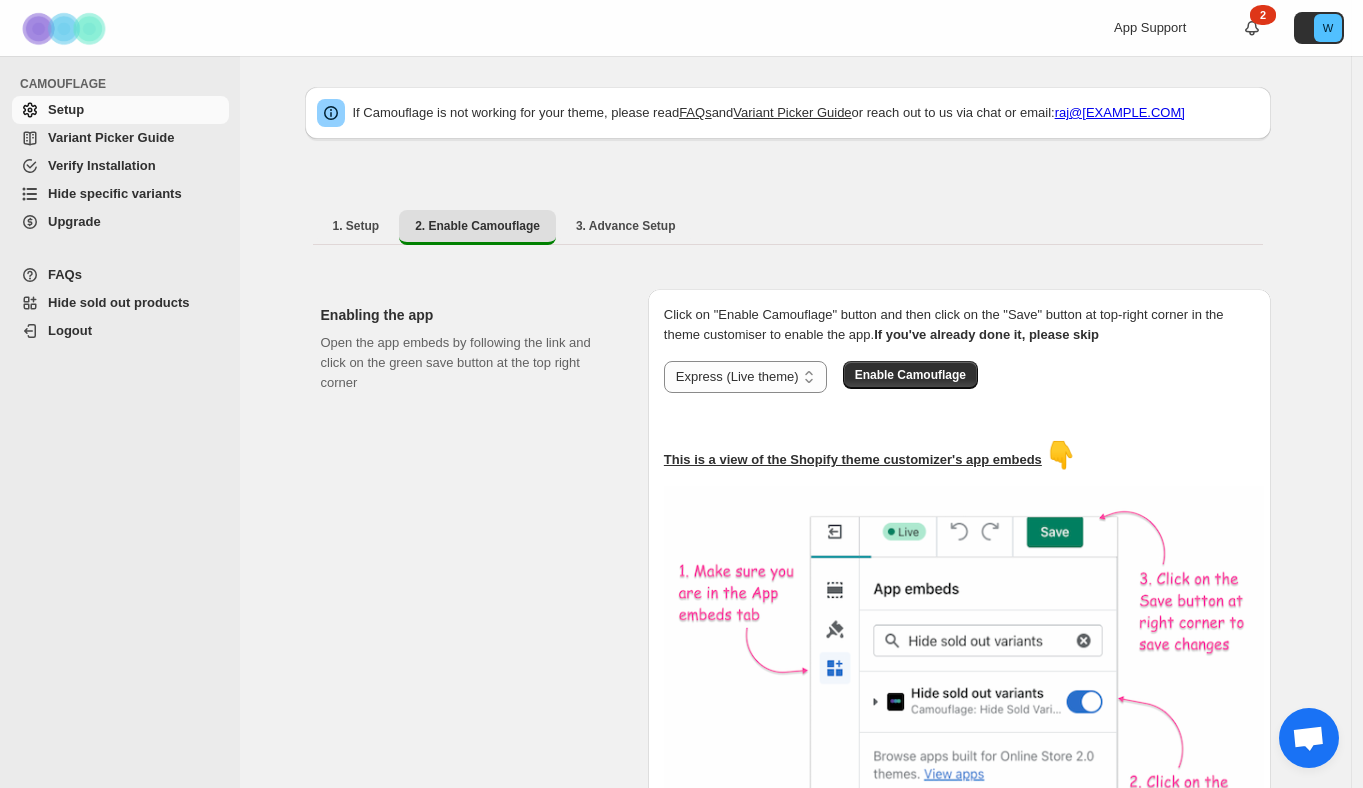 scroll, scrollTop: 2, scrollLeft: 0, axis: vertical 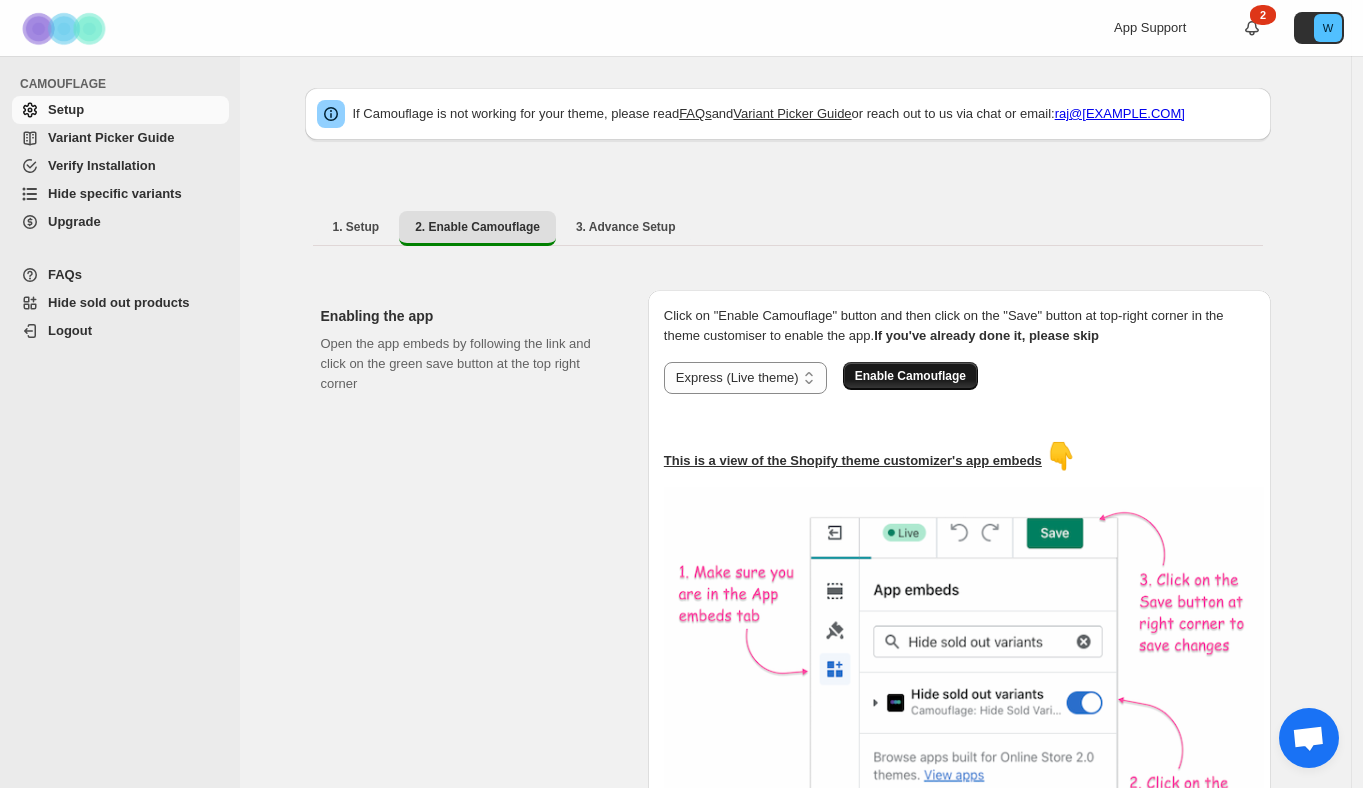 click on "Enable Camouflage" at bounding box center [910, 376] 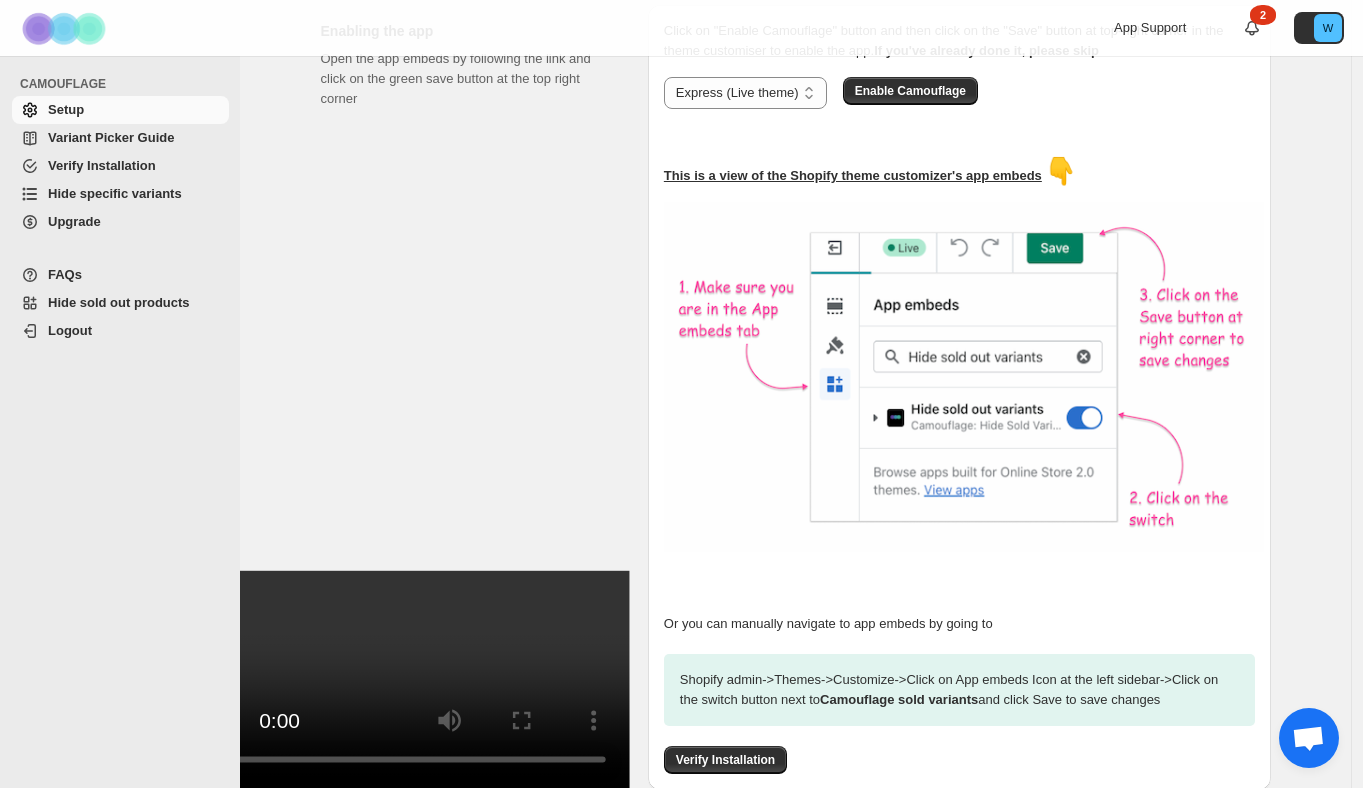 scroll, scrollTop: 415, scrollLeft: 0, axis: vertical 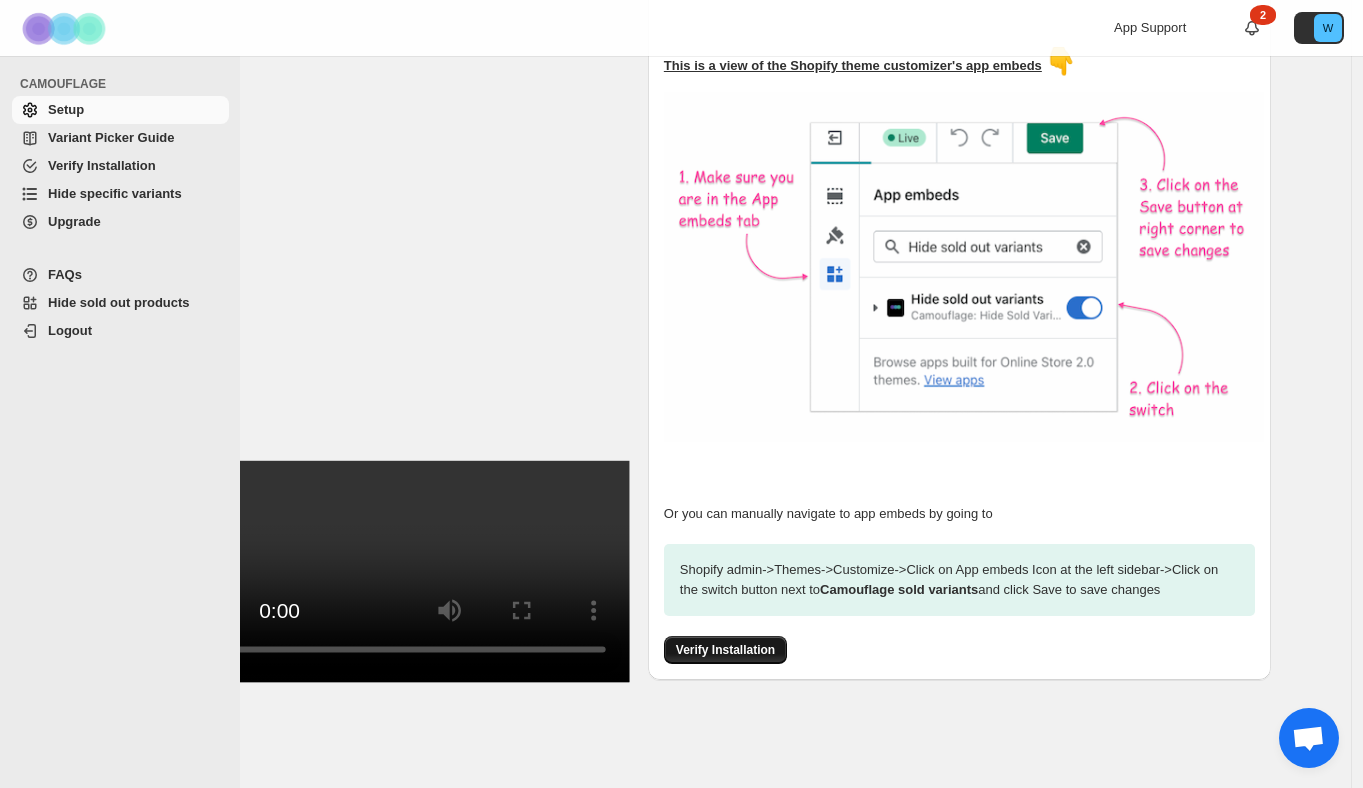 click on "Verify Installation" at bounding box center [725, 650] 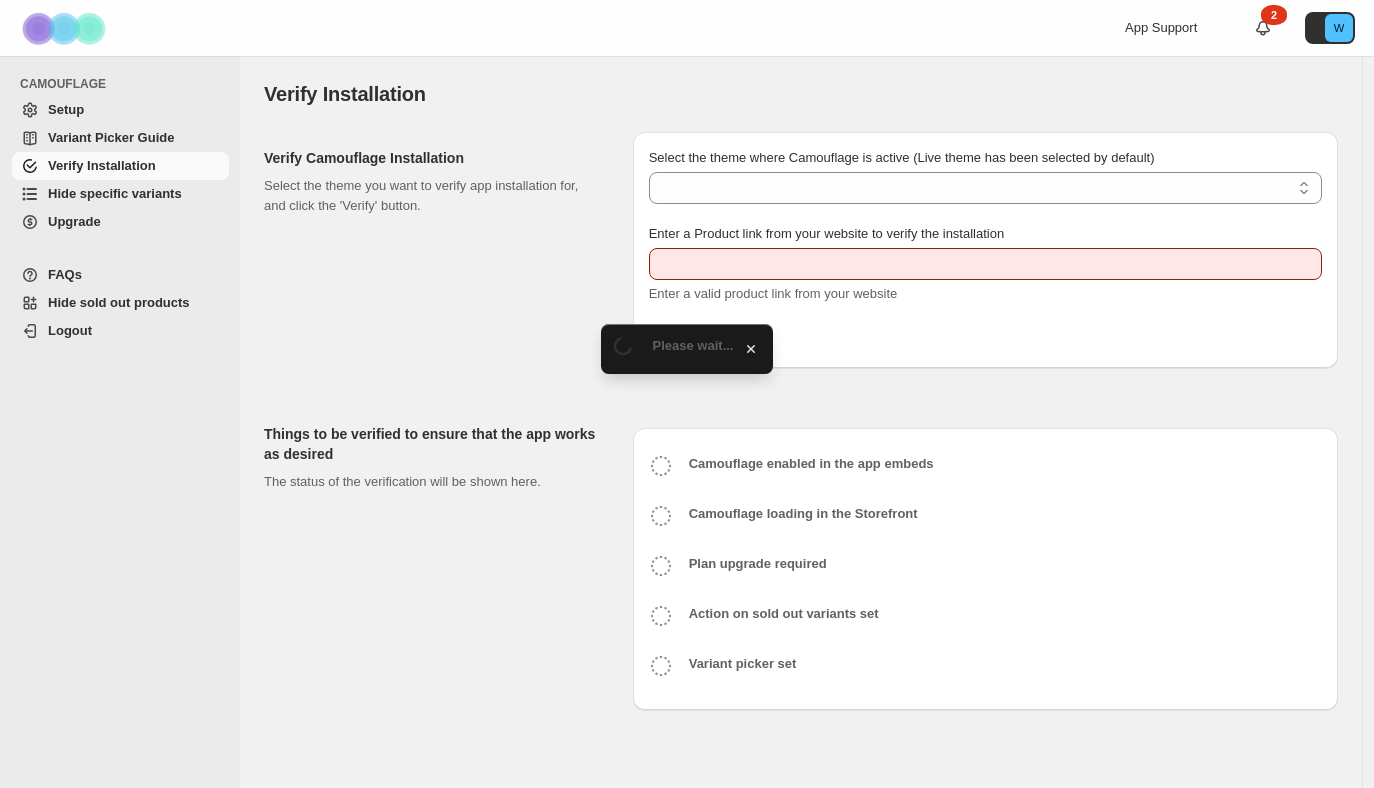 scroll, scrollTop: 0, scrollLeft: 0, axis: both 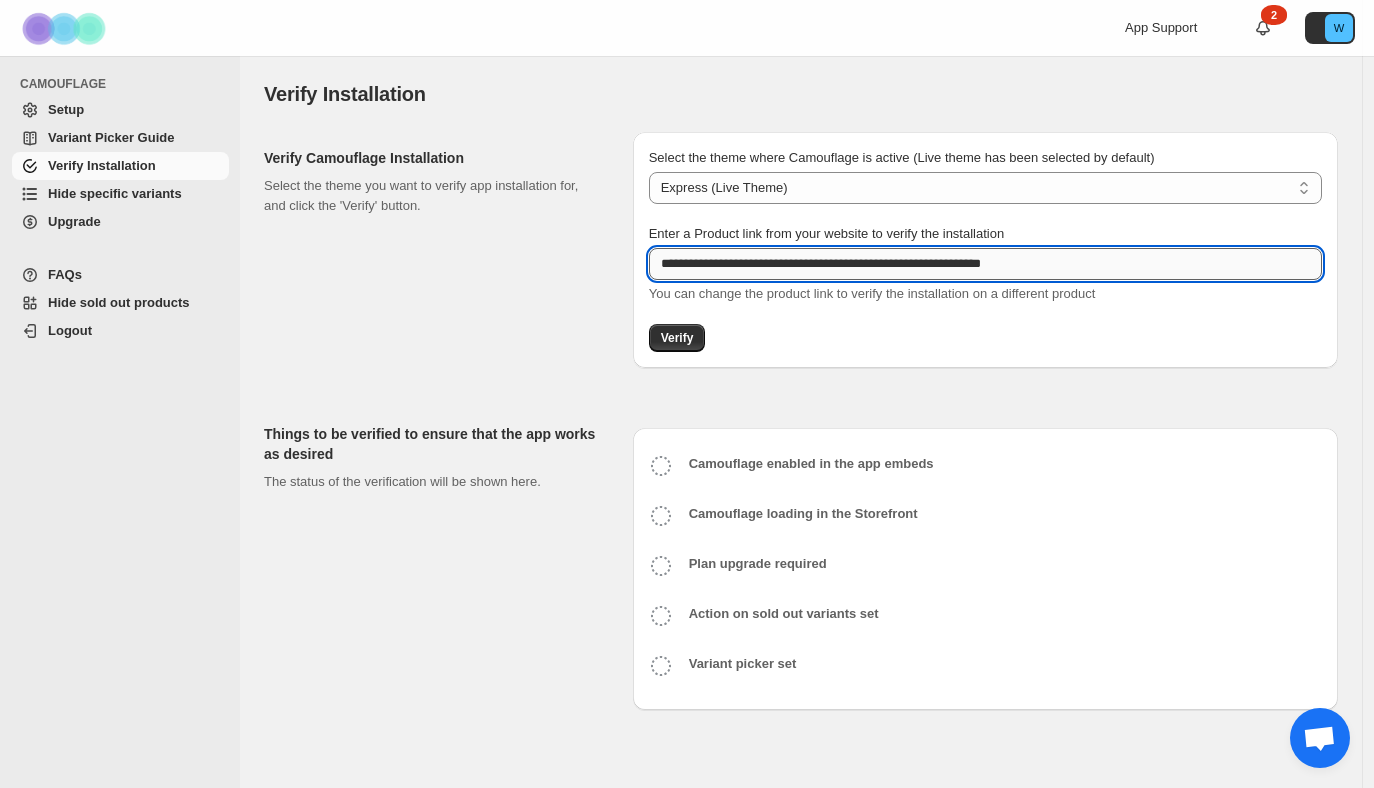 click on "**********" at bounding box center [985, 264] 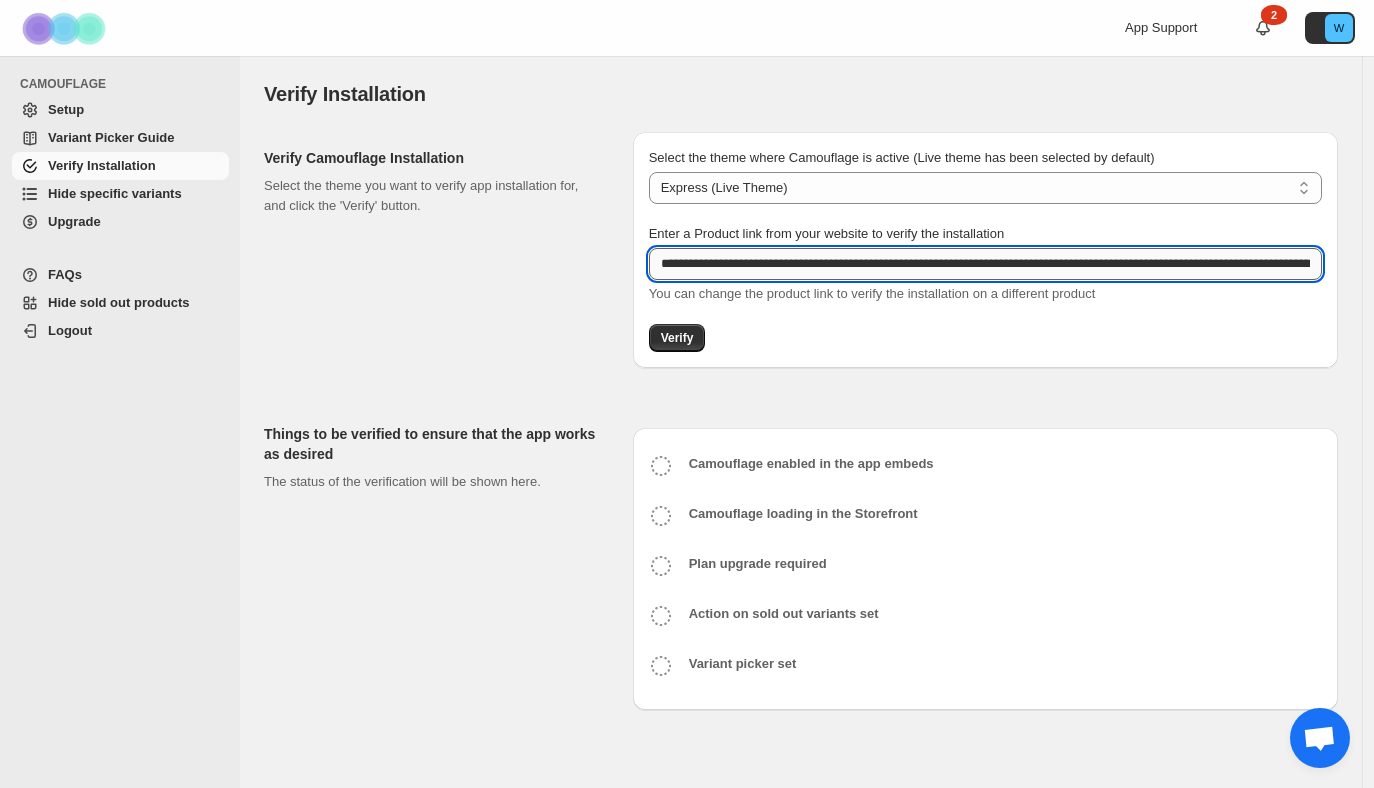 scroll, scrollTop: 0, scrollLeft: 487, axis: horizontal 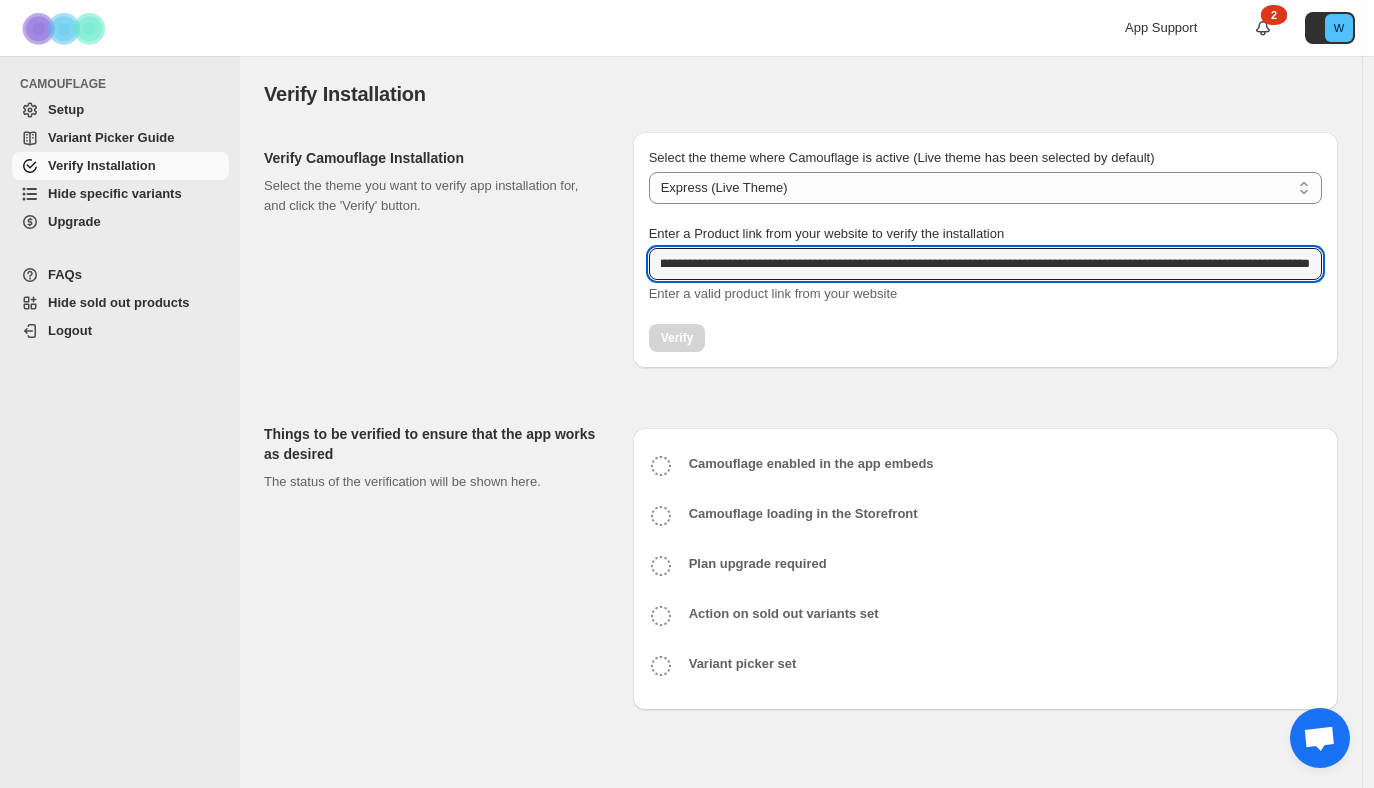 type on "**********" 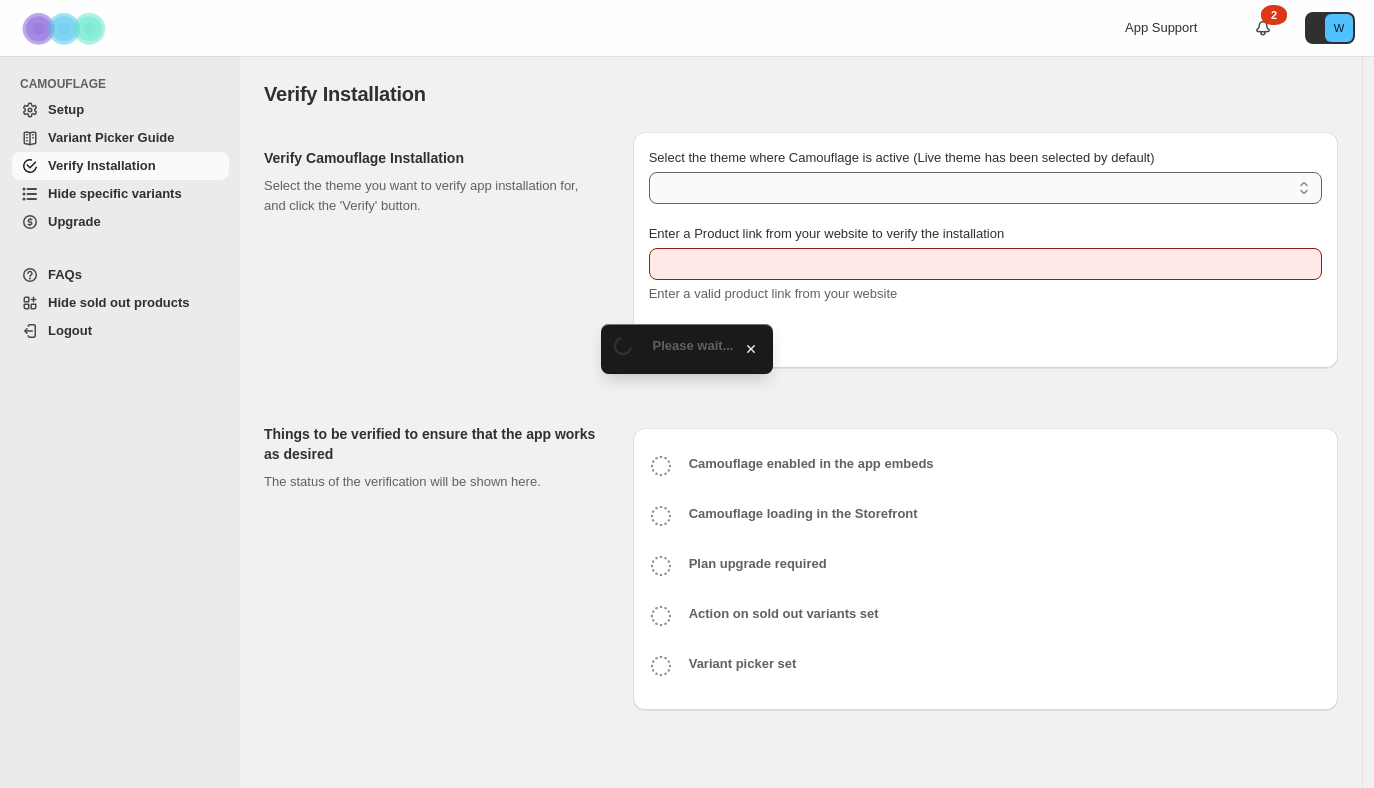 scroll, scrollTop: 0, scrollLeft: 0, axis: both 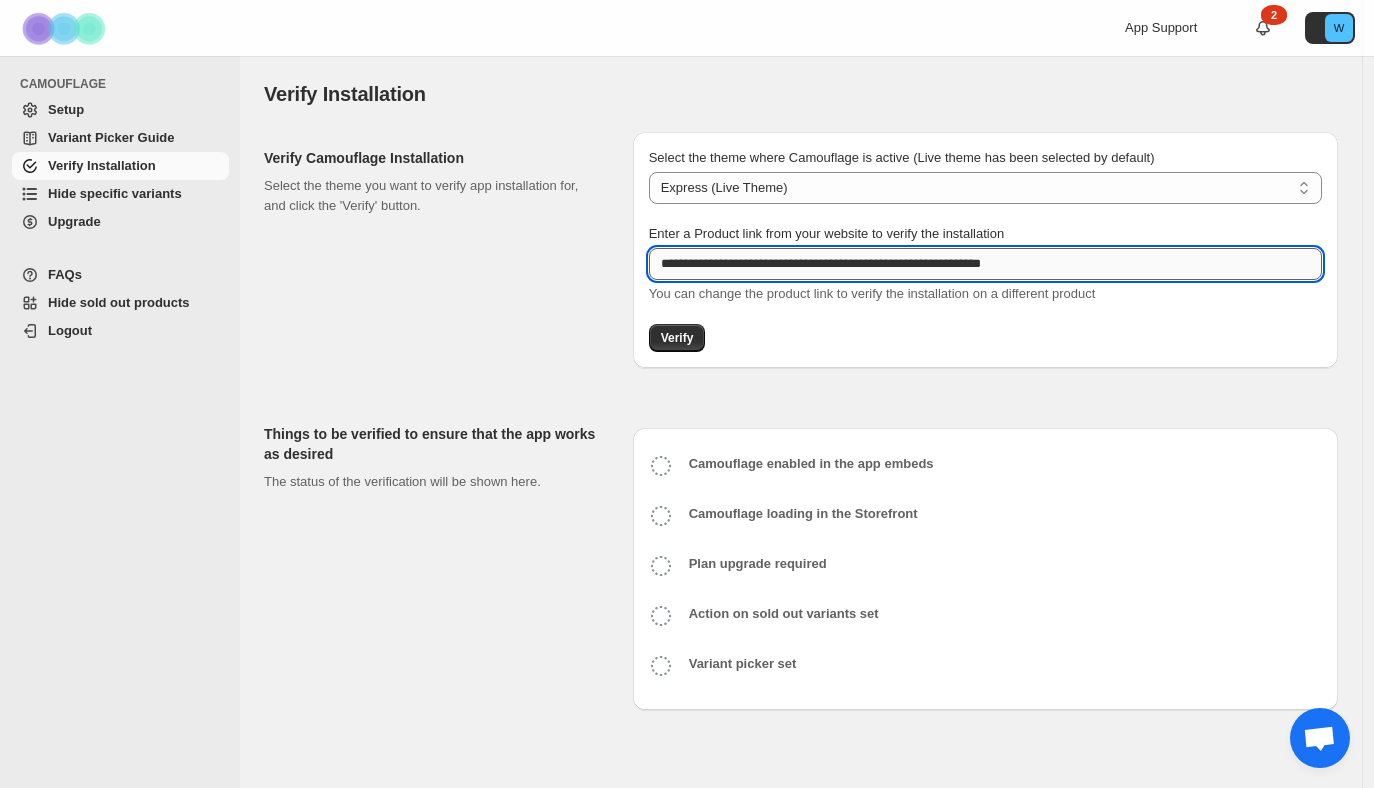 click on "**********" at bounding box center (985, 264) 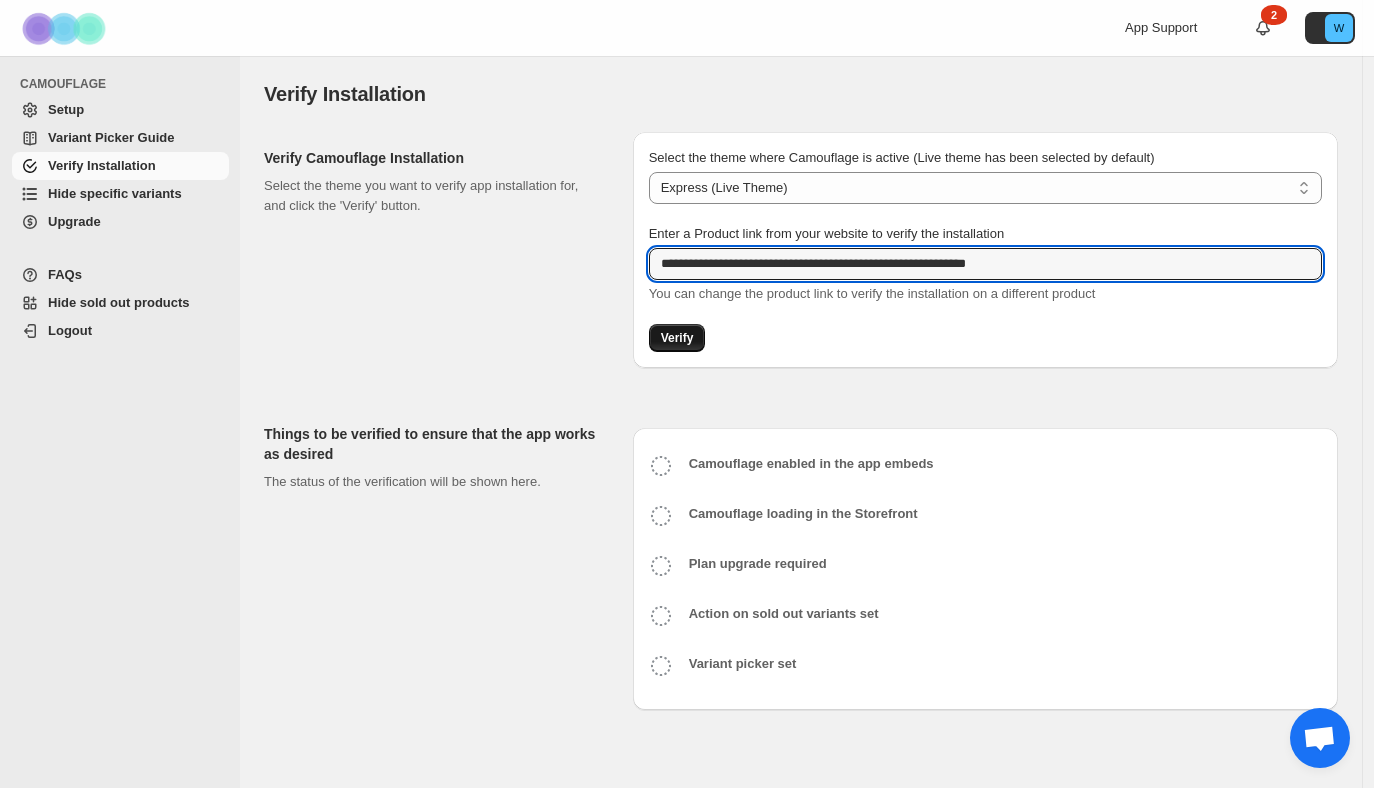 type on "**********" 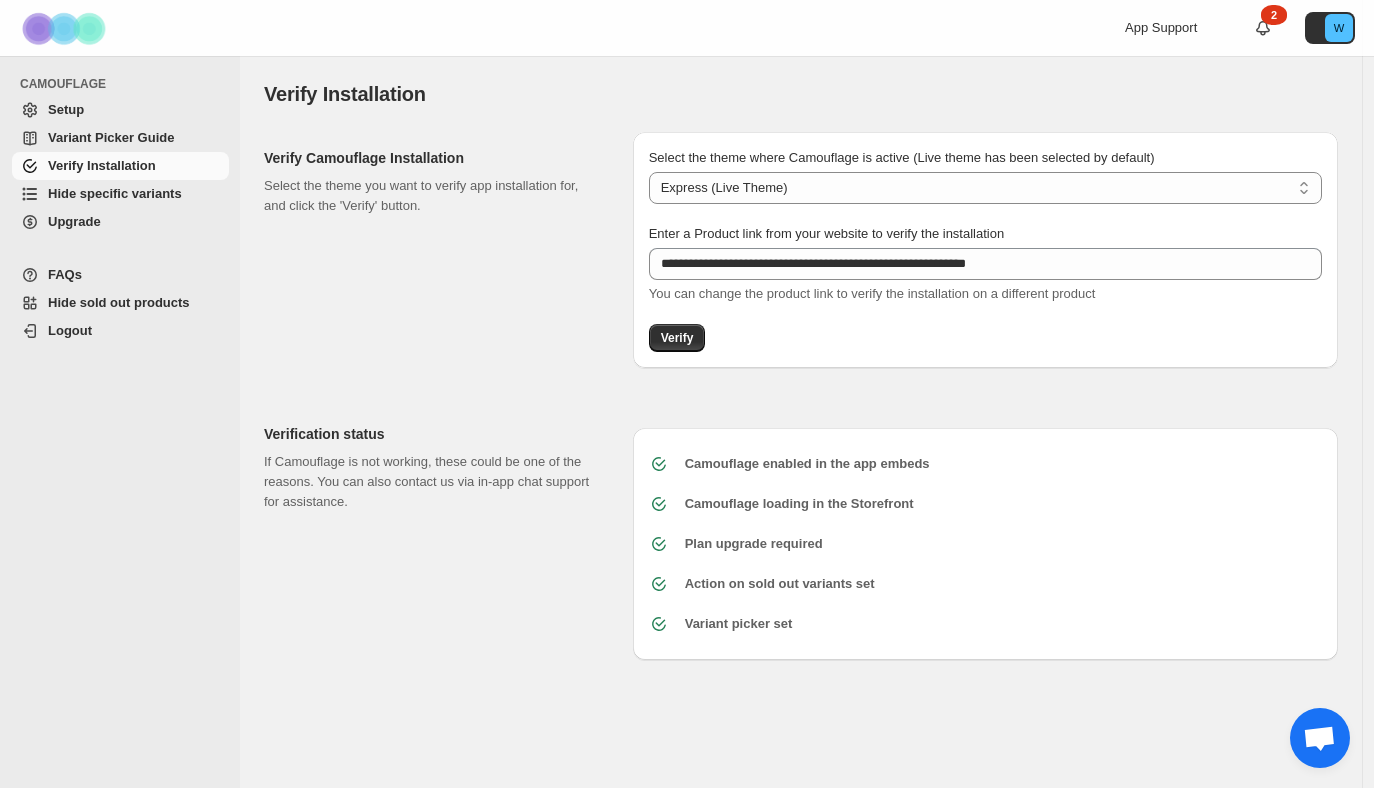 click on "Hide specific variants" at bounding box center [115, 193] 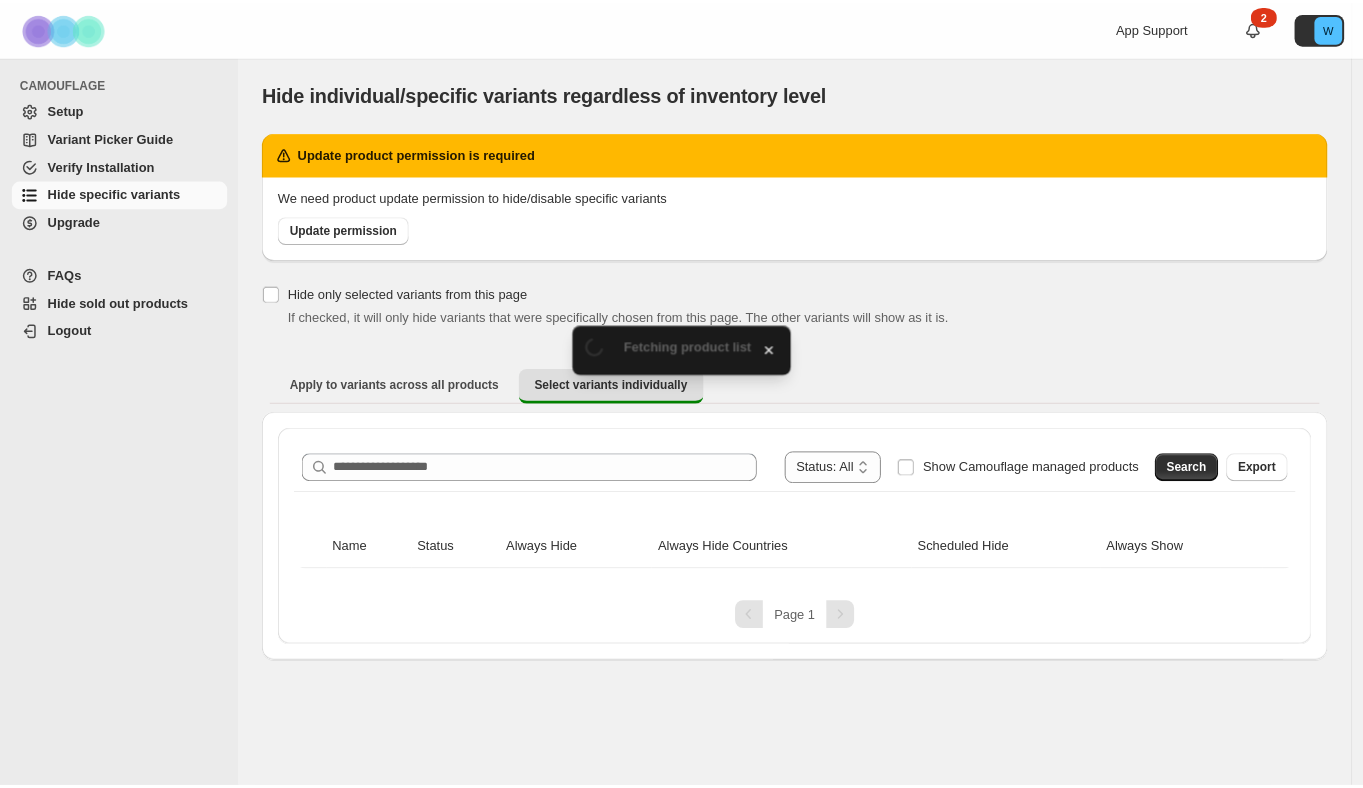 scroll, scrollTop: 0, scrollLeft: 0, axis: both 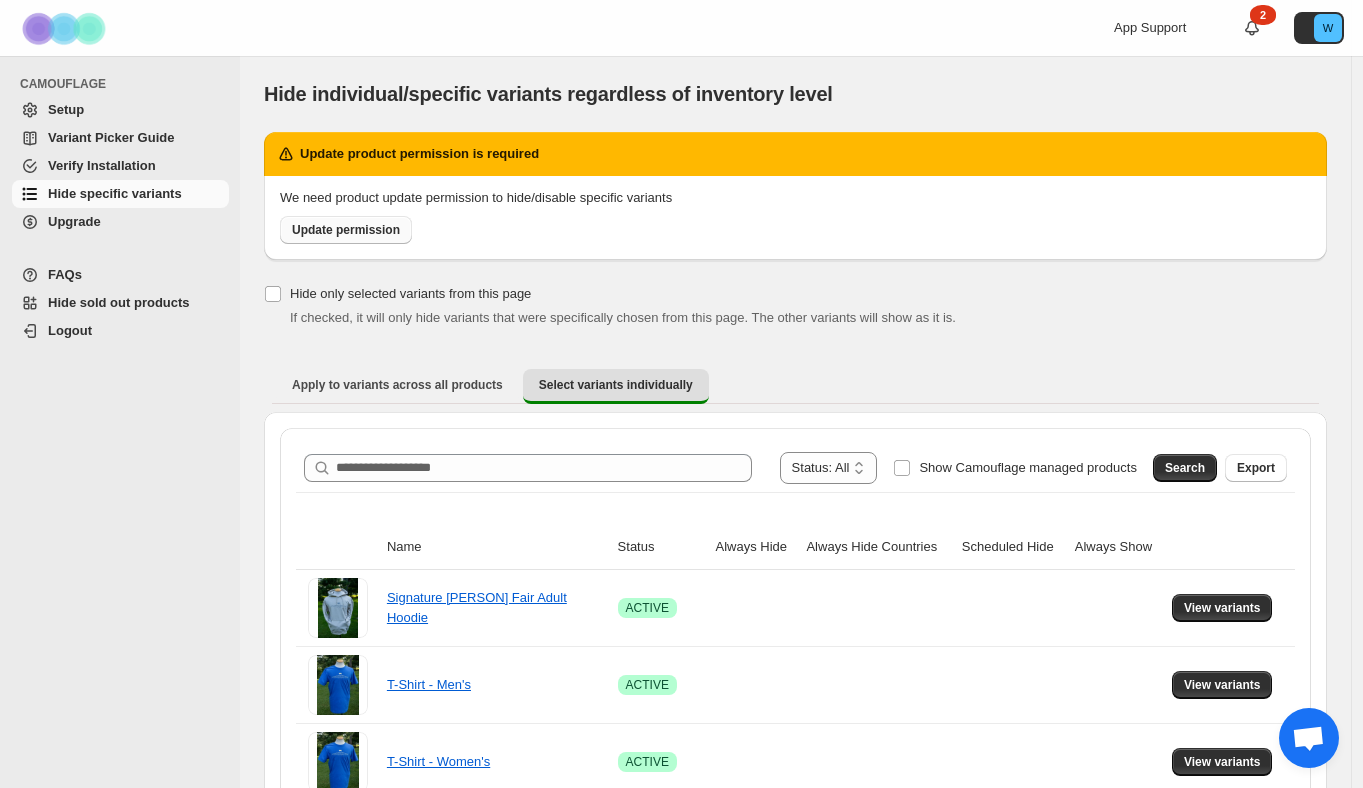click on "Update permission" at bounding box center [346, 230] 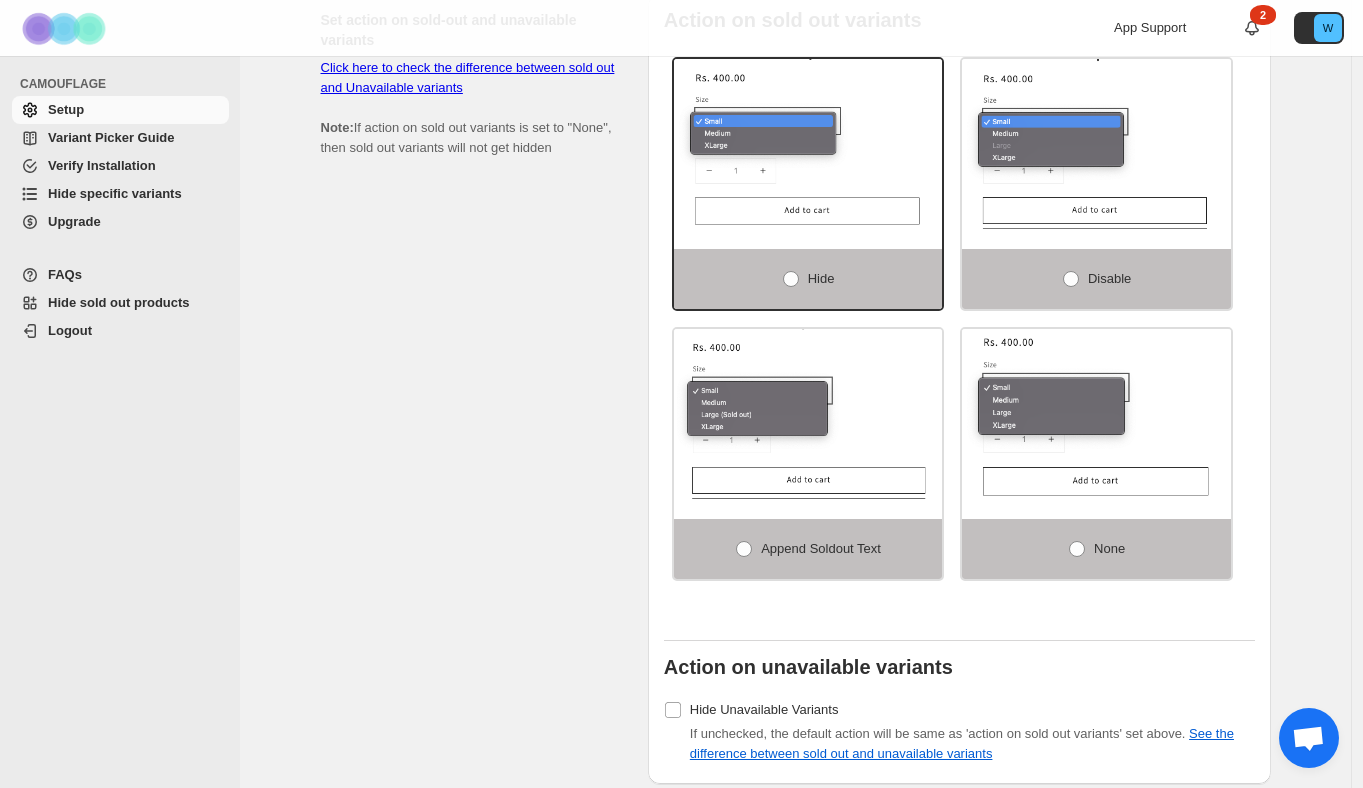 scroll, scrollTop: 1538, scrollLeft: 0, axis: vertical 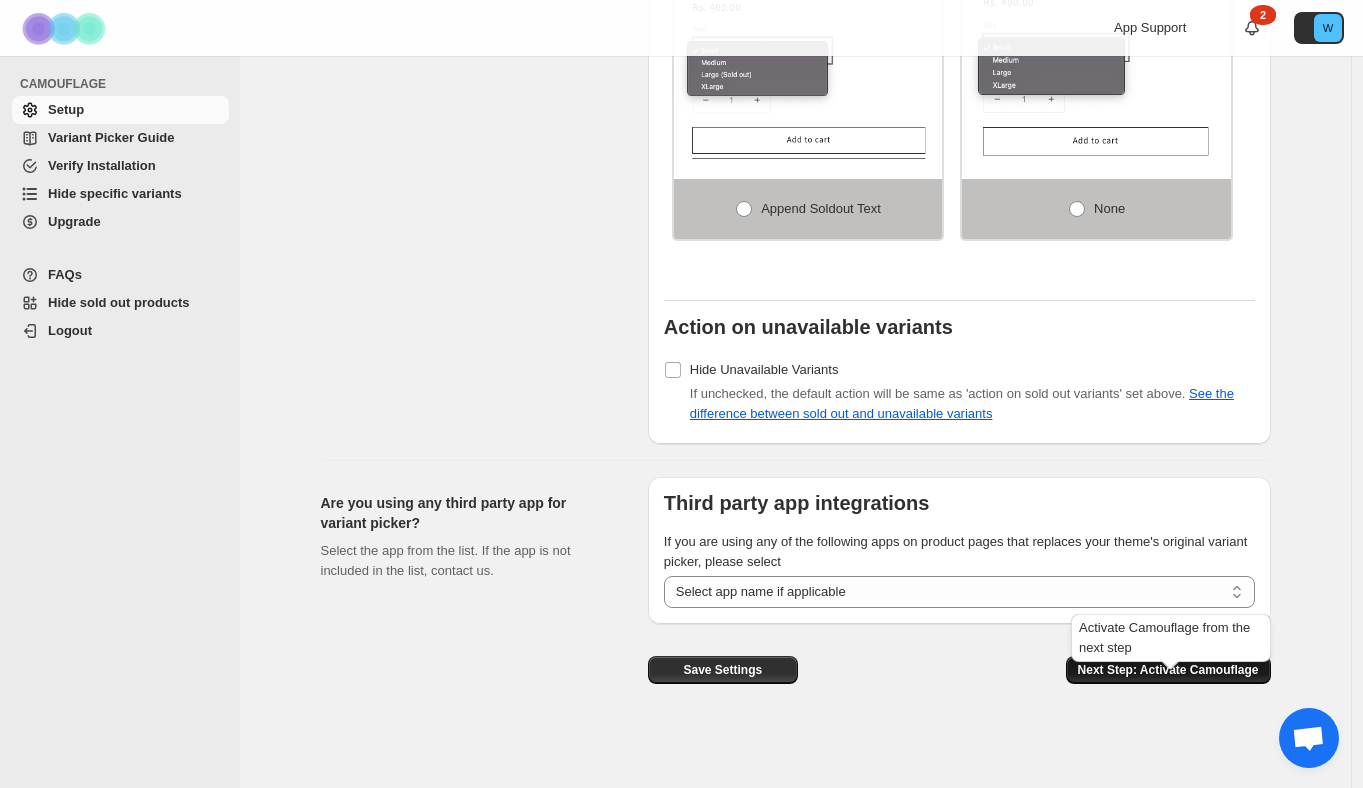 click on "Next Step: Activate Camouflage" at bounding box center (1168, 670) 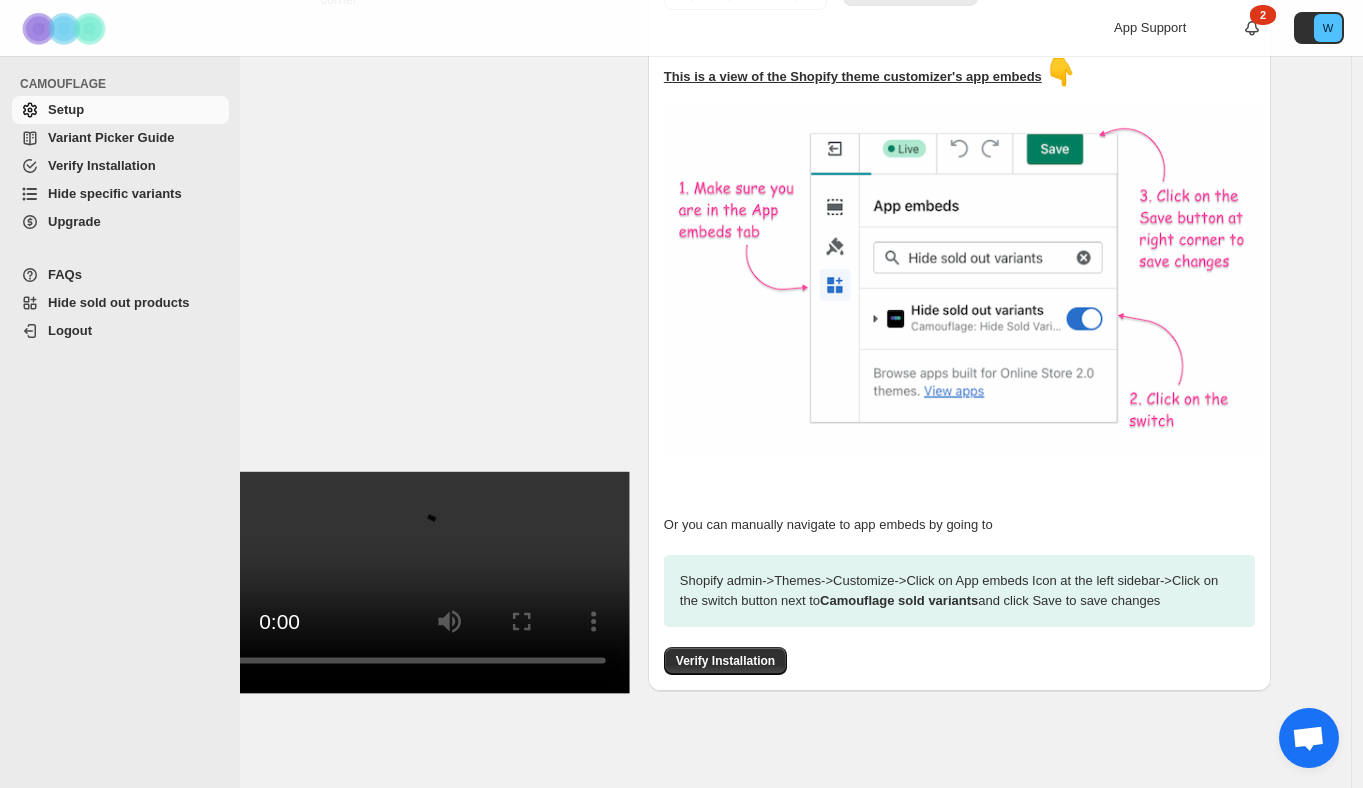 scroll, scrollTop: 415, scrollLeft: 0, axis: vertical 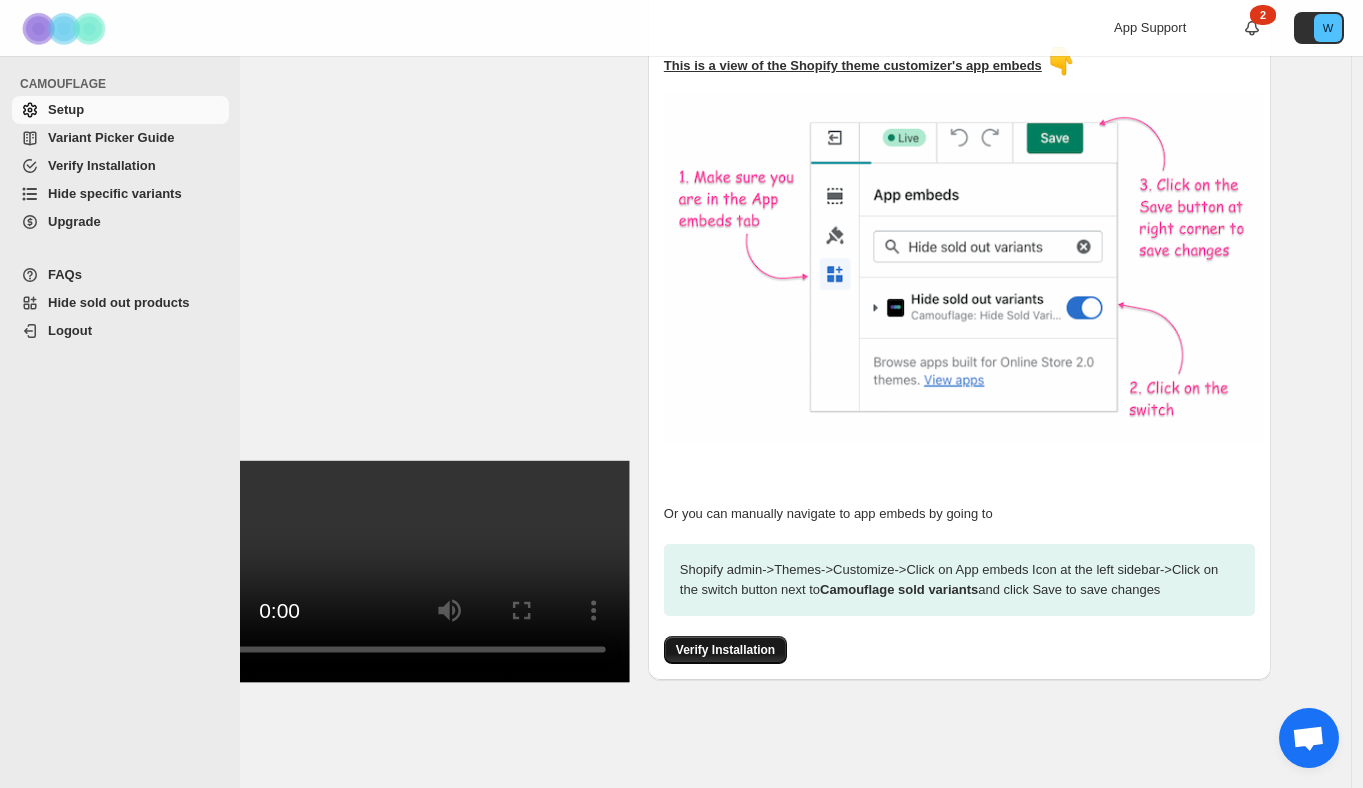 click on "Verify Installation" at bounding box center (725, 650) 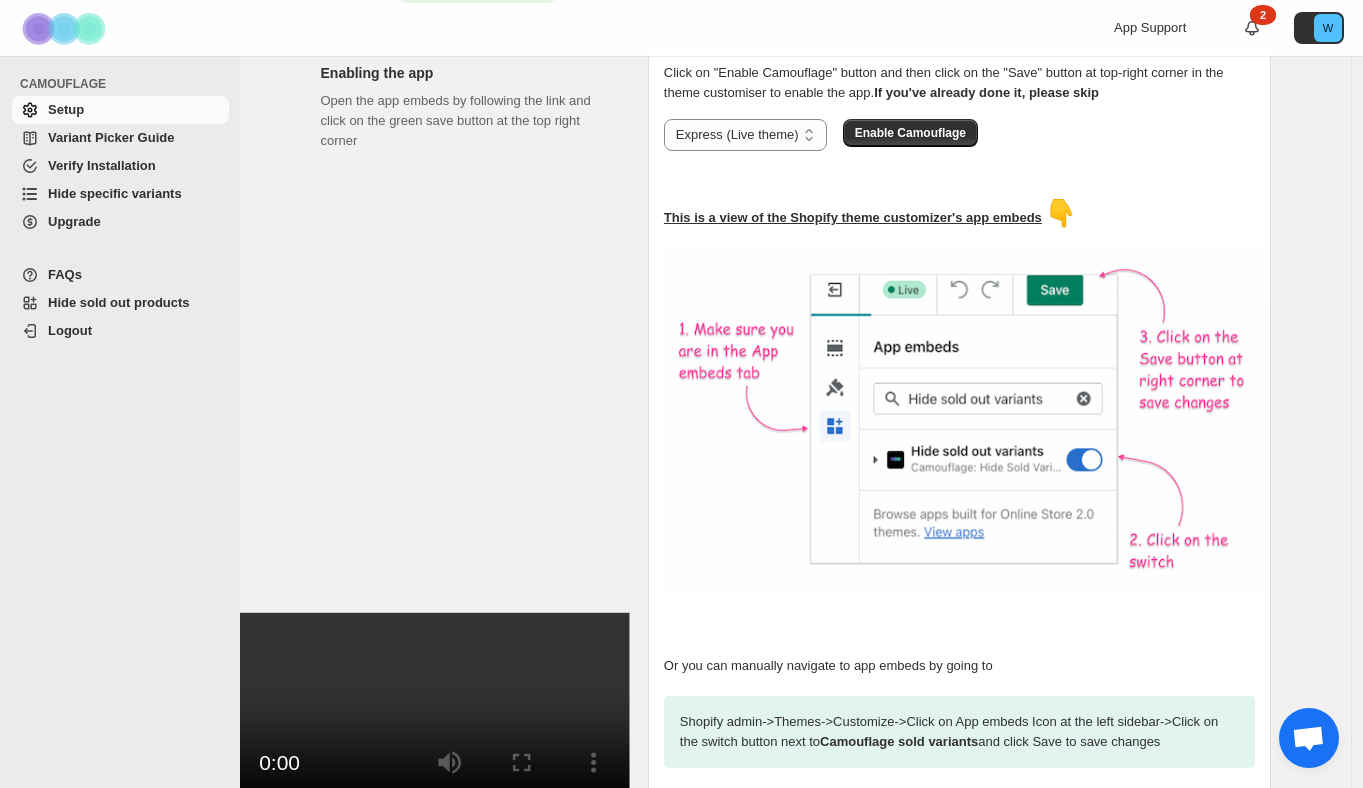 scroll, scrollTop: 109, scrollLeft: 0, axis: vertical 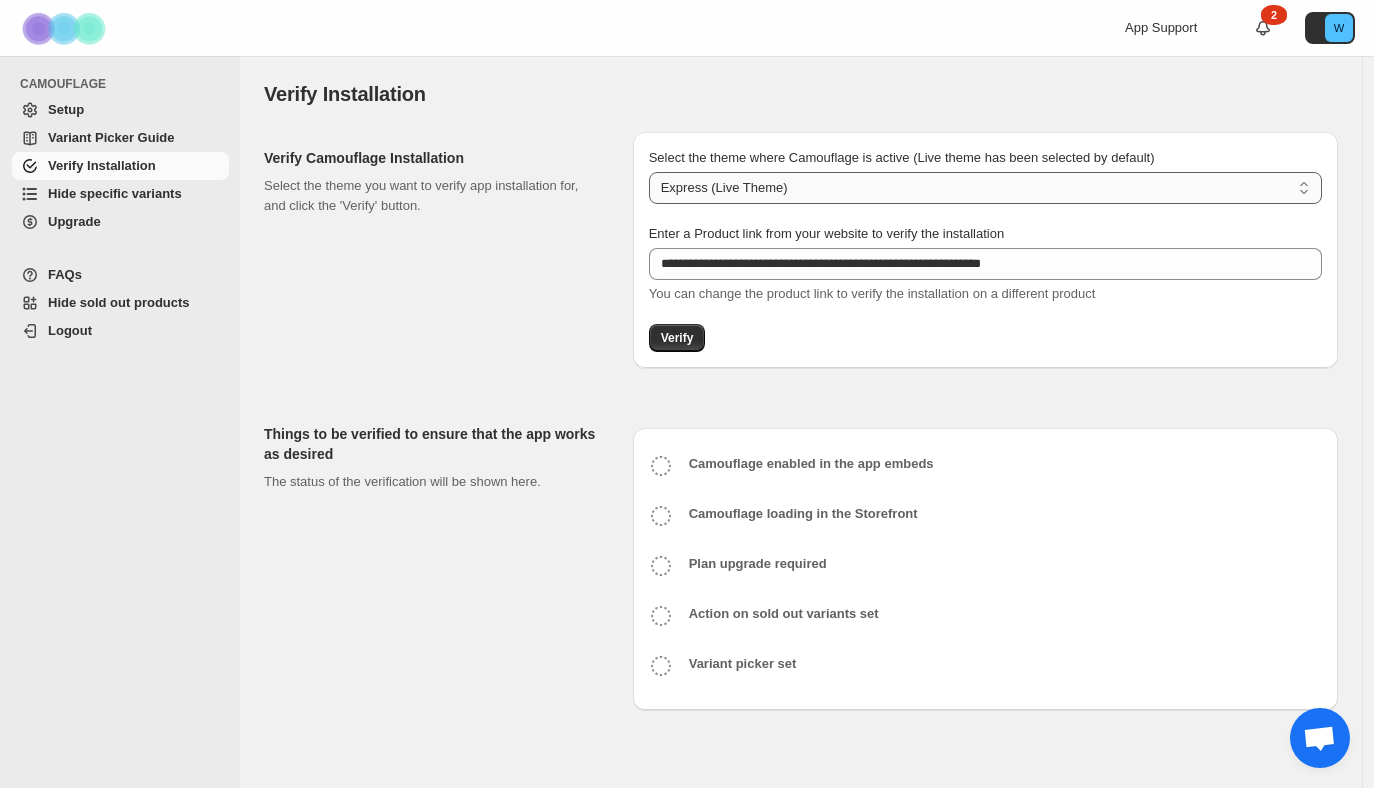 click on "**********" at bounding box center [985, 188] 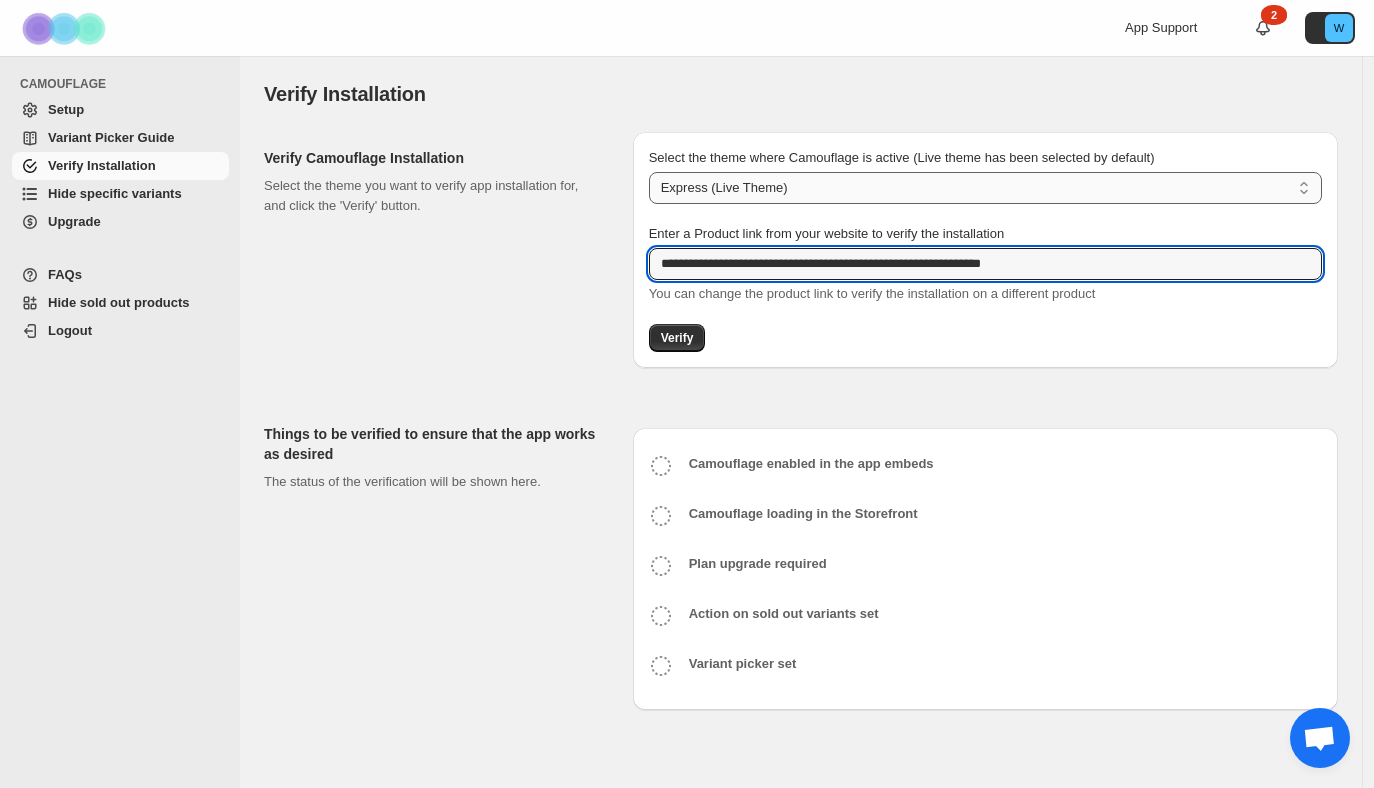 click on "**********" at bounding box center [985, 264] 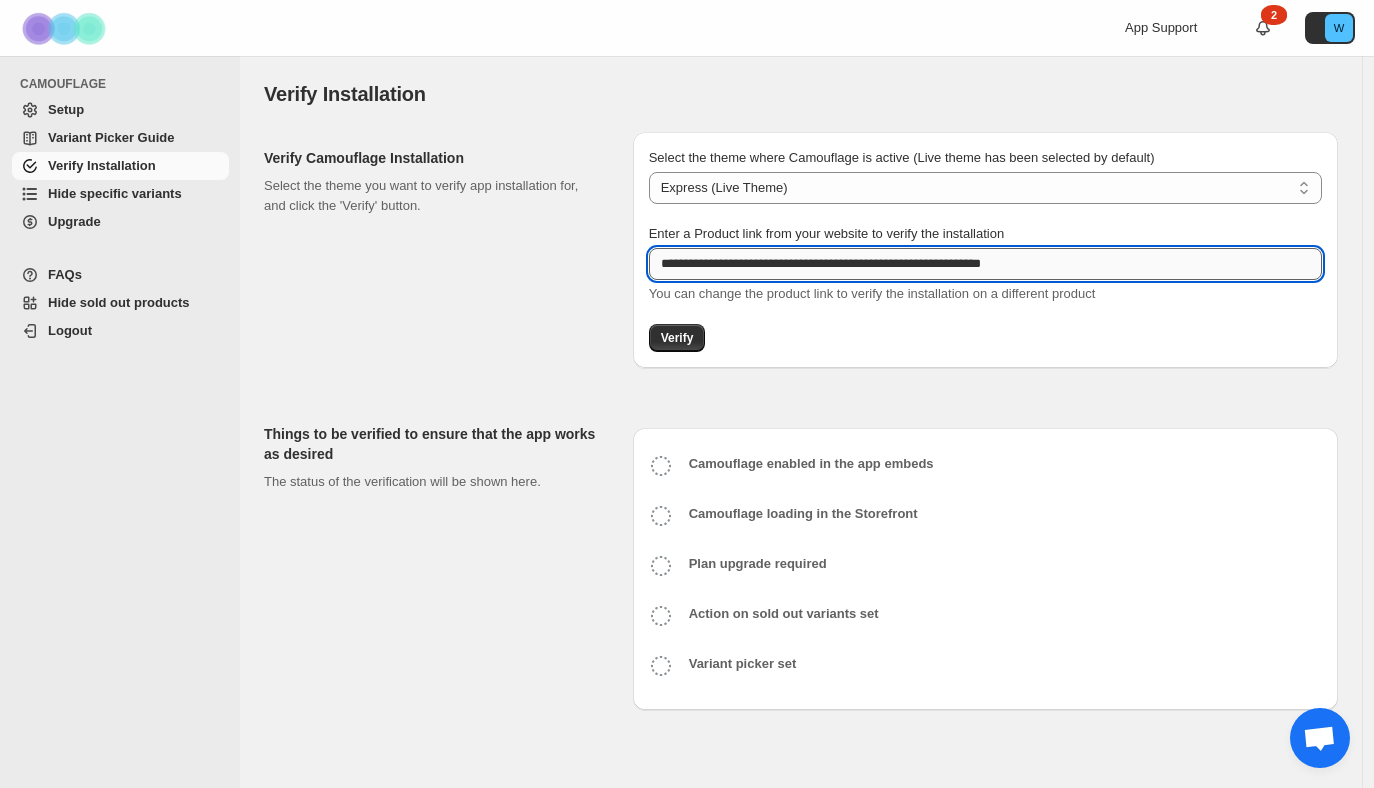 paste 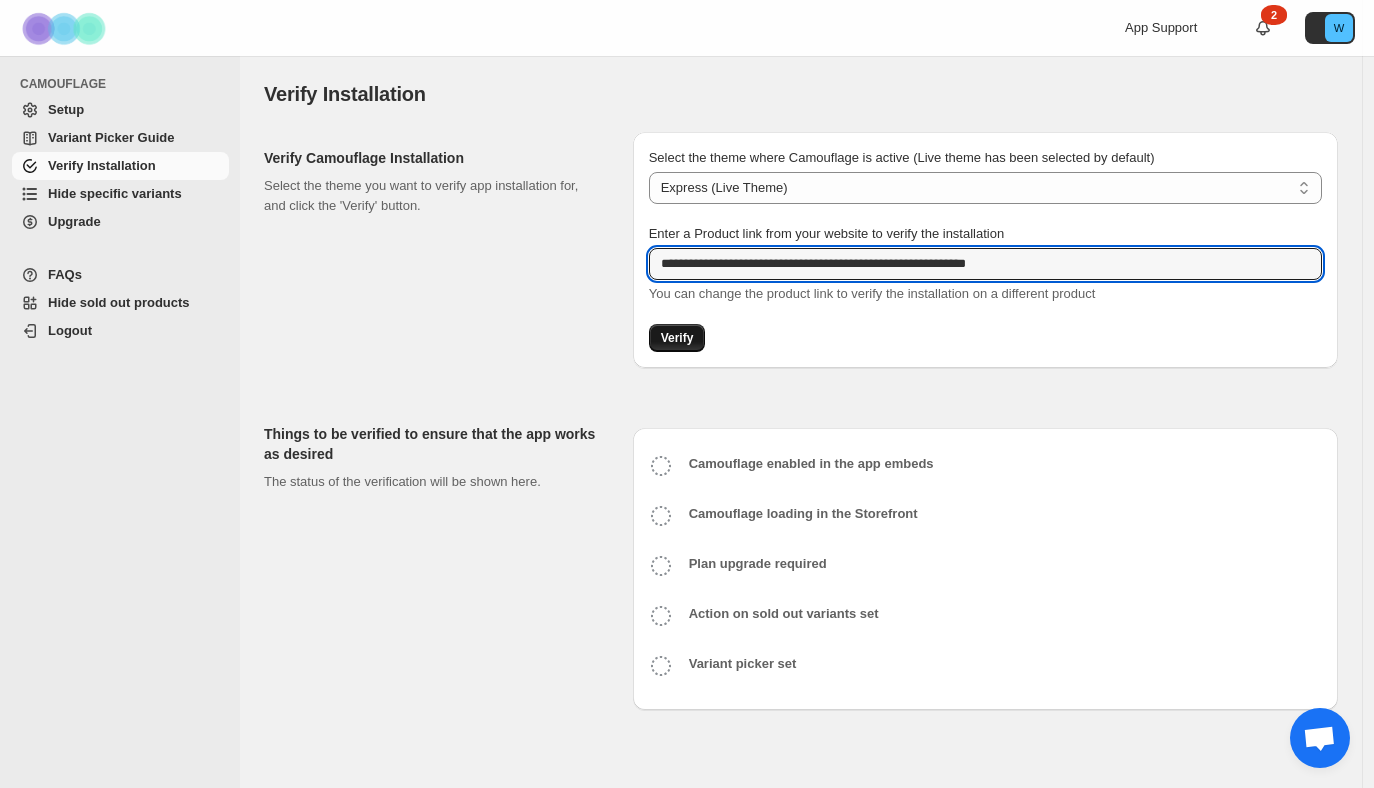type on "**********" 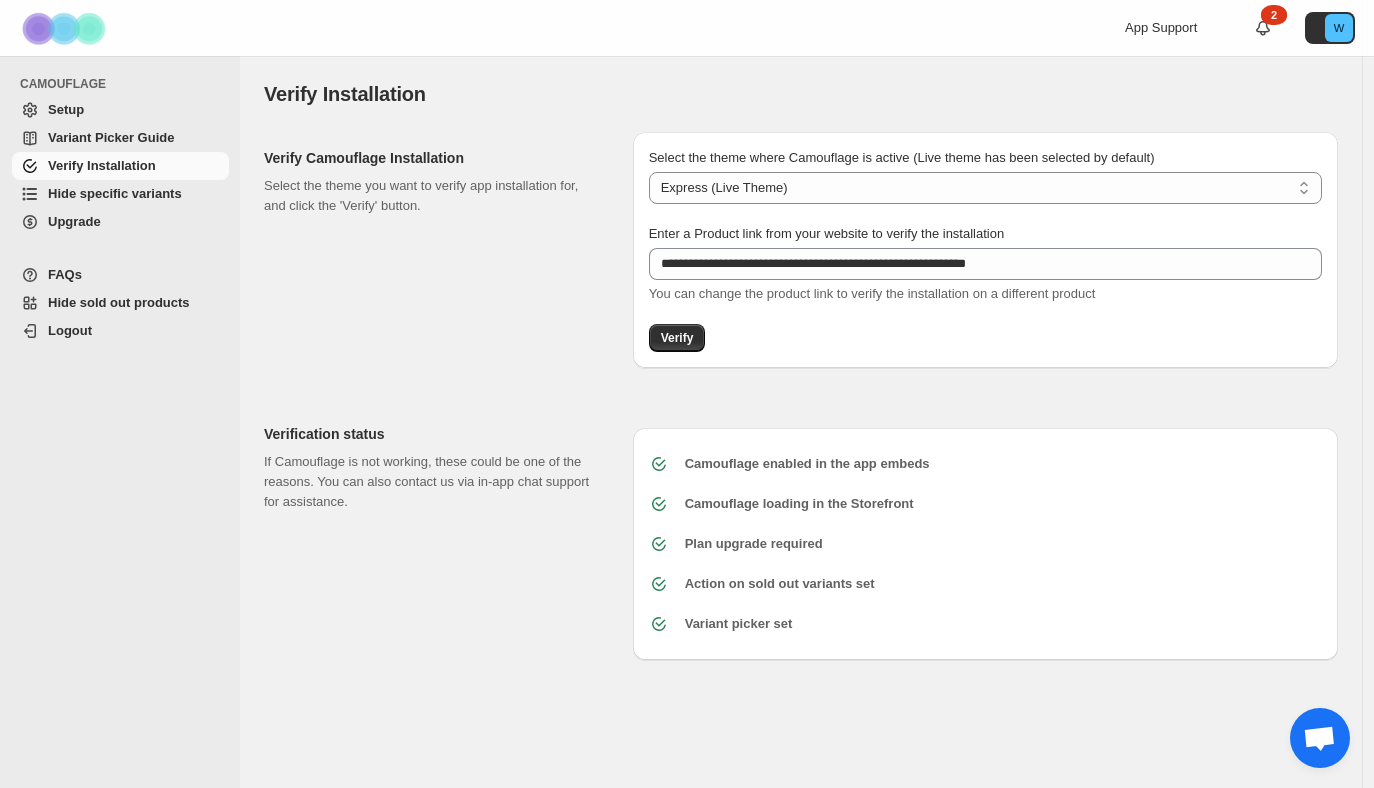 click on "Setup" at bounding box center [136, 110] 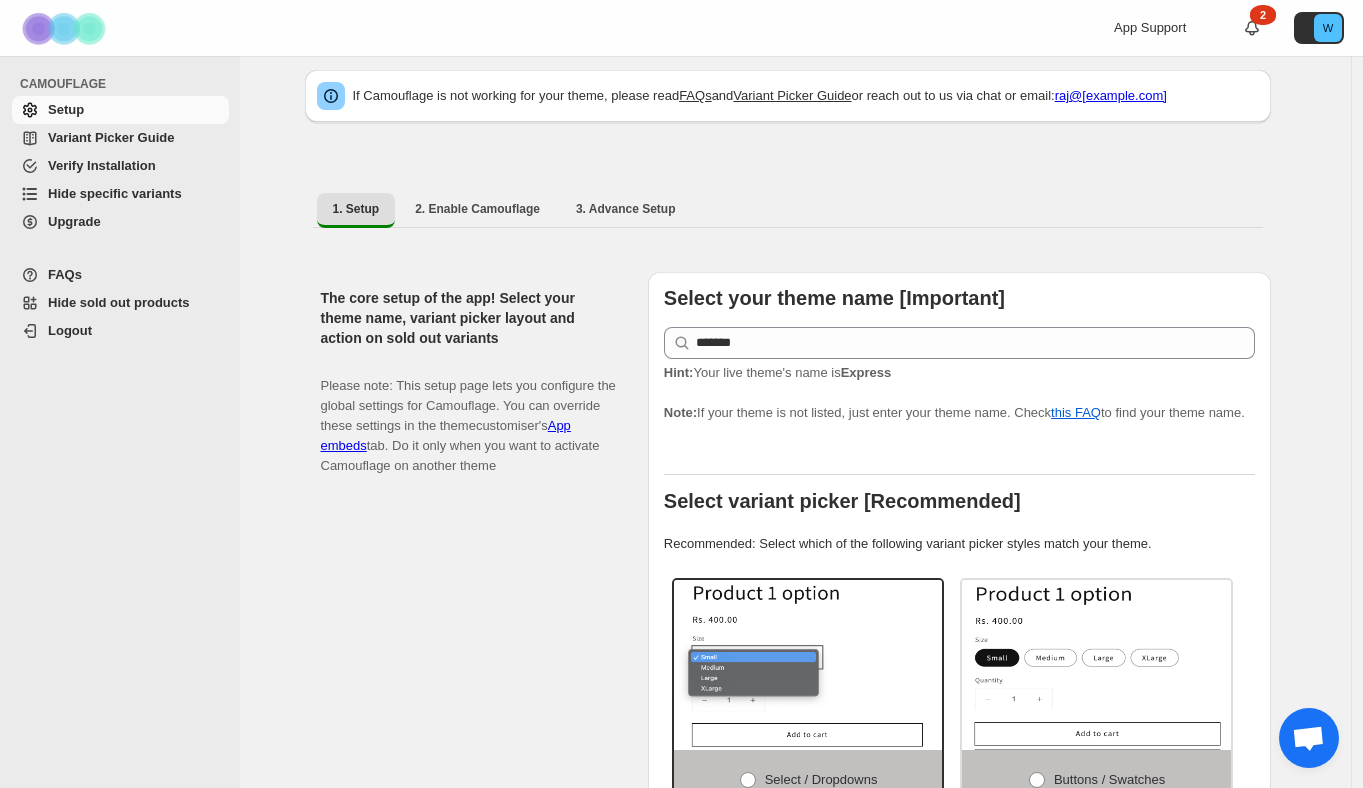 scroll, scrollTop: 28, scrollLeft: 0, axis: vertical 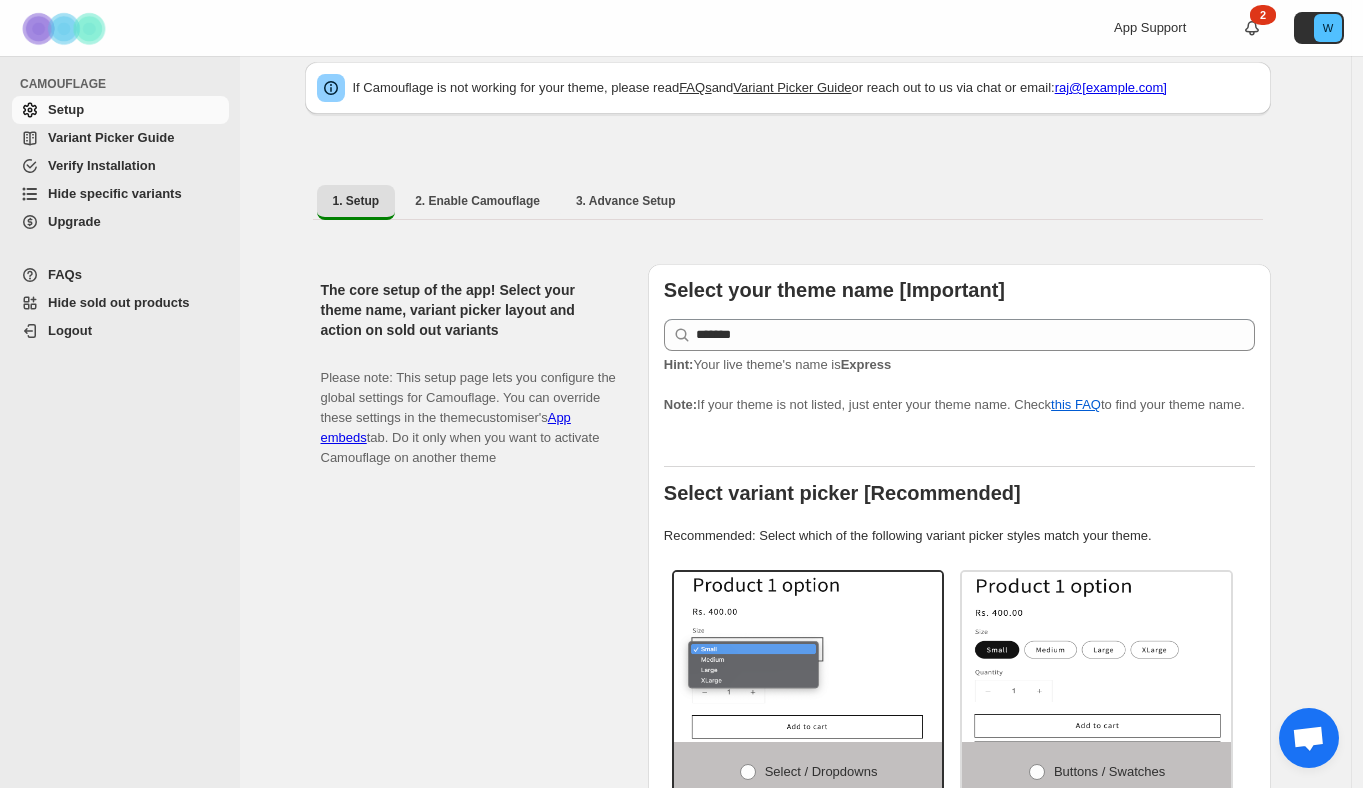 click on "Upgrade" at bounding box center [74, 221] 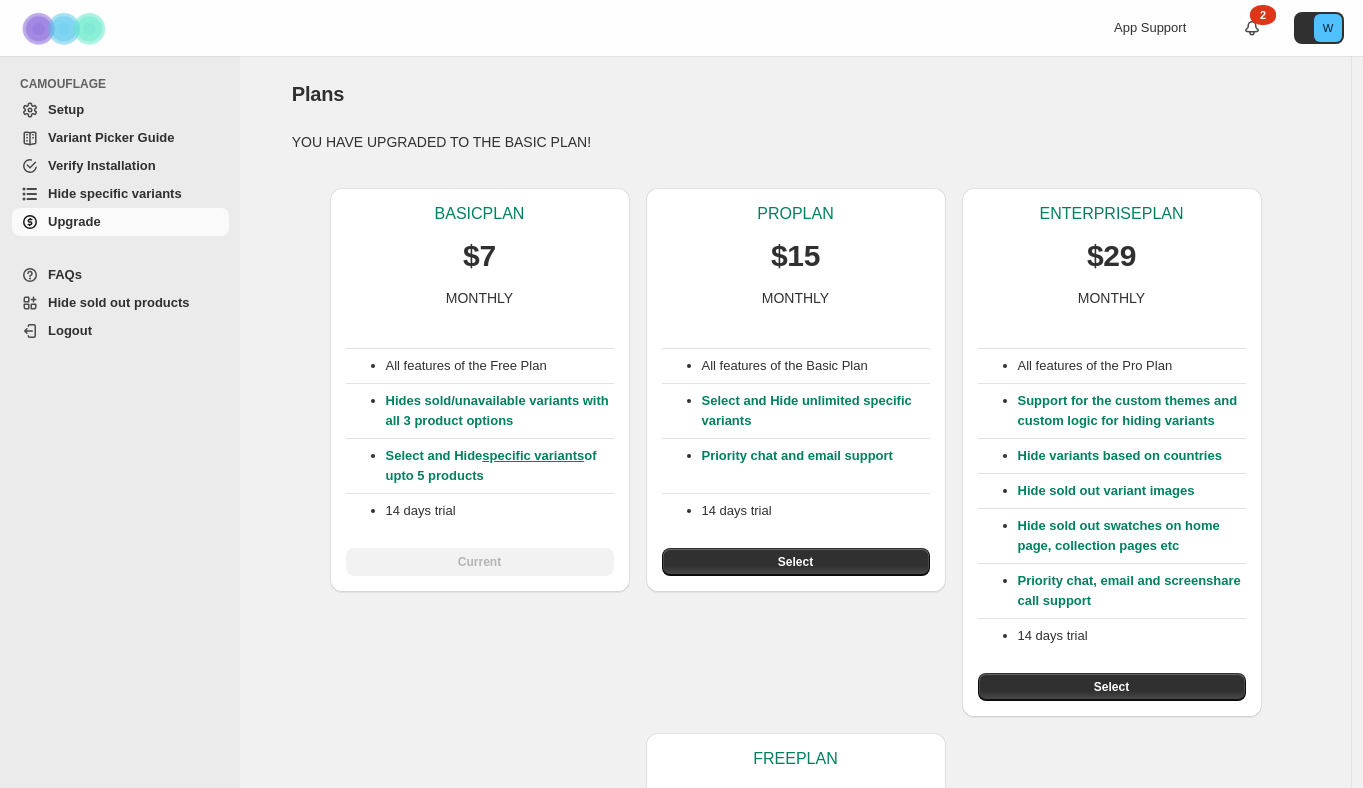 scroll, scrollTop: 0, scrollLeft: 0, axis: both 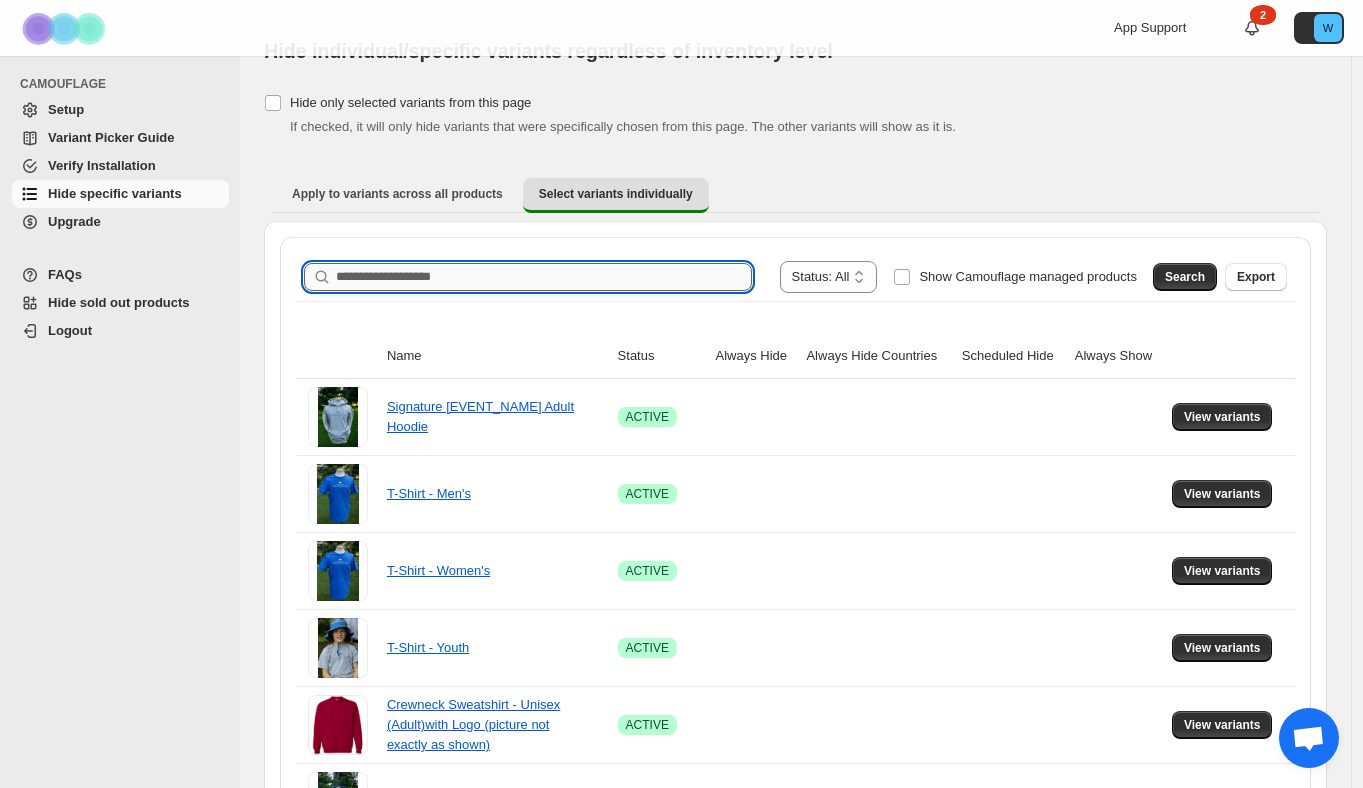 click on "Search product name" at bounding box center (544, 277) 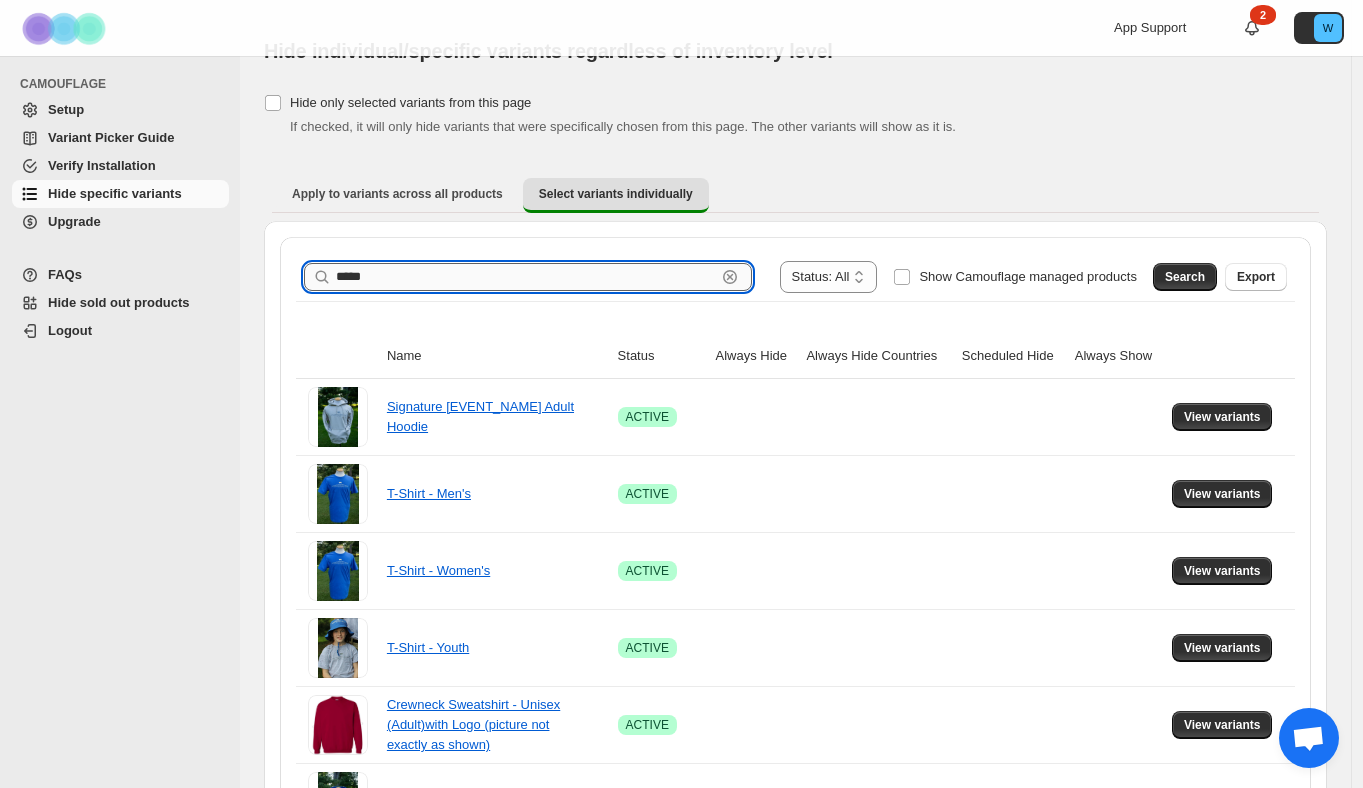 type on "*****" 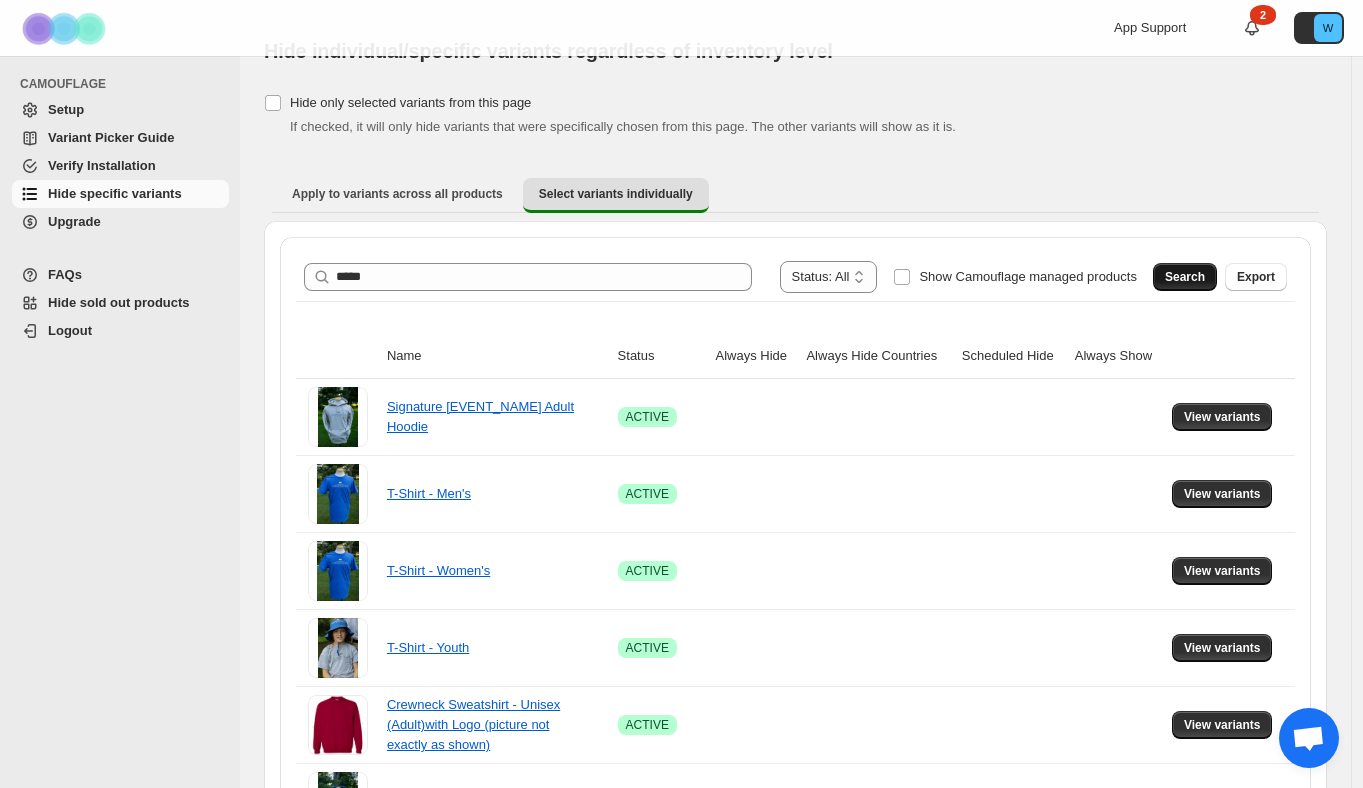 click on "Search" at bounding box center [1185, 277] 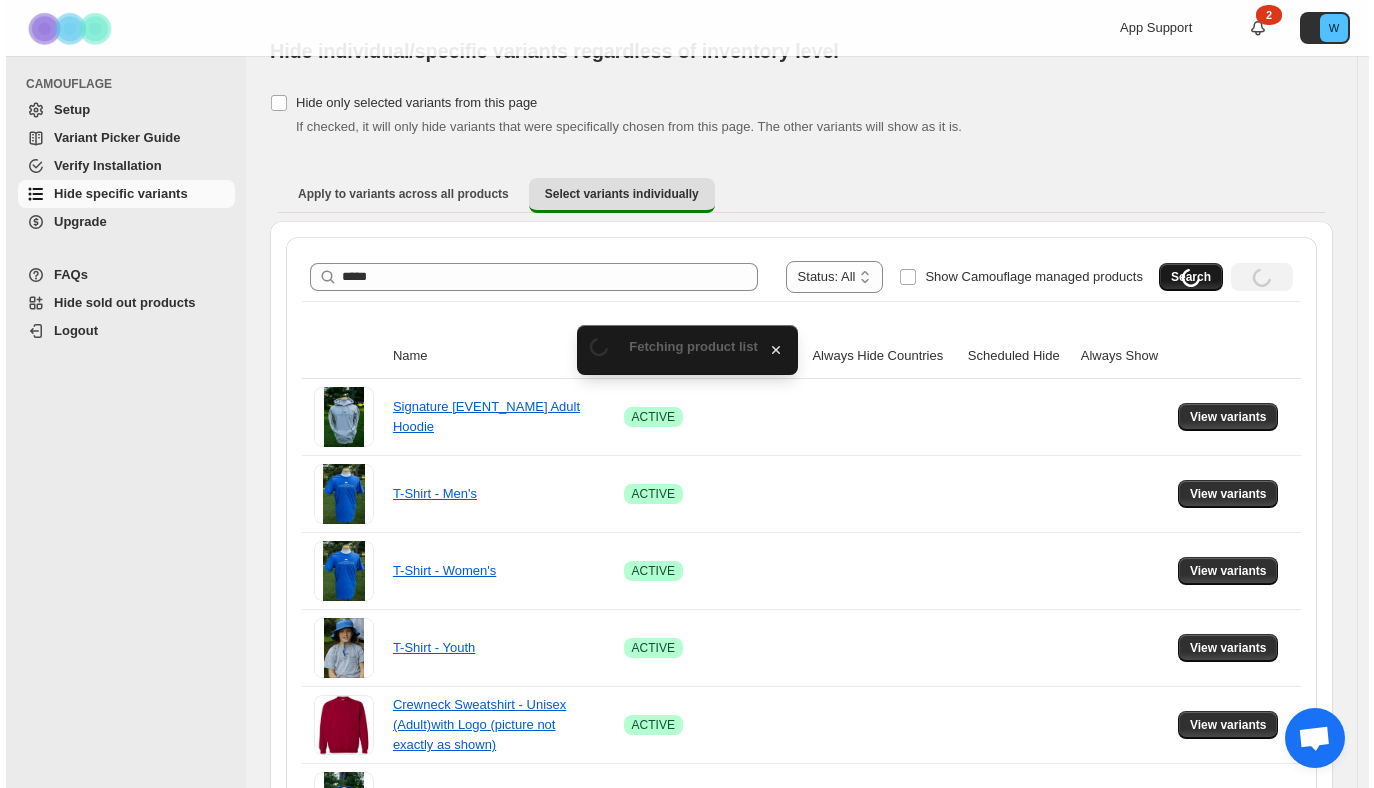 scroll, scrollTop: 0, scrollLeft: 0, axis: both 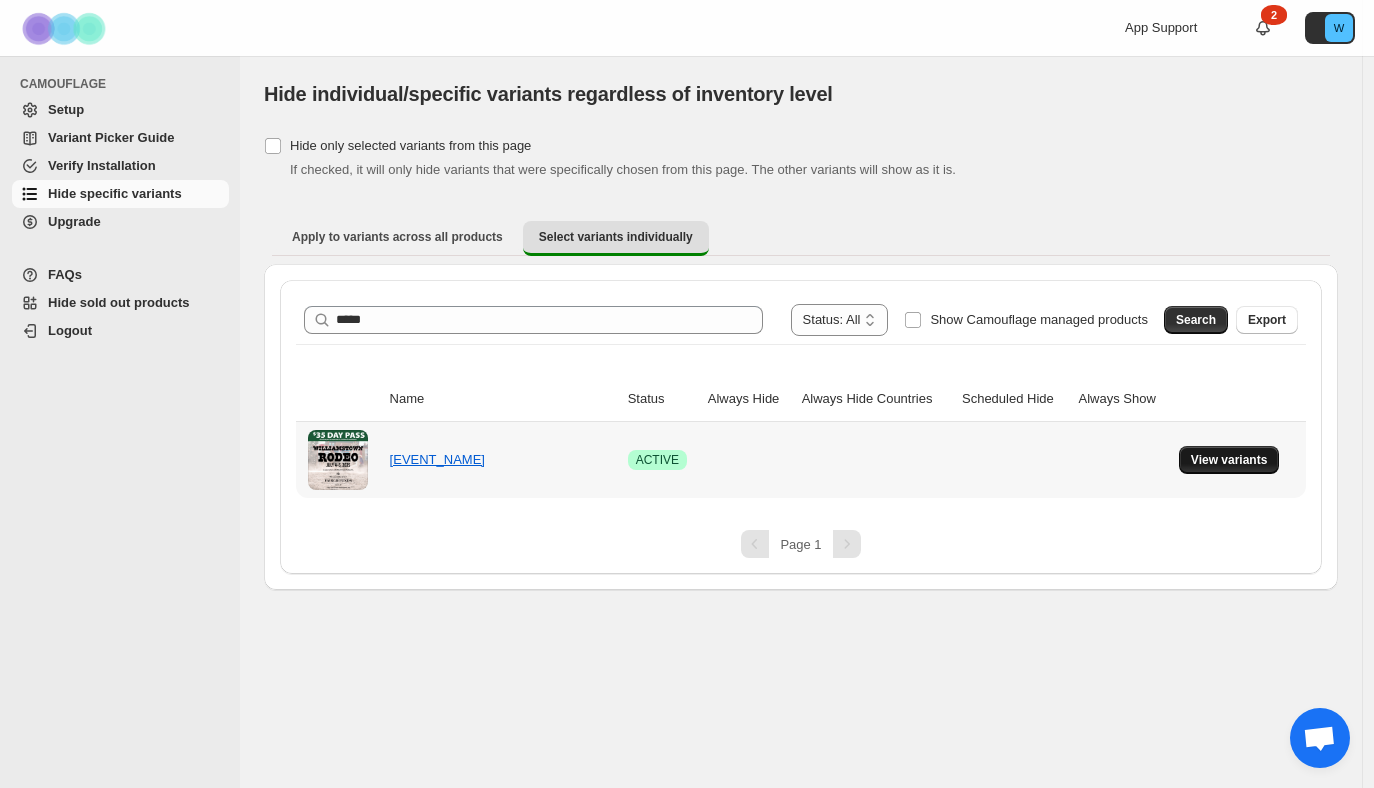 click on "View variants" at bounding box center [1229, 460] 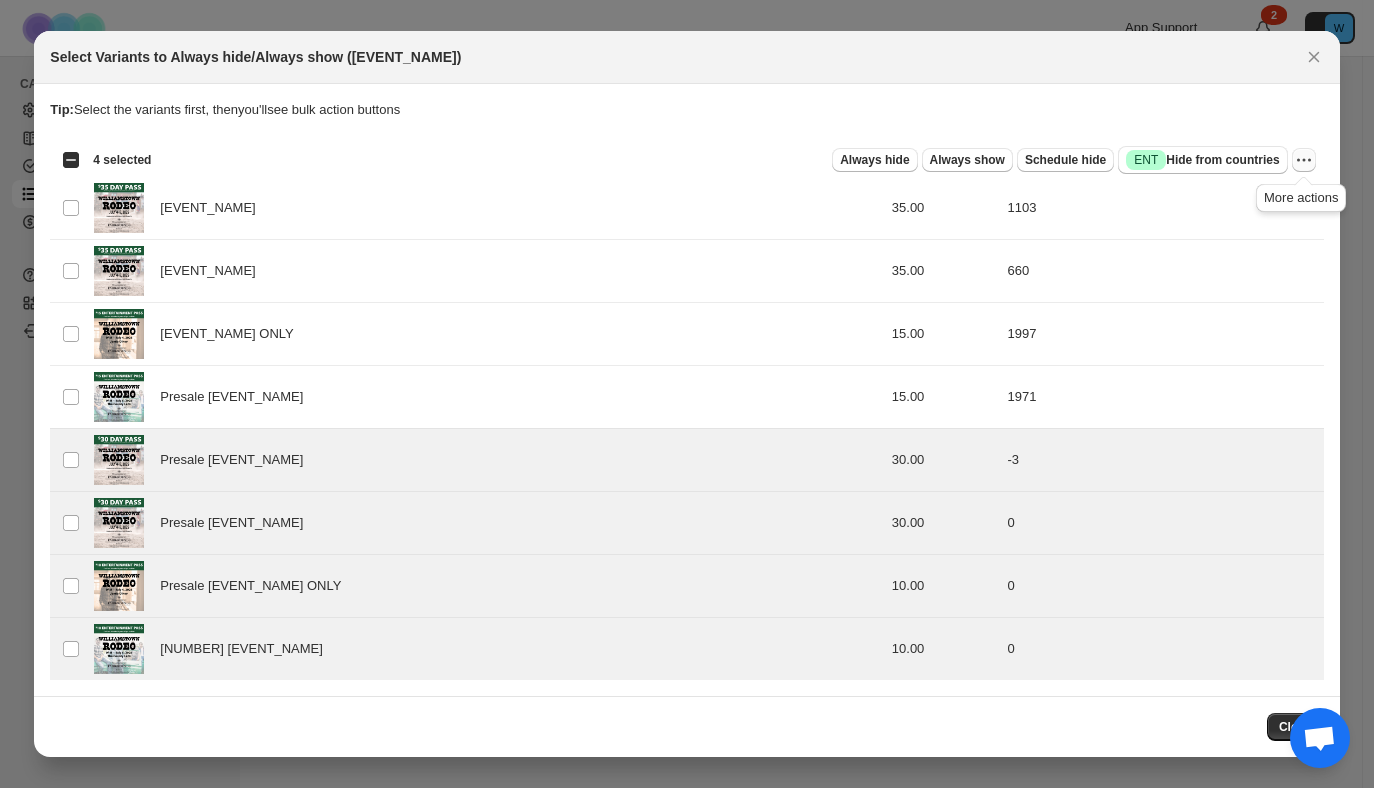 click at bounding box center (1304, 160) 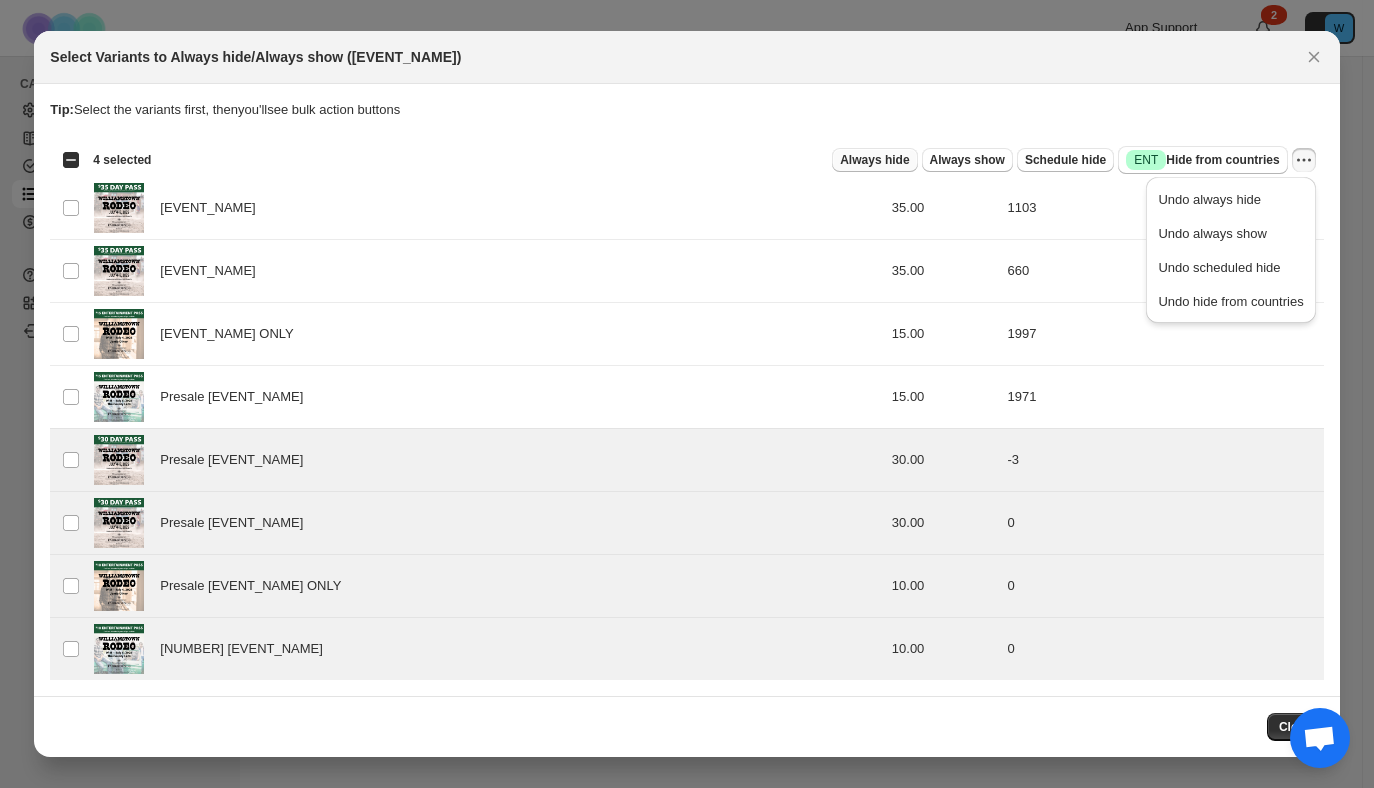 click on "Always hide" at bounding box center (874, 160) 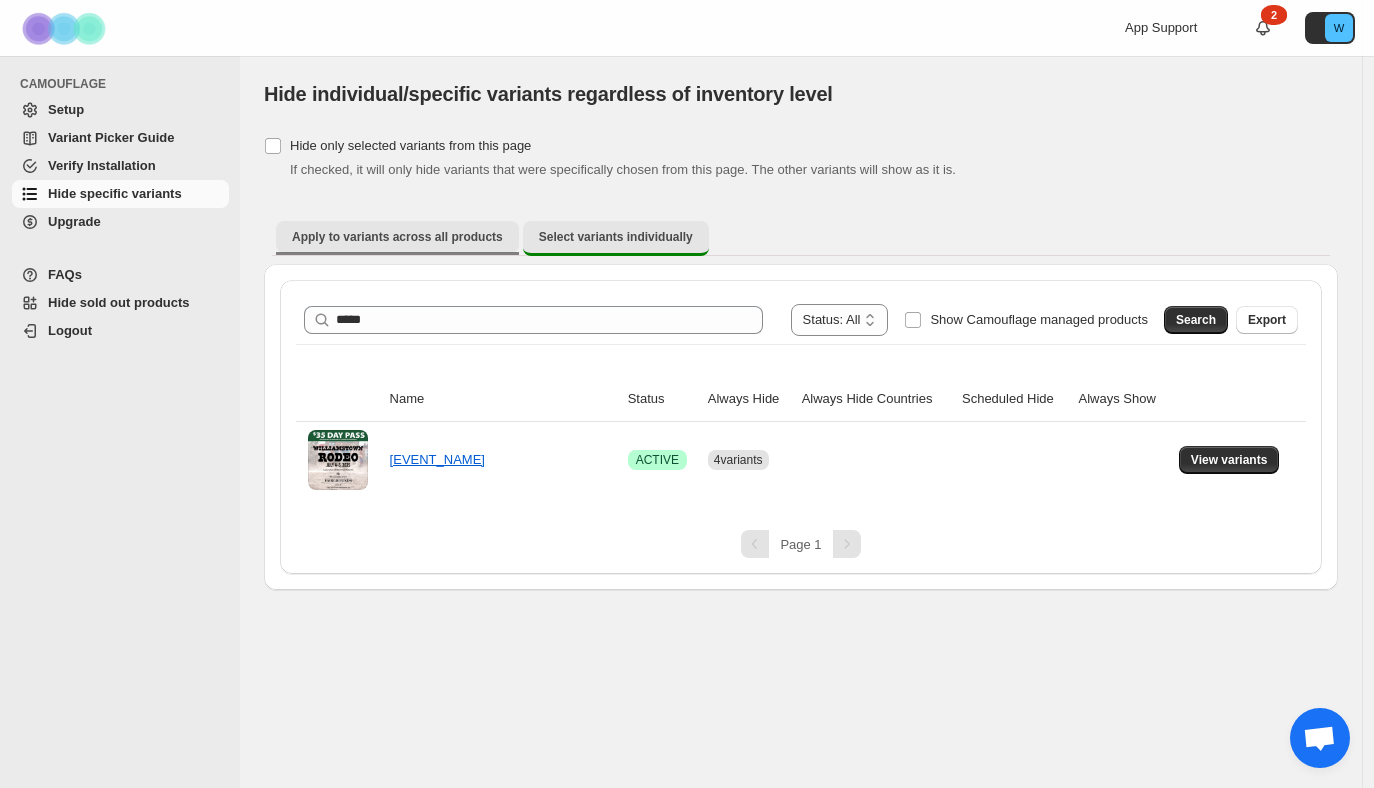 click on "Apply to variants across all products" at bounding box center [397, 237] 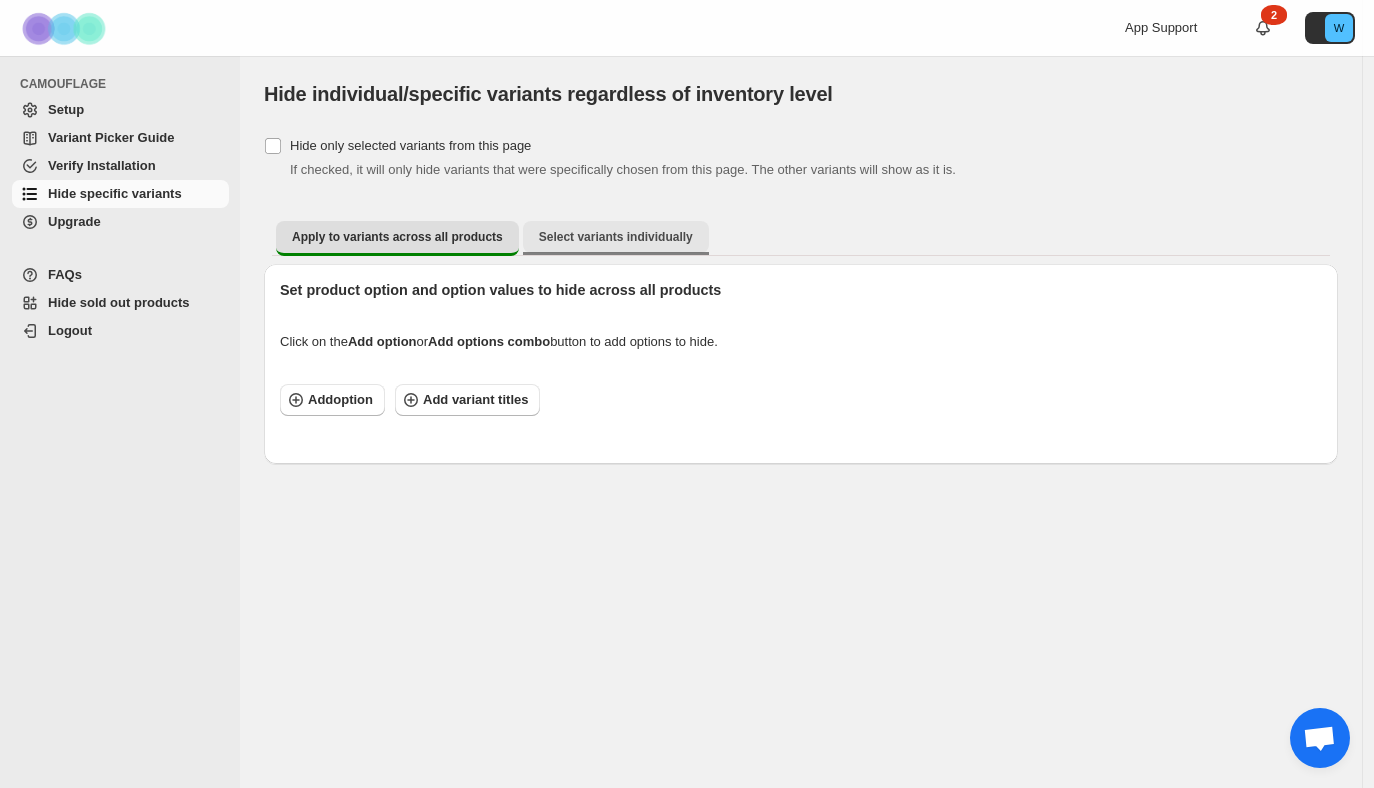 click on "Select variants individually" at bounding box center [616, 237] 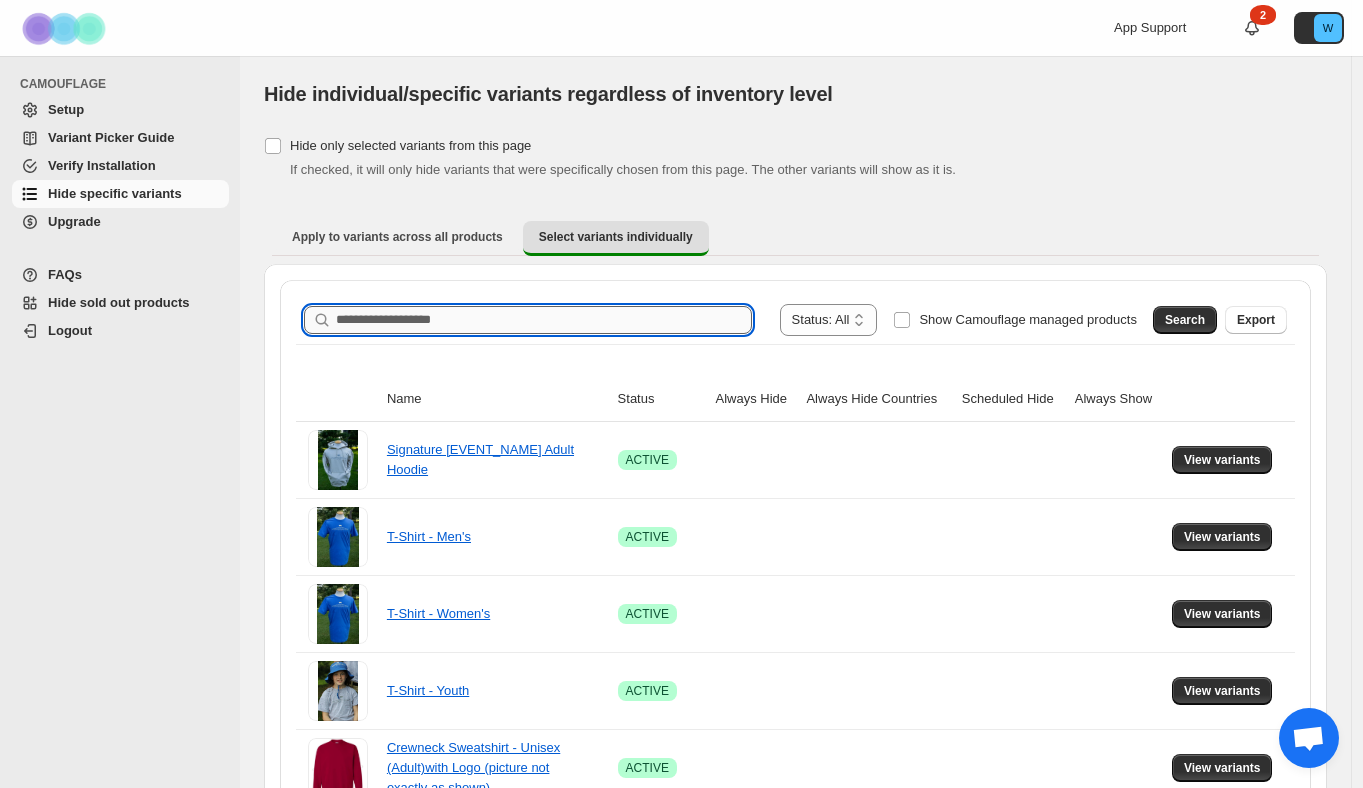 click on "Search product name" at bounding box center [544, 320] 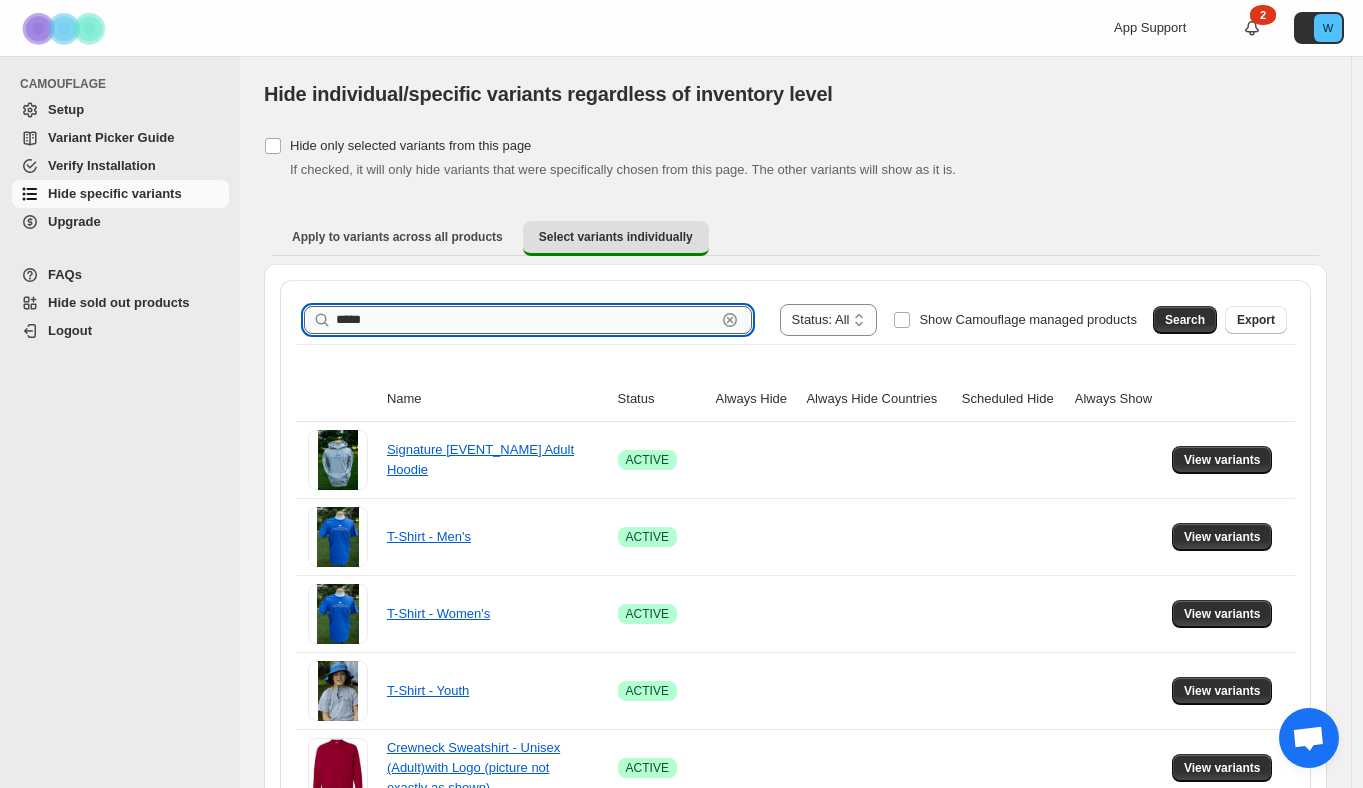 type on "*****" 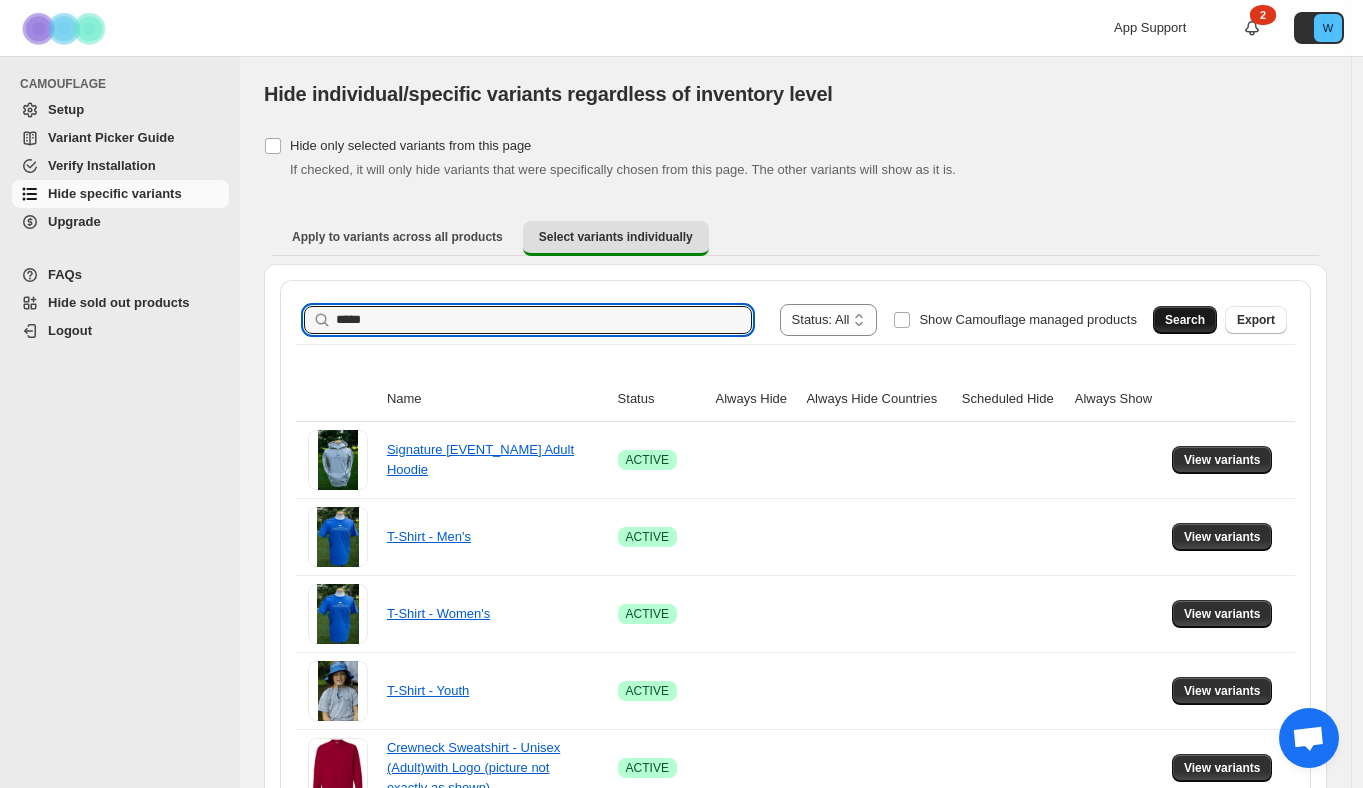 click on "Search" at bounding box center [1185, 320] 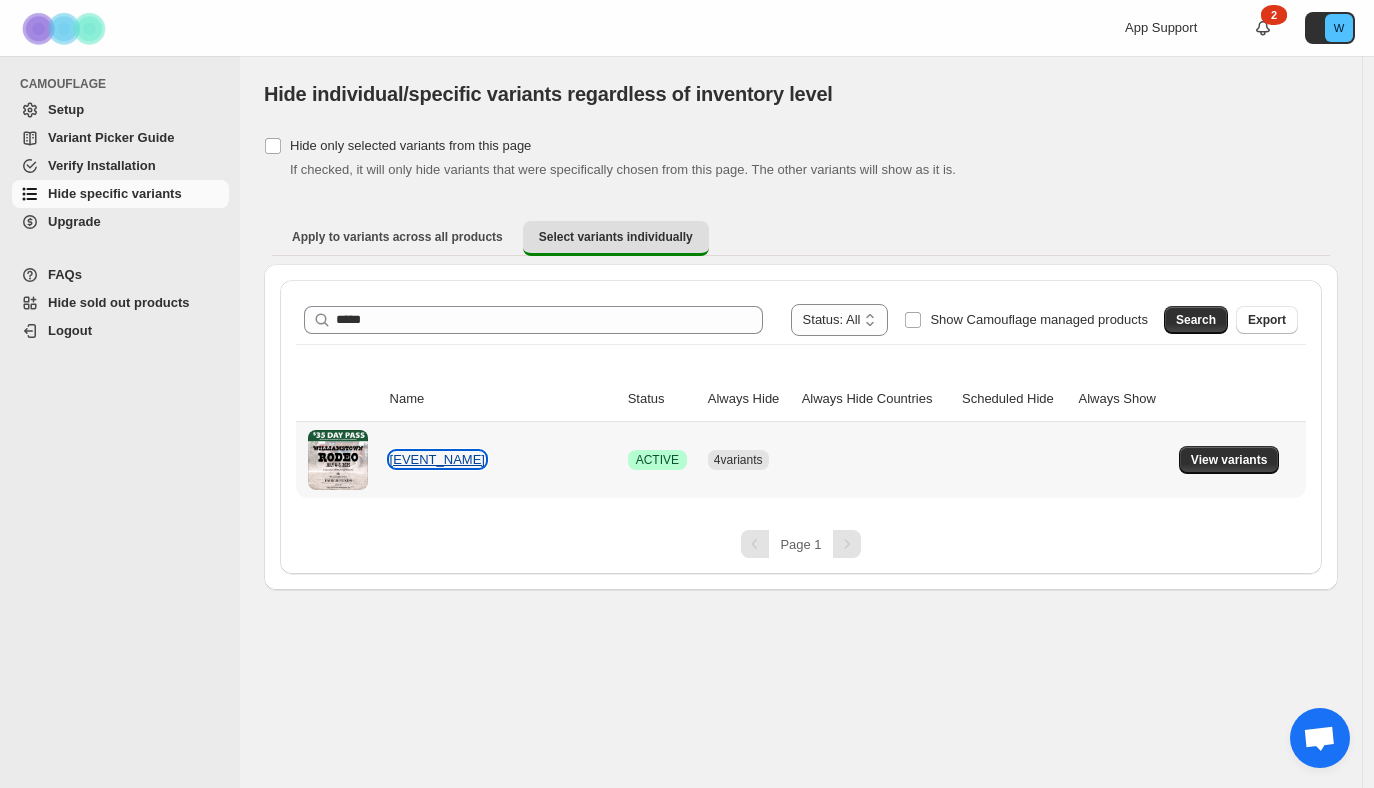 click on "Williamstown Rodeo" at bounding box center (437, 459) 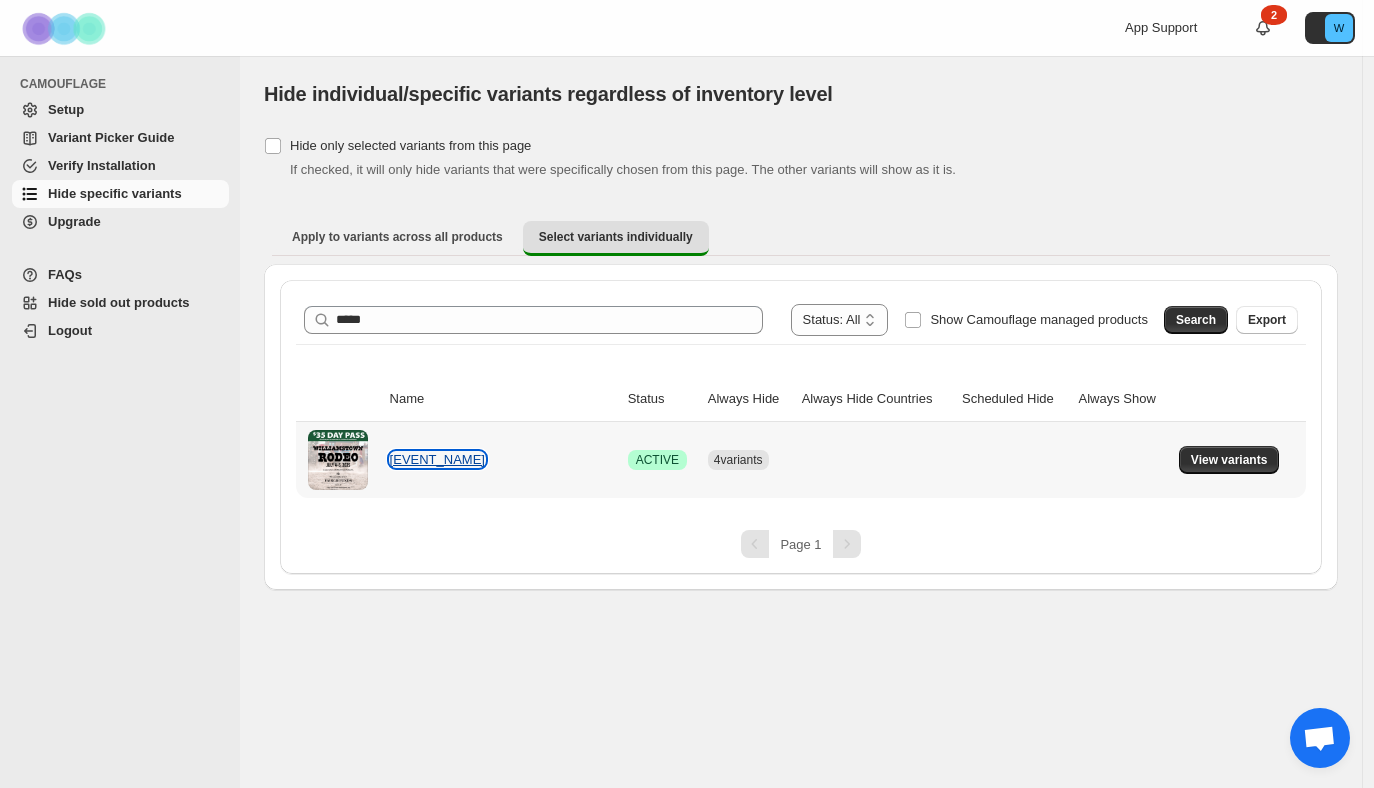 click on "Williamstown Rodeo" at bounding box center (437, 459) 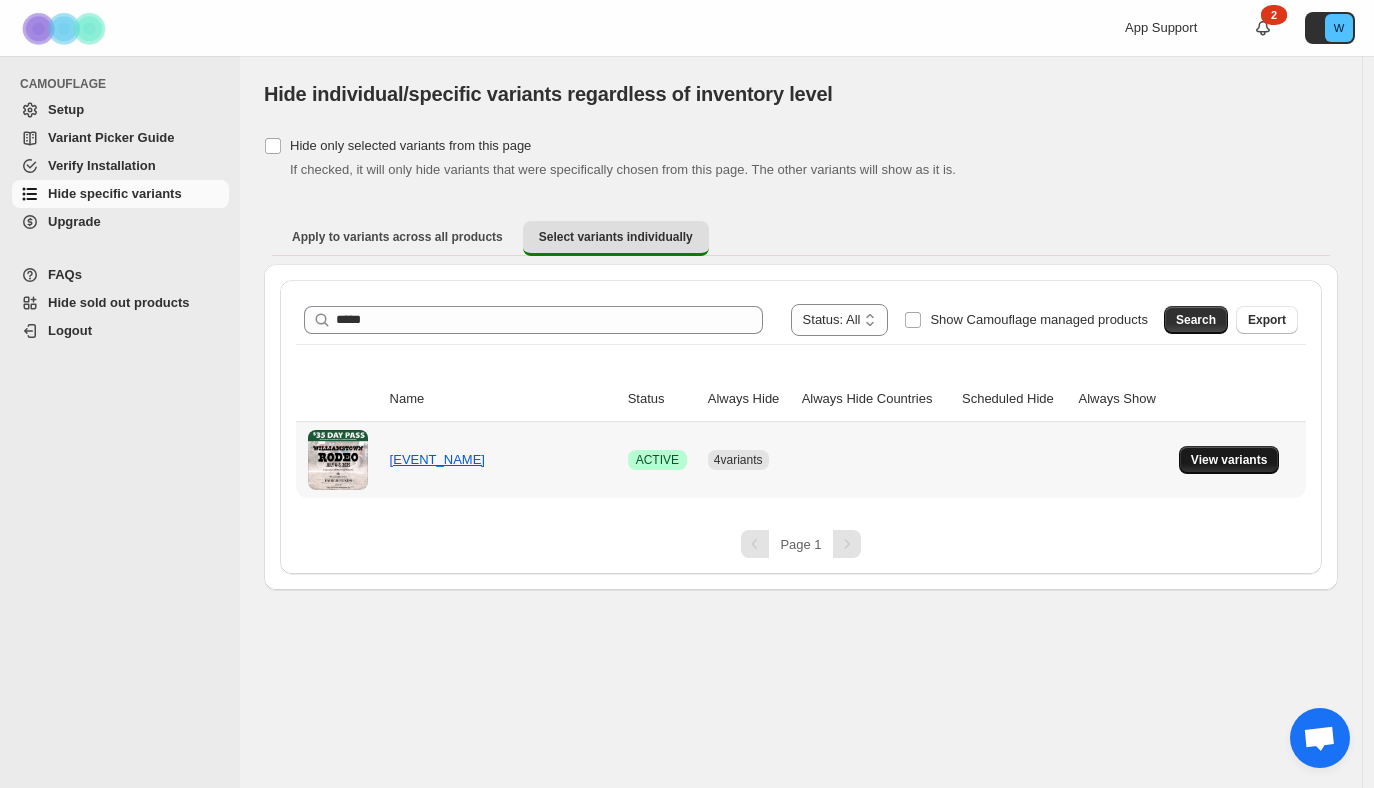 click on "View variants" at bounding box center (1229, 460) 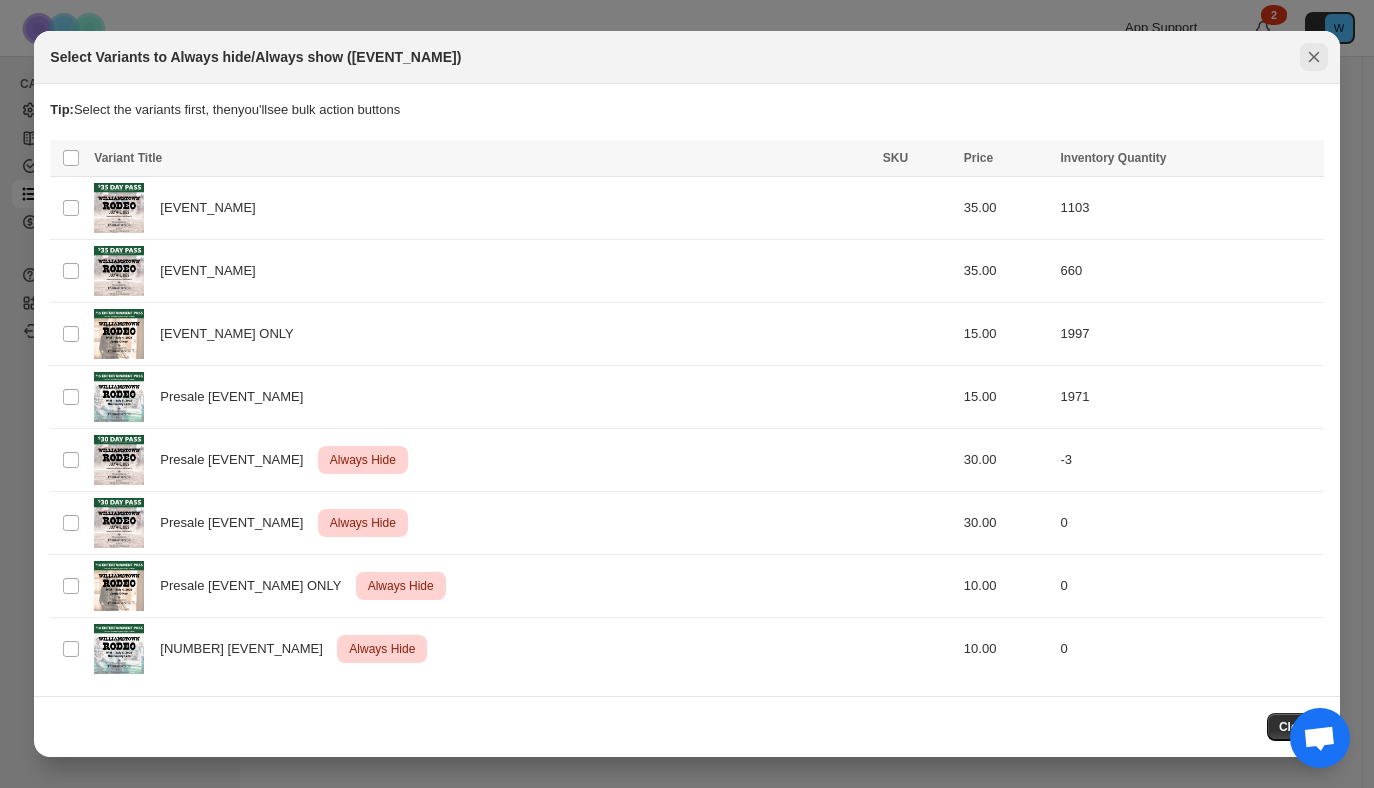 click at bounding box center [1314, 57] 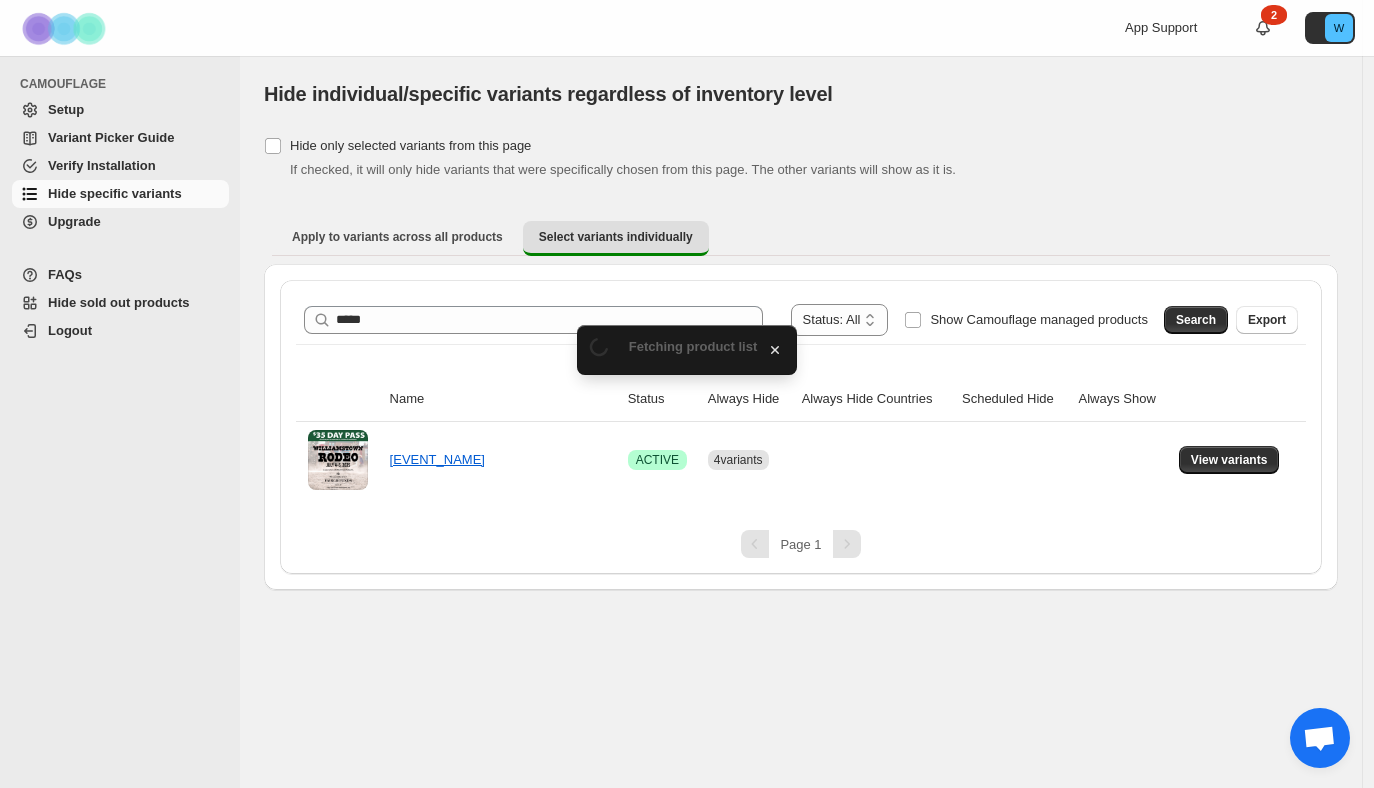 click on "App Support 2 W" at bounding box center [1244, 28] 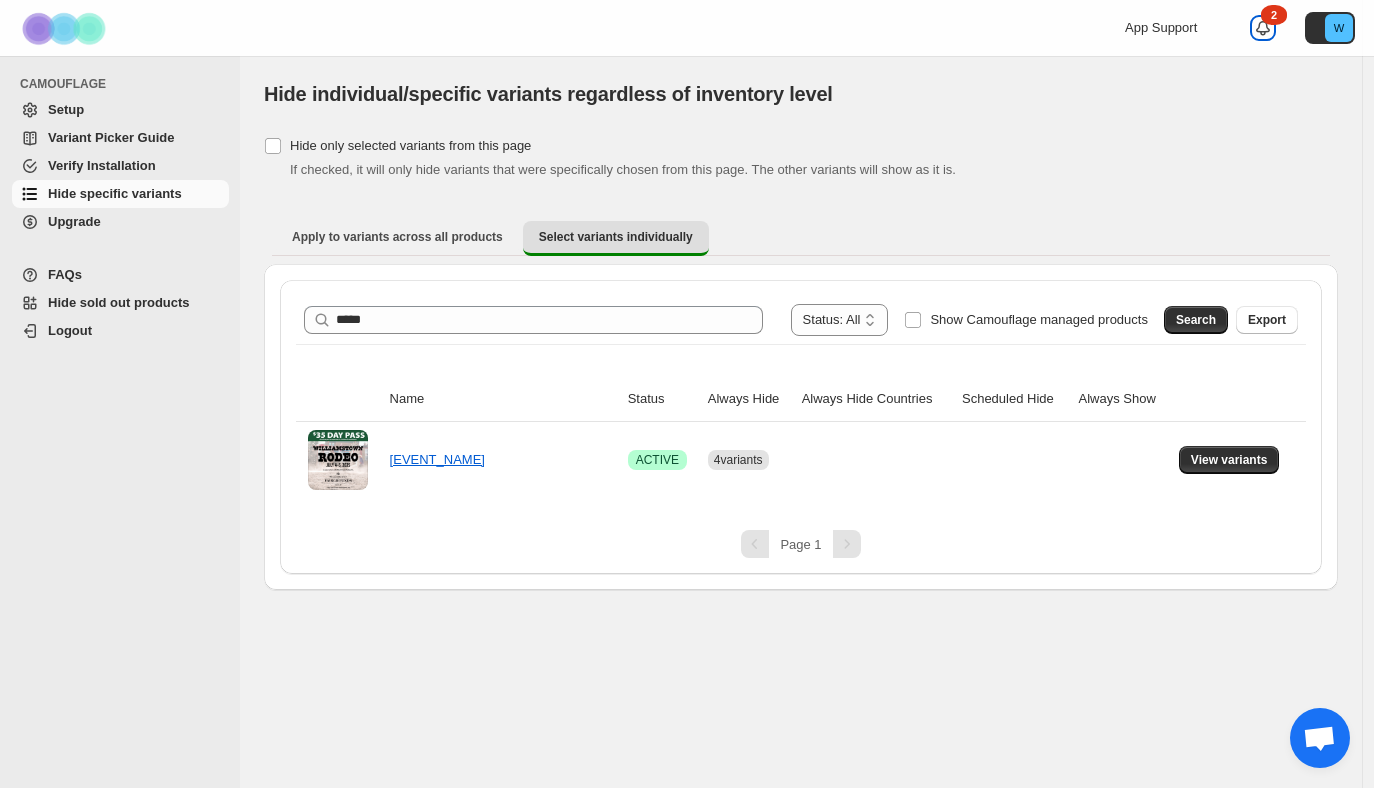 click at bounding box center (1263, 28) 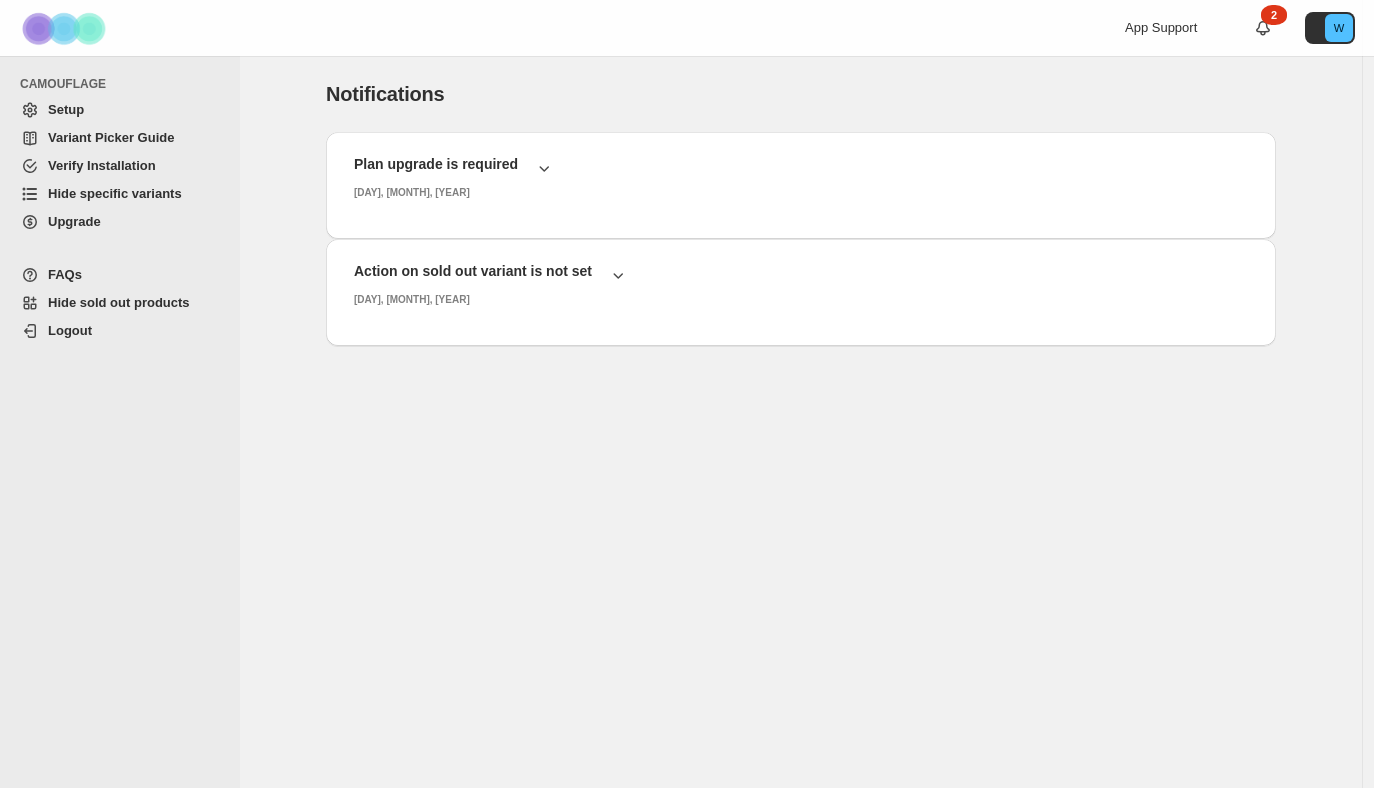scroll, scrollTop: 0, scrollLeft: 0, axis: both 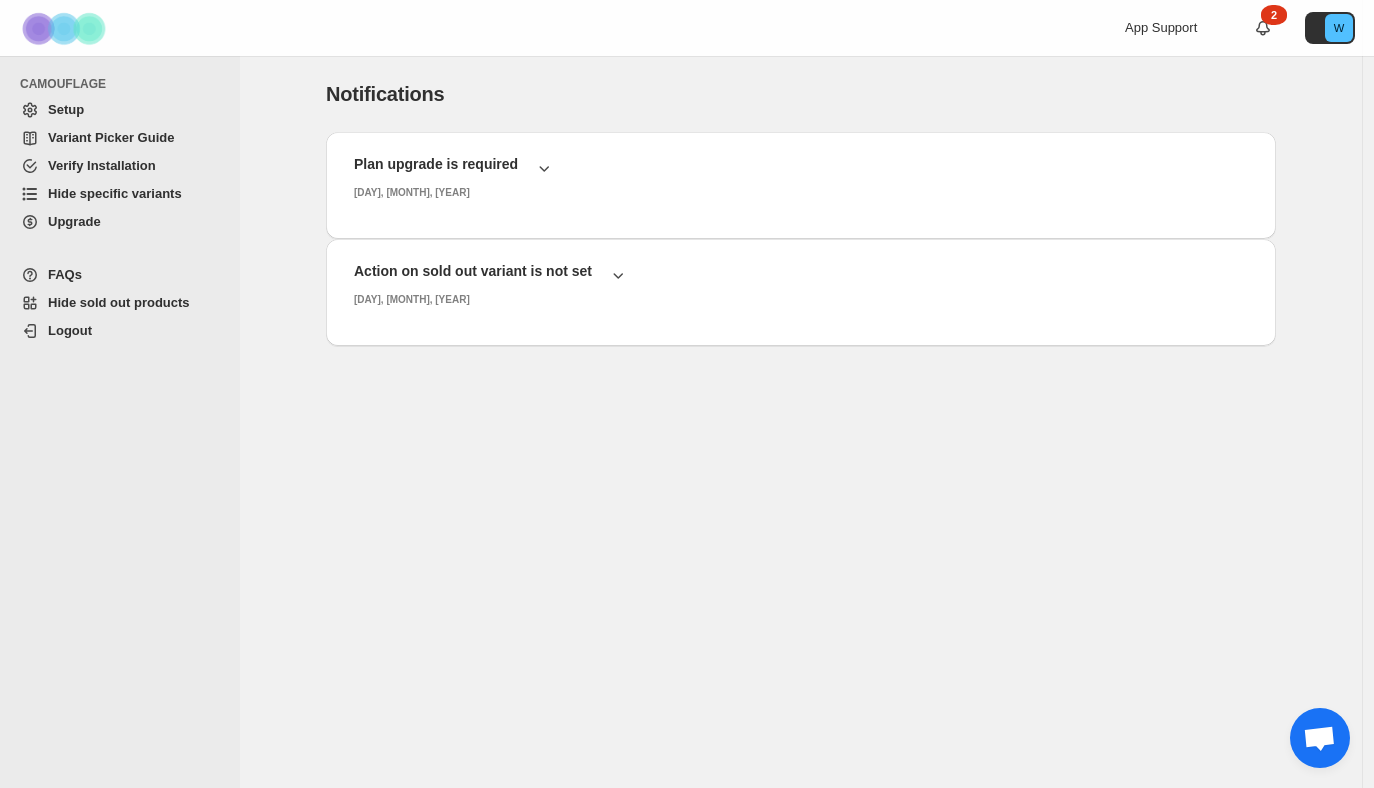 click on "Verify Installation" at bounding box center (102, 165) 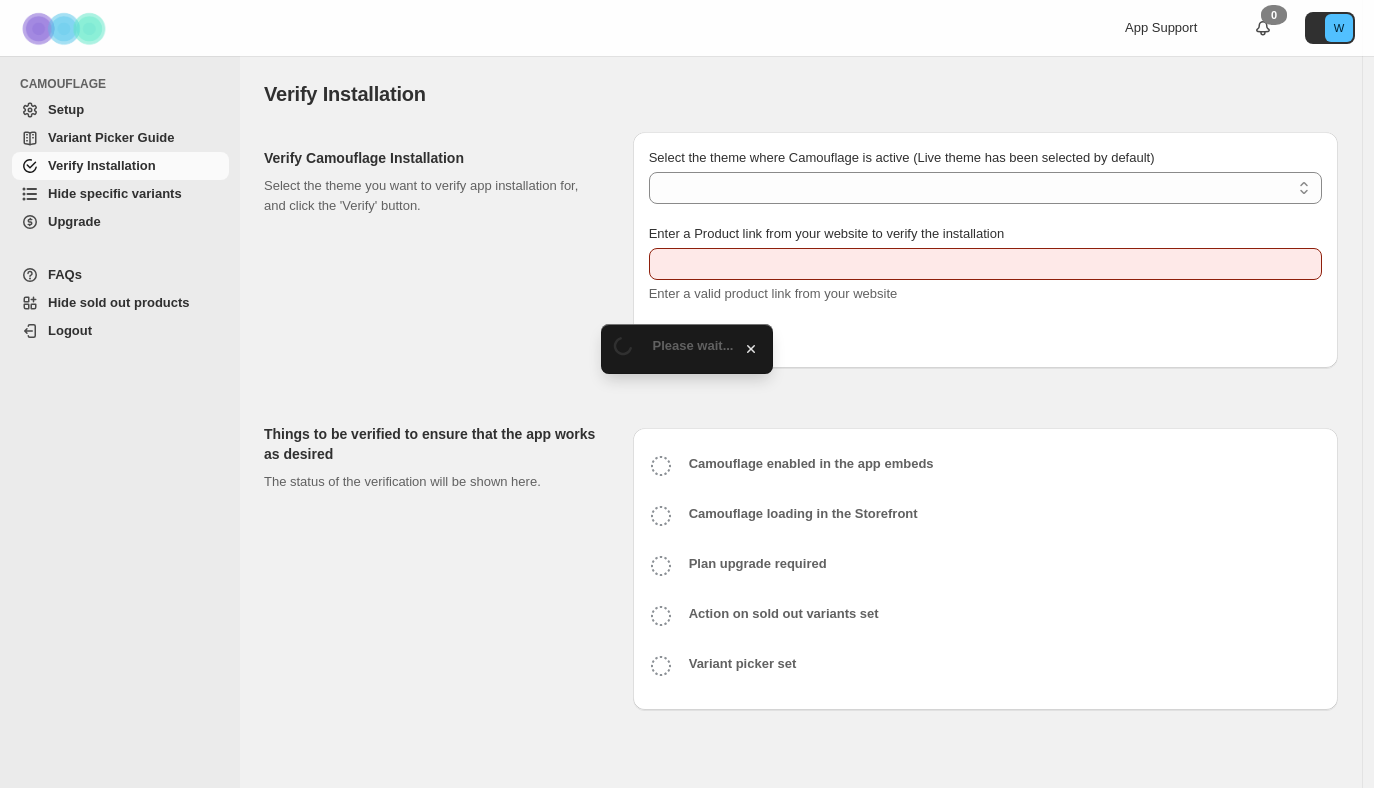 scroll, scrollTop: 0, scrollLeft: 0, axis: both 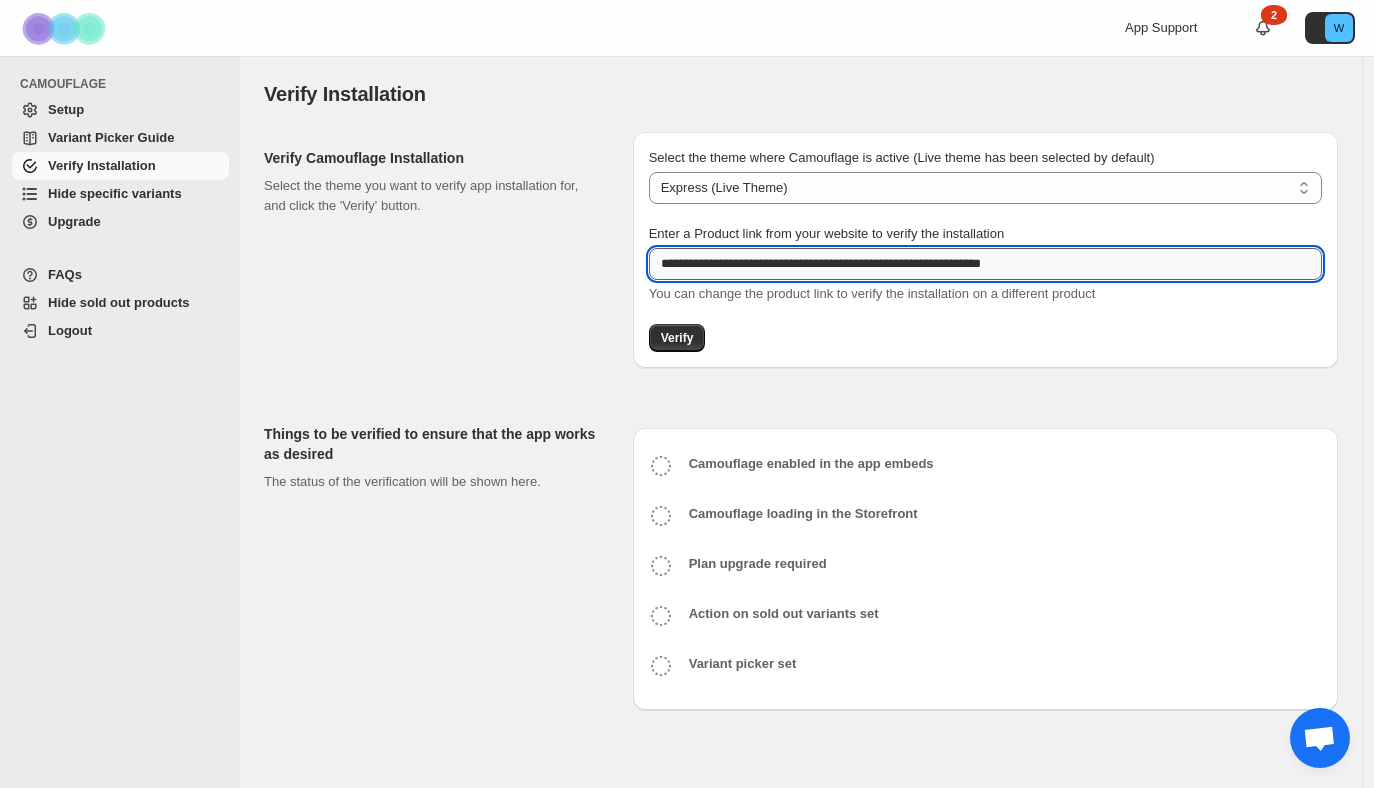 click on "**********" at bounding box center [985, 264] 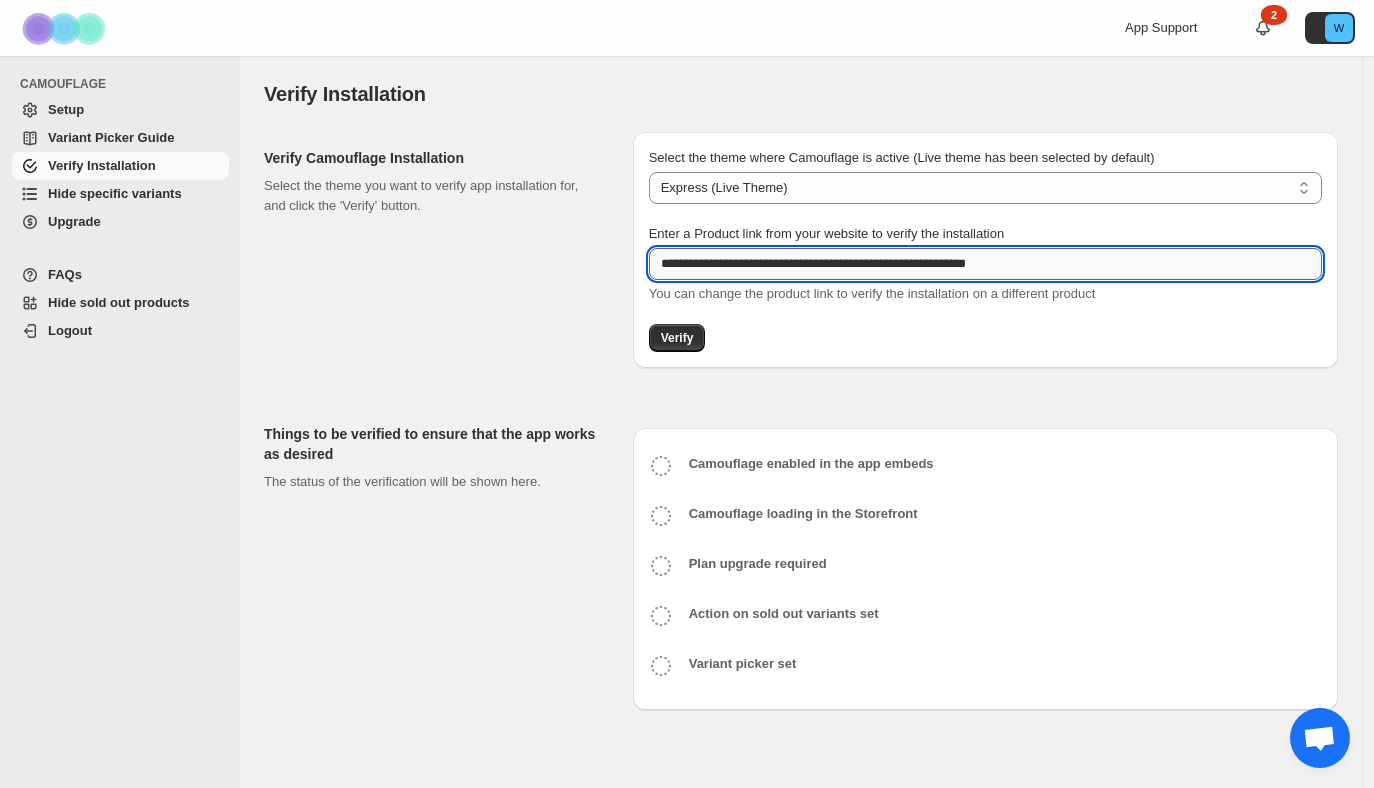 click on "**********" at bounding box center (985, 264) 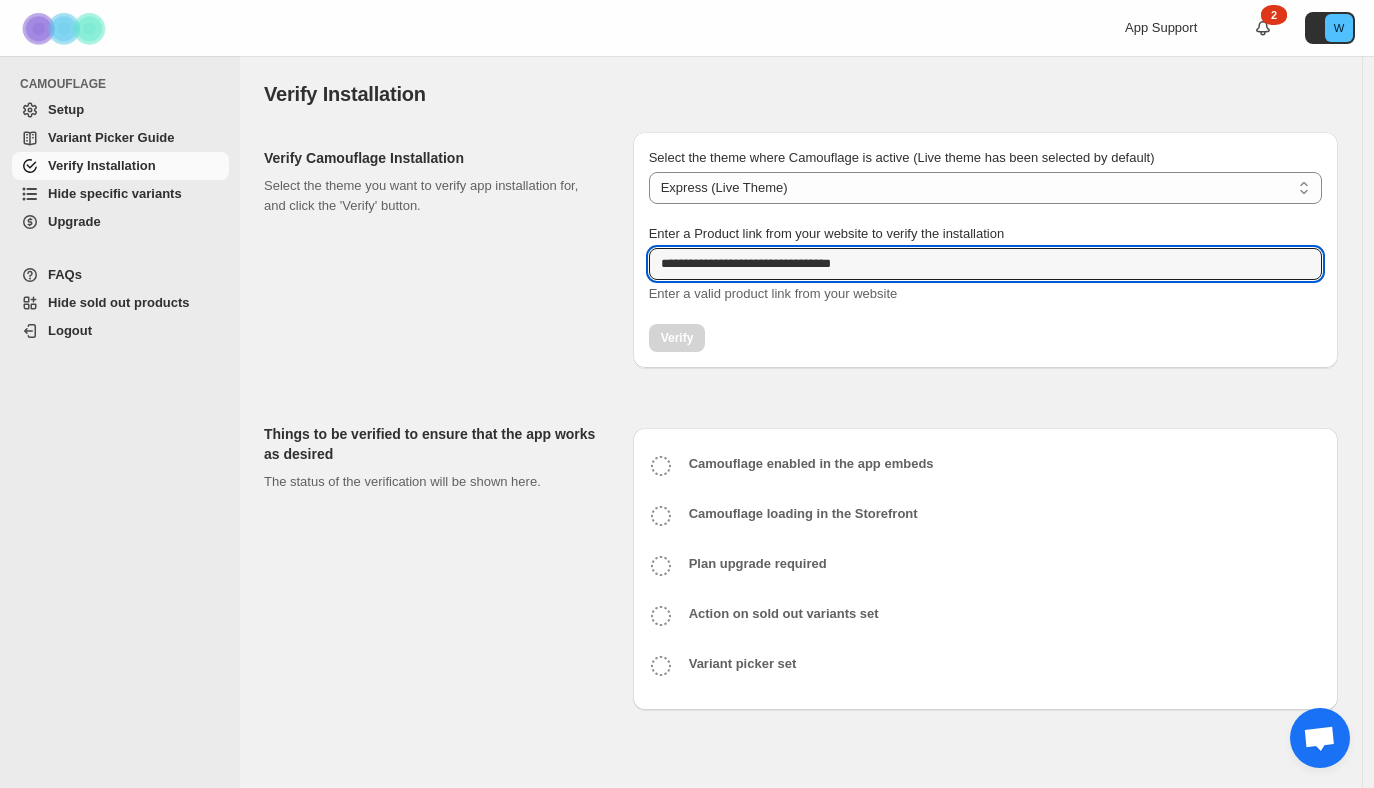 type on "**********" 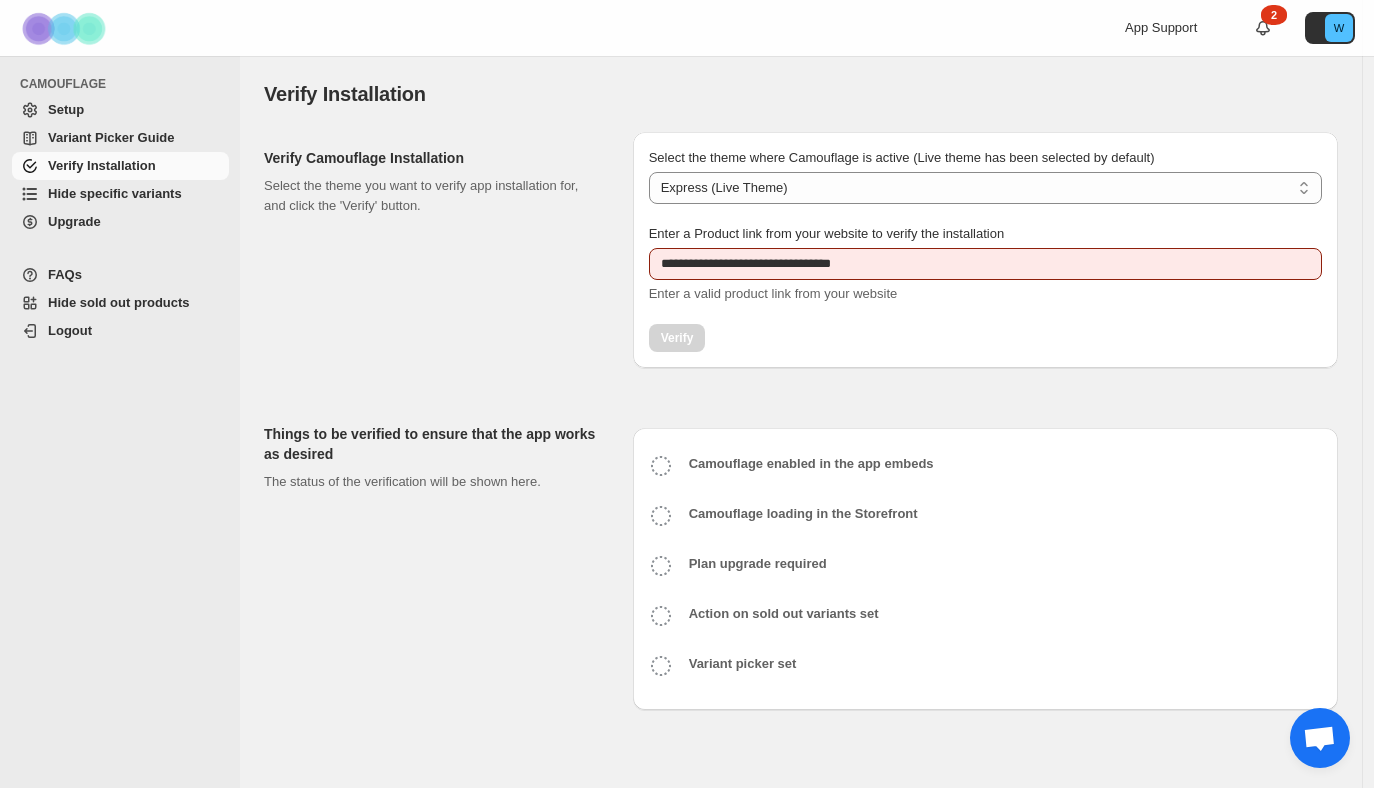 click on "FAQs" at bounding box center [65, 274] 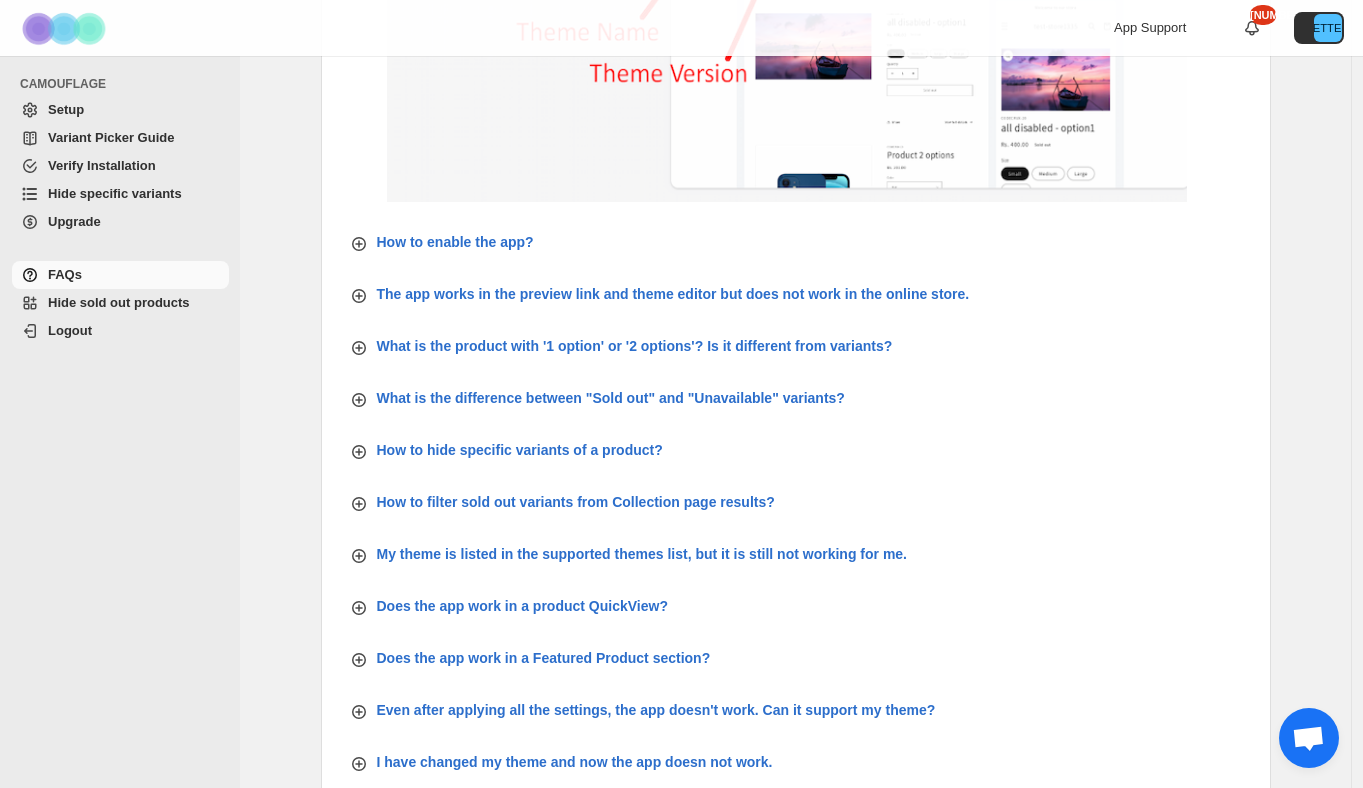 scroll, scrollTop: 487, scrollLeft: 0, axis: vertical 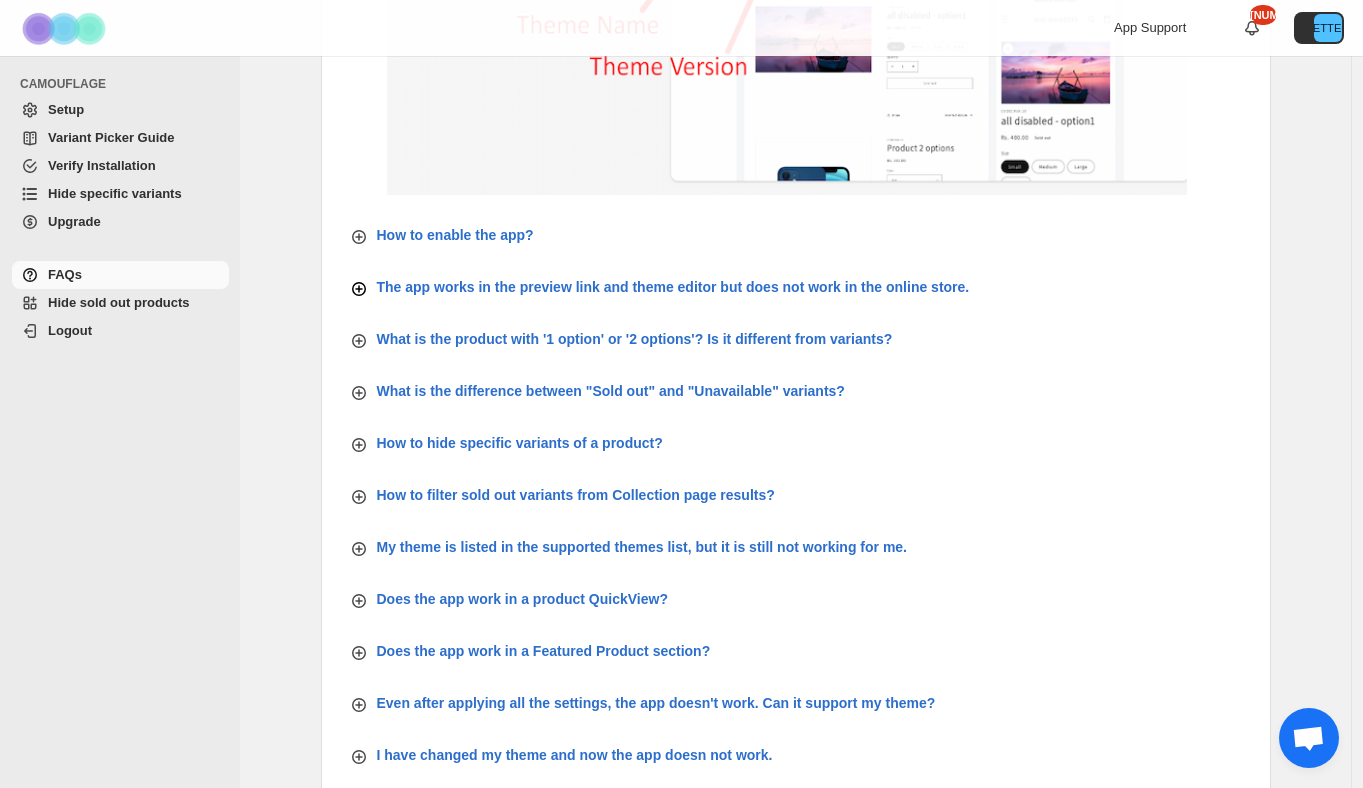 click on "The app works in the preview link and theme editor but does not work in the online store." at bounding box center [673, 287] 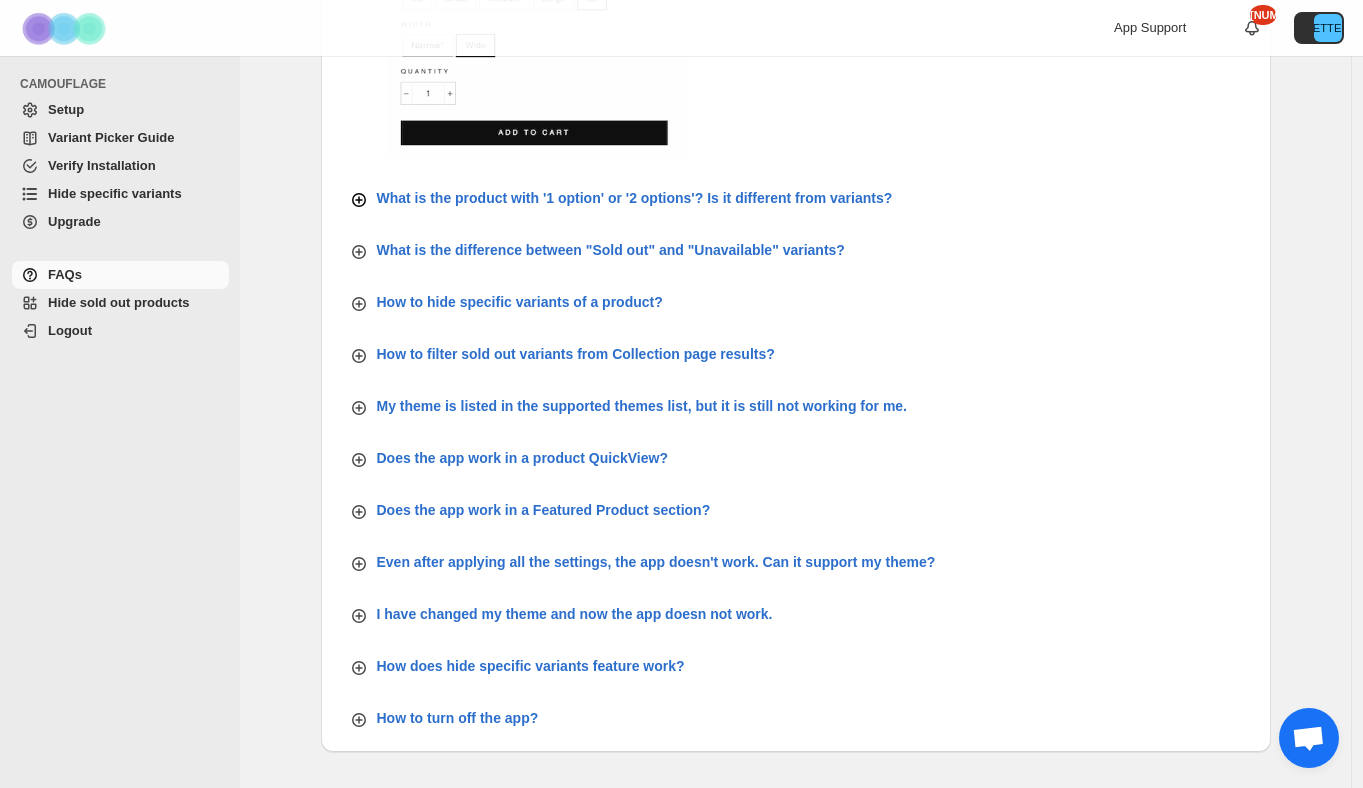 scroll, scrollTop: 1204, scrollLeft: 0, axis: vertical 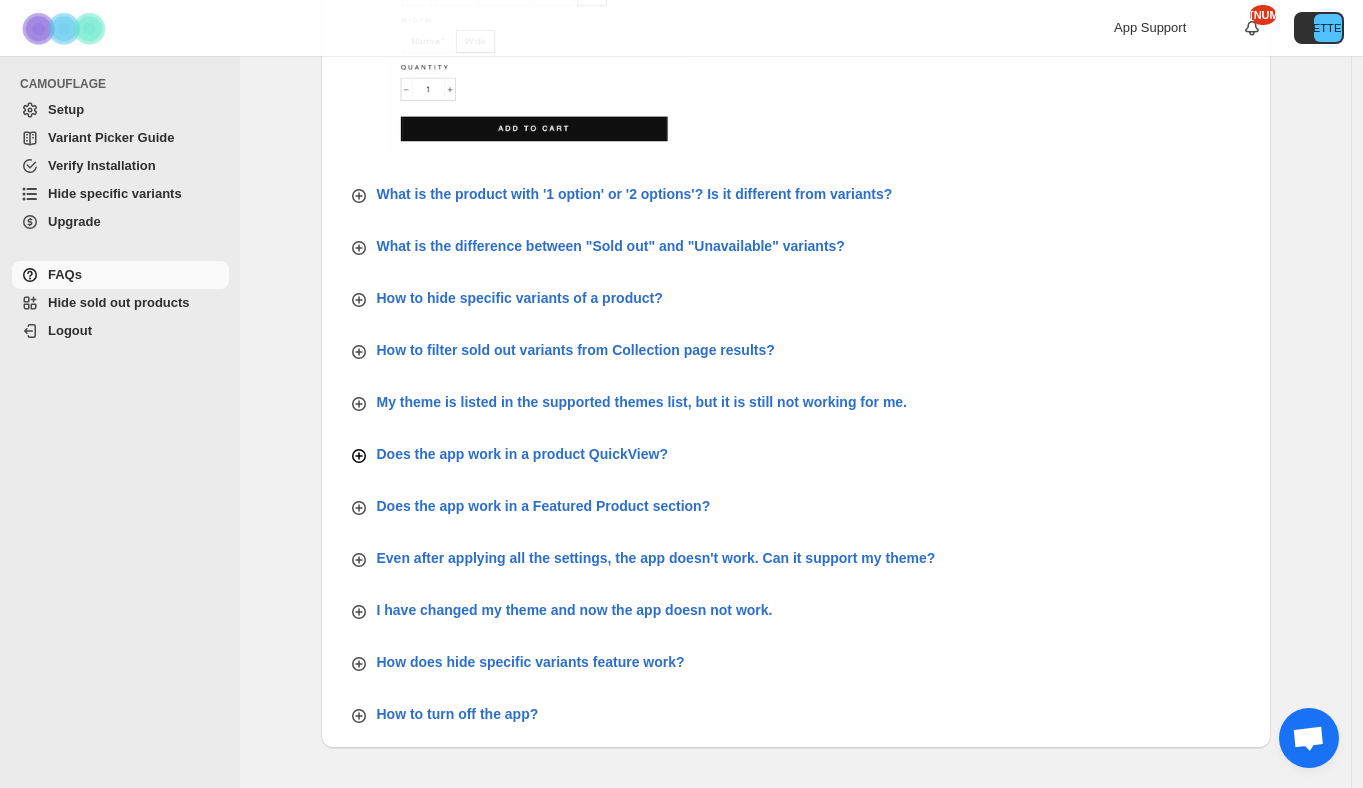 click on "Does the app work in a product QuickView?" at bounding box center [522, 454] 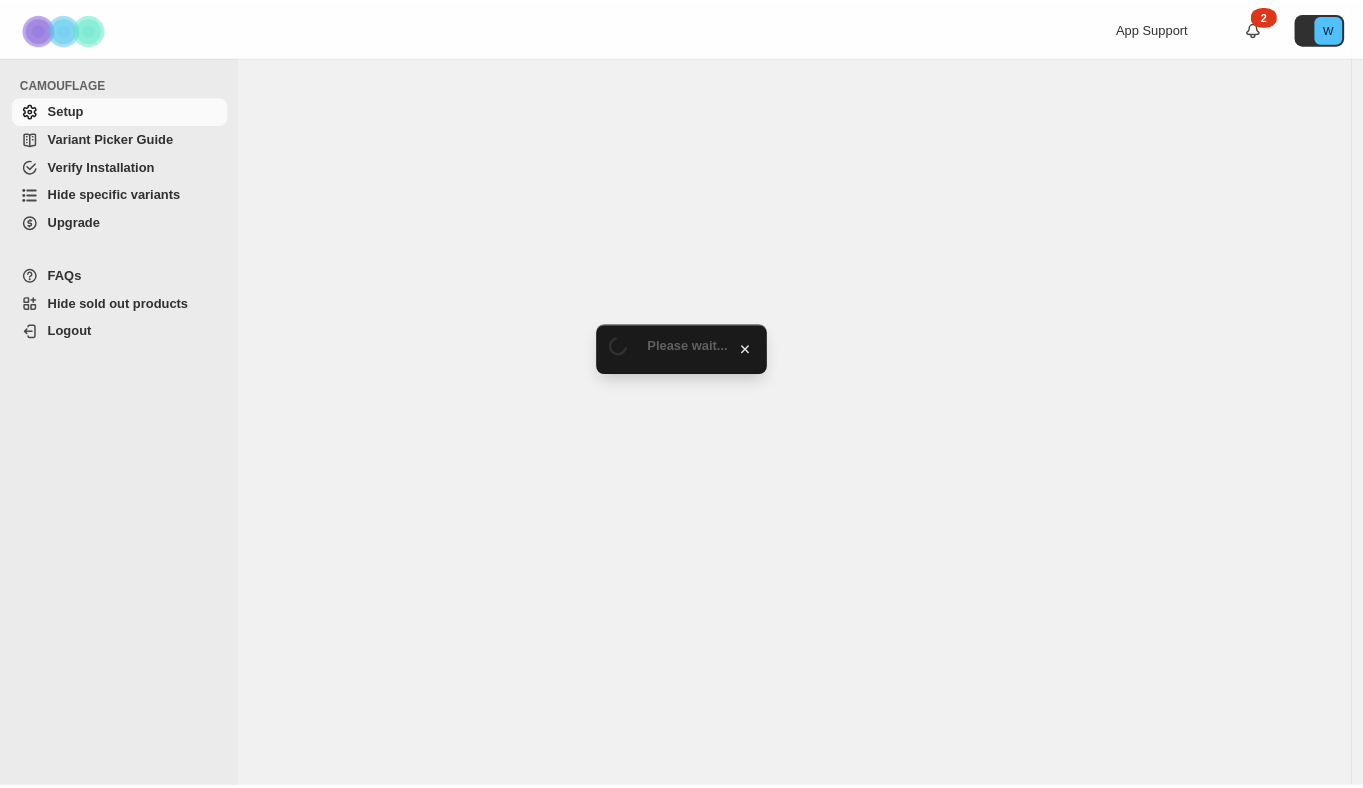 scroll, scrollTop: 0, scrollLeft: 0, axis: both 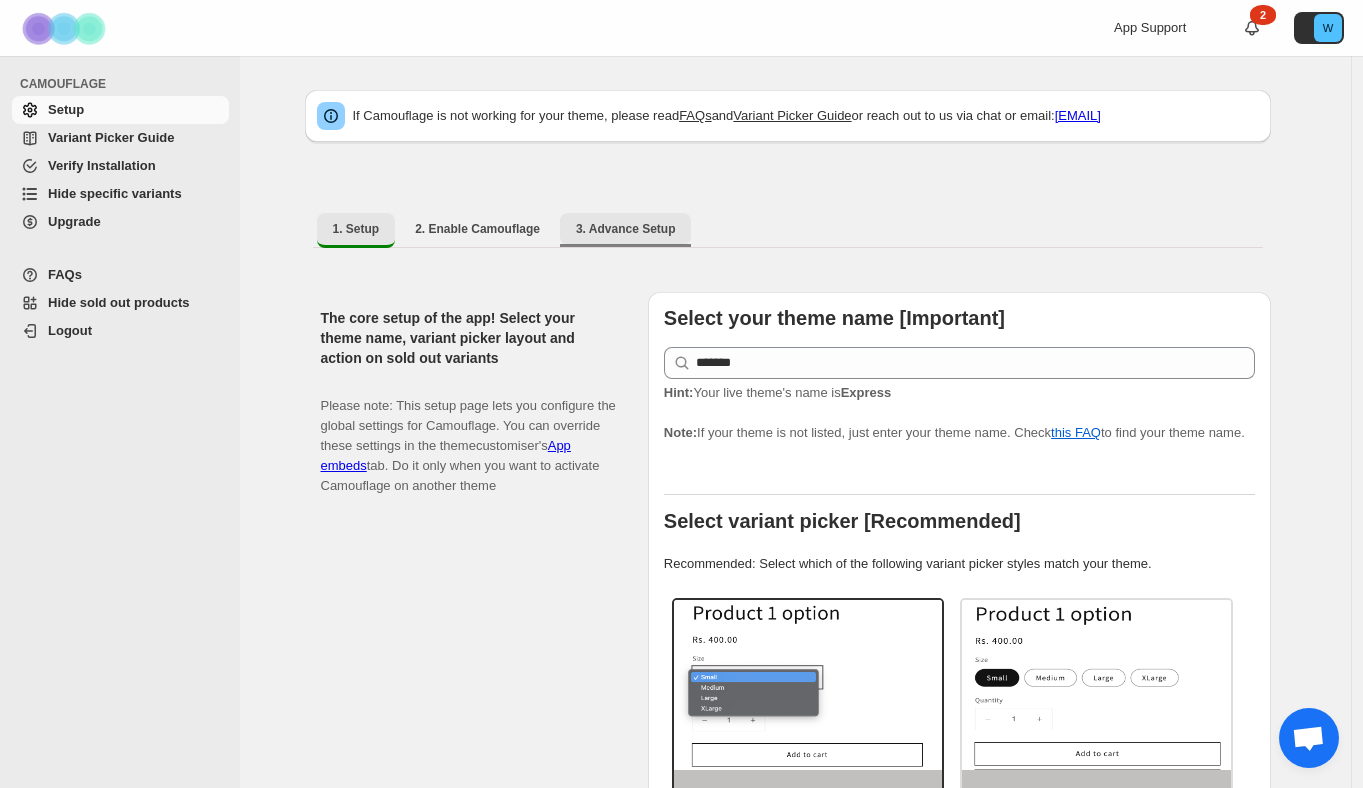 click on "3. Advance Setup" at bounding box center [626, 229] 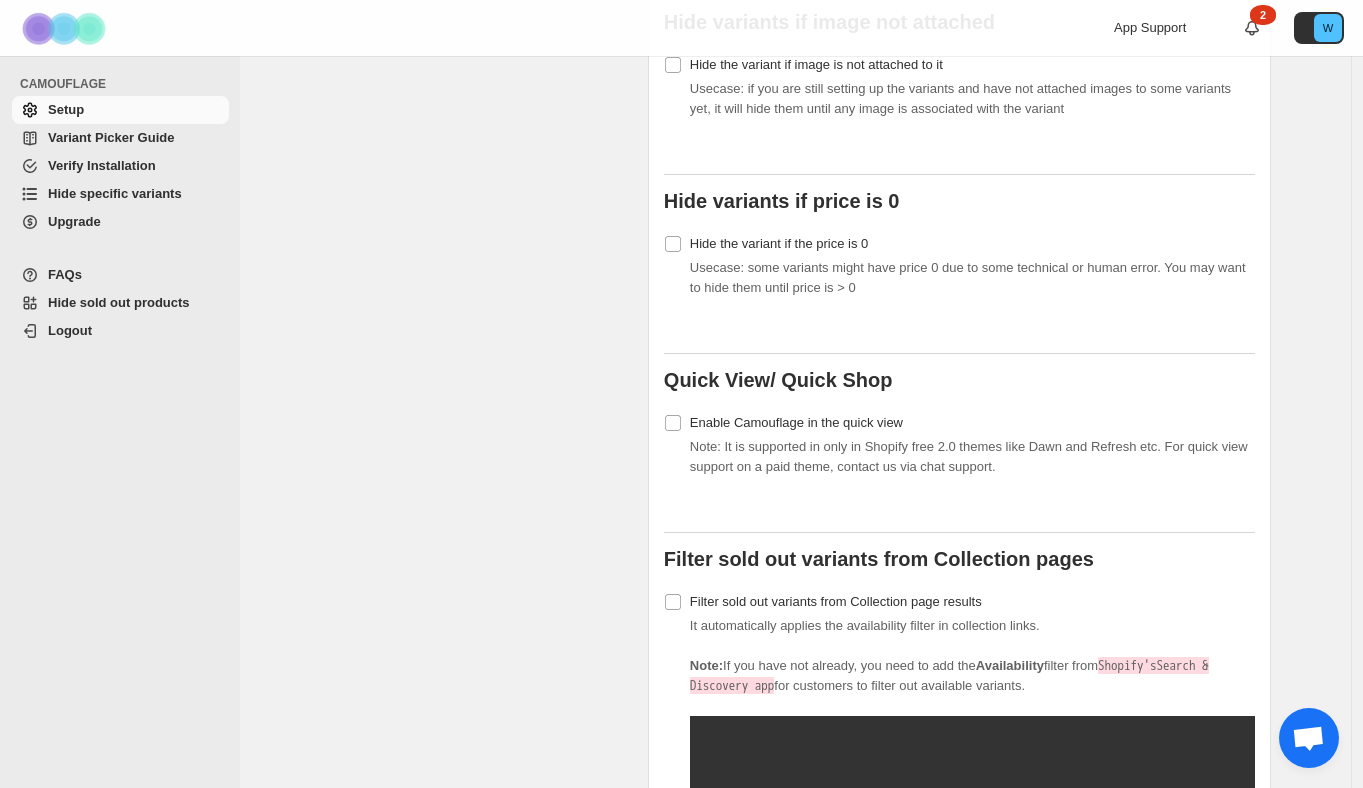 scroll, scrollTop: 1147, scrollLeft: 0, axis: vertical 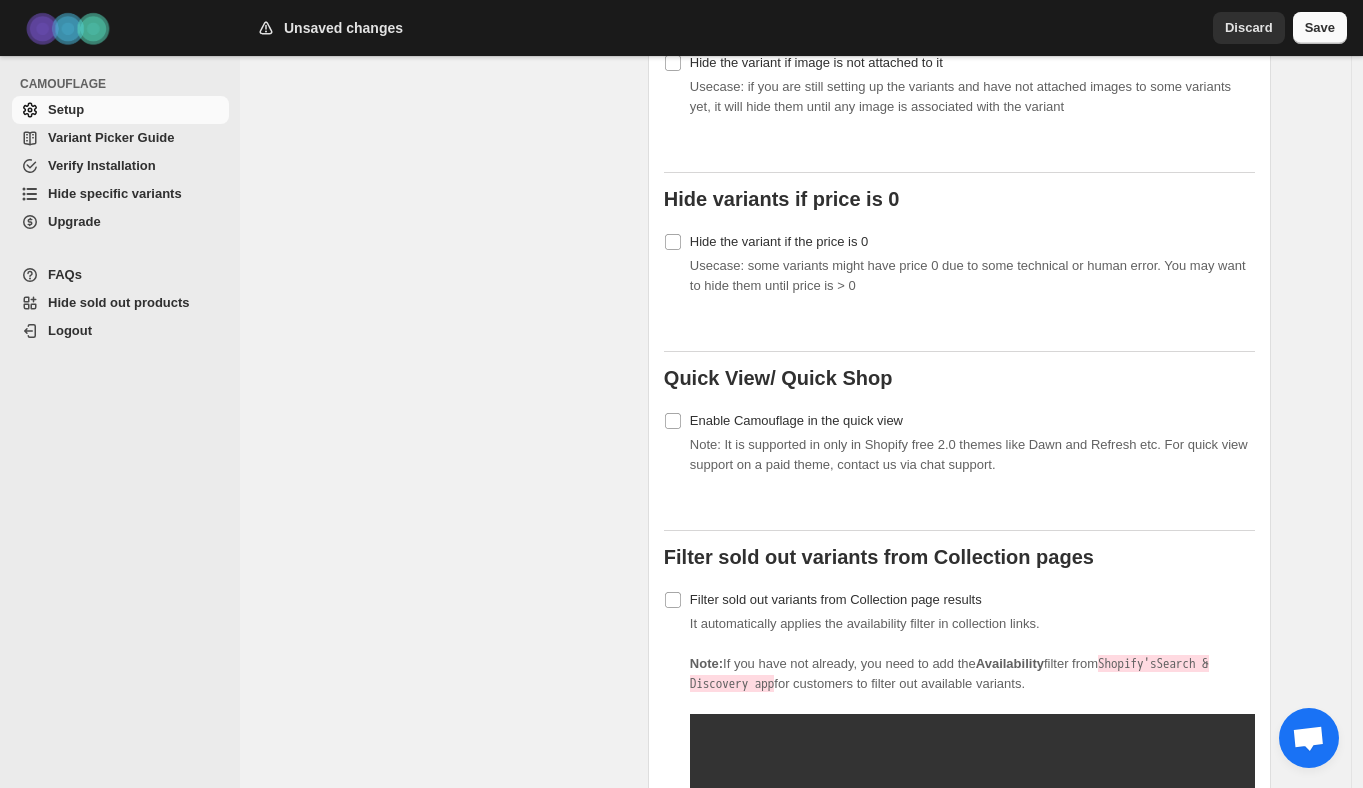 click on "Save" at bounding box center [1320, 28] 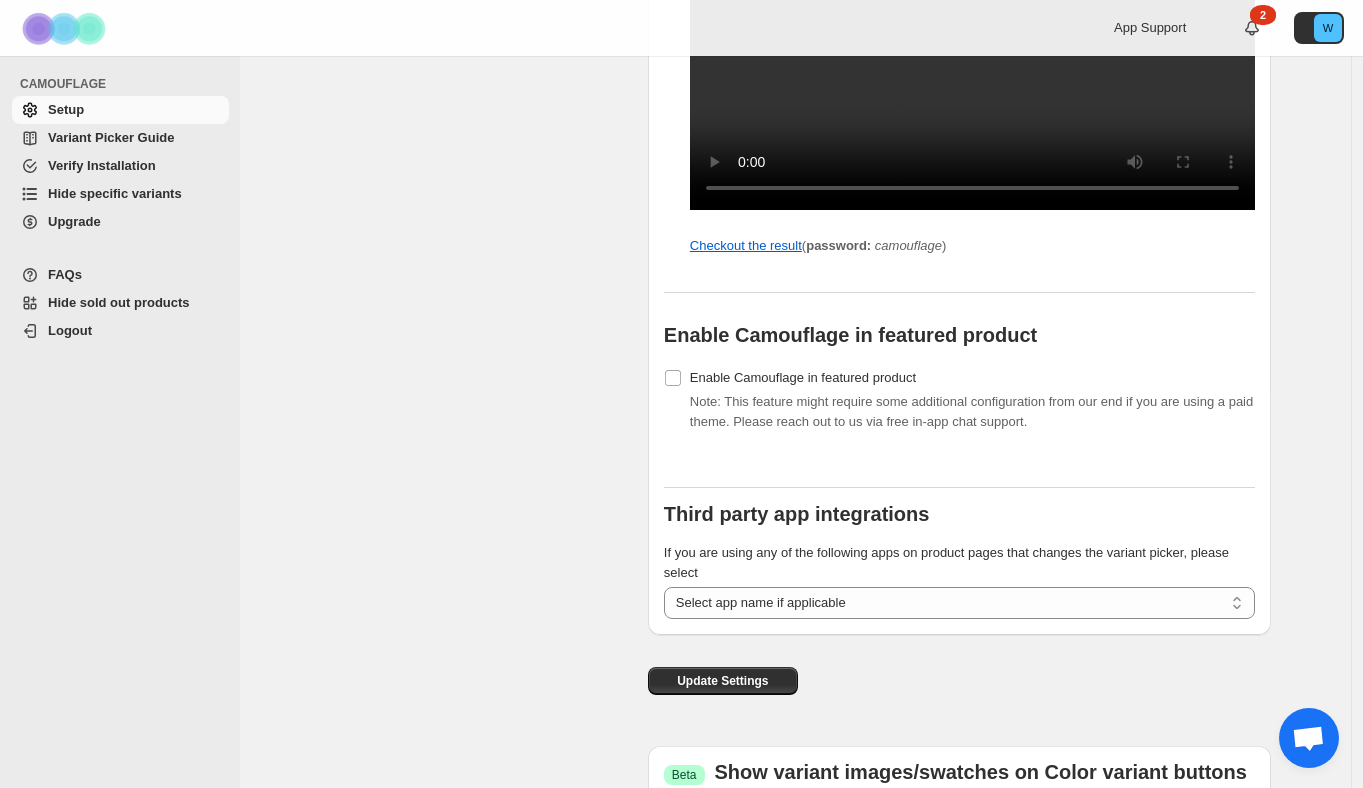 scroll, scrollTop: 1956, scrollLeft: 0, axis: vertical 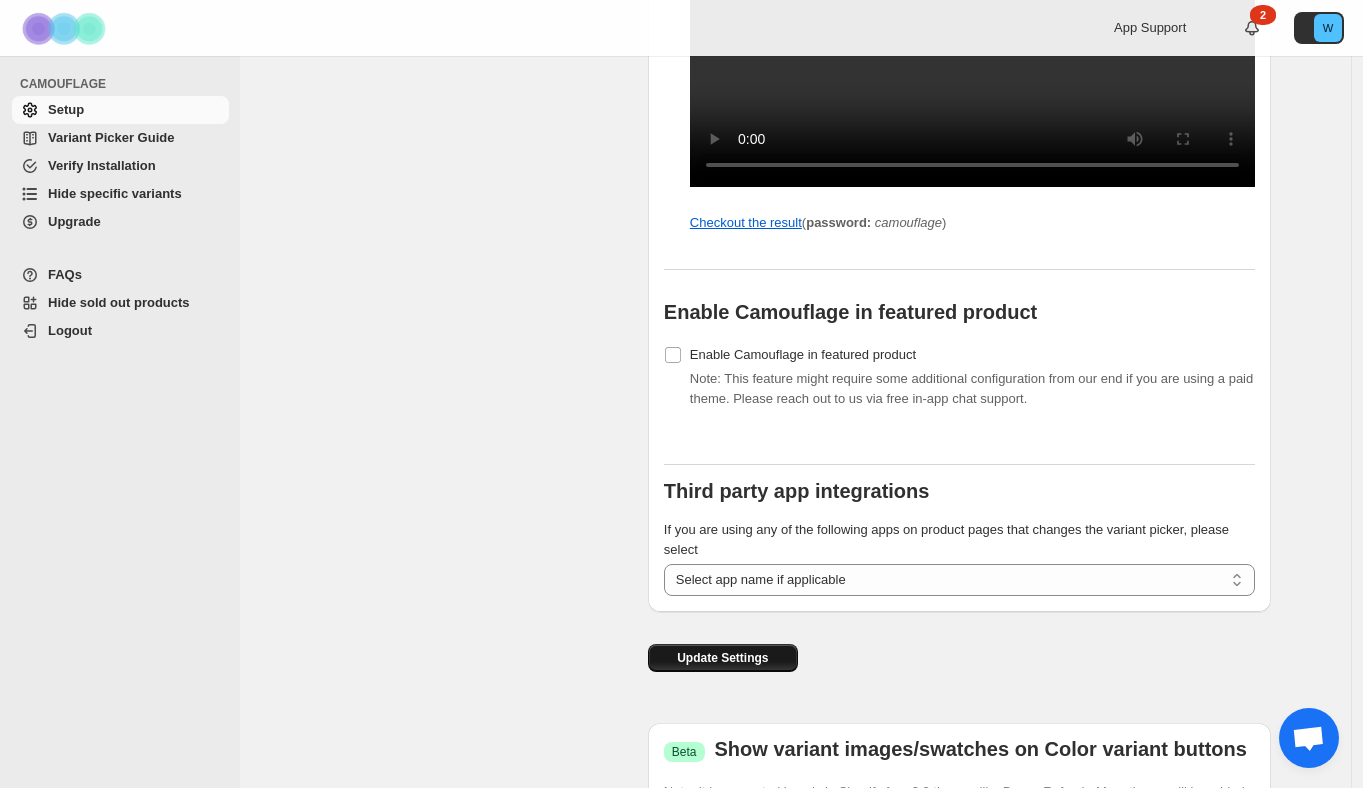 click on "Update Settings" at bounding box center [722, 658] 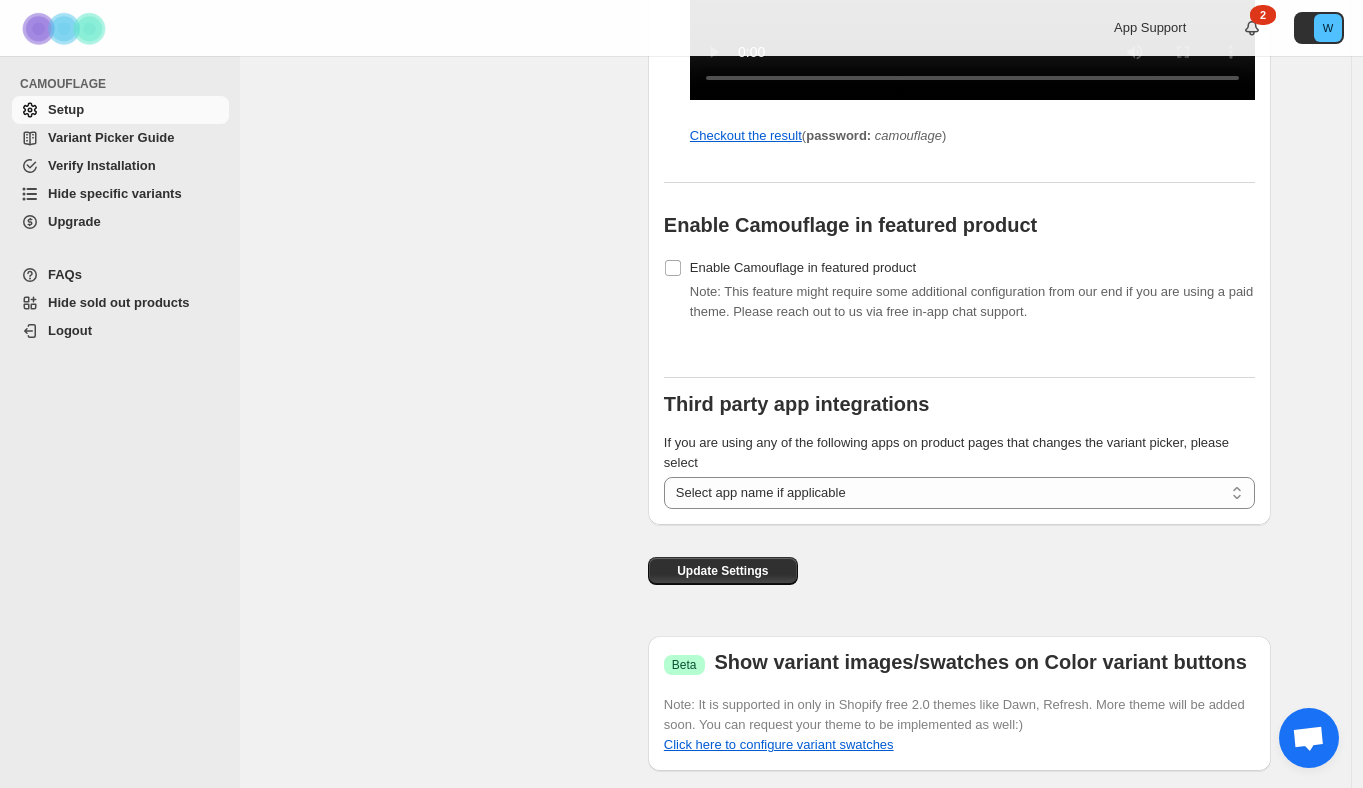 scroll, scrollTop: 2045, scrollLeft: 0, axis: vertical 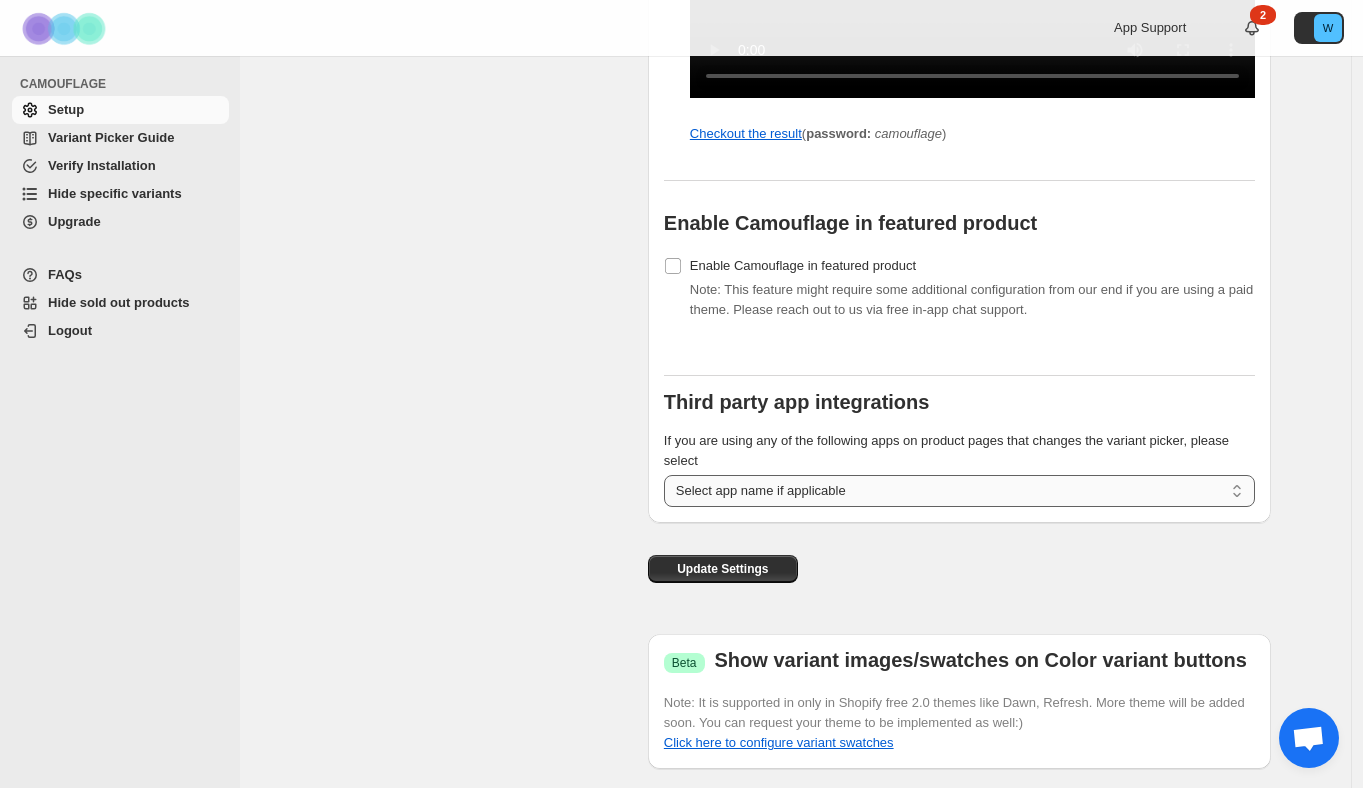 click on "**********" at bounding box center [959, 491] 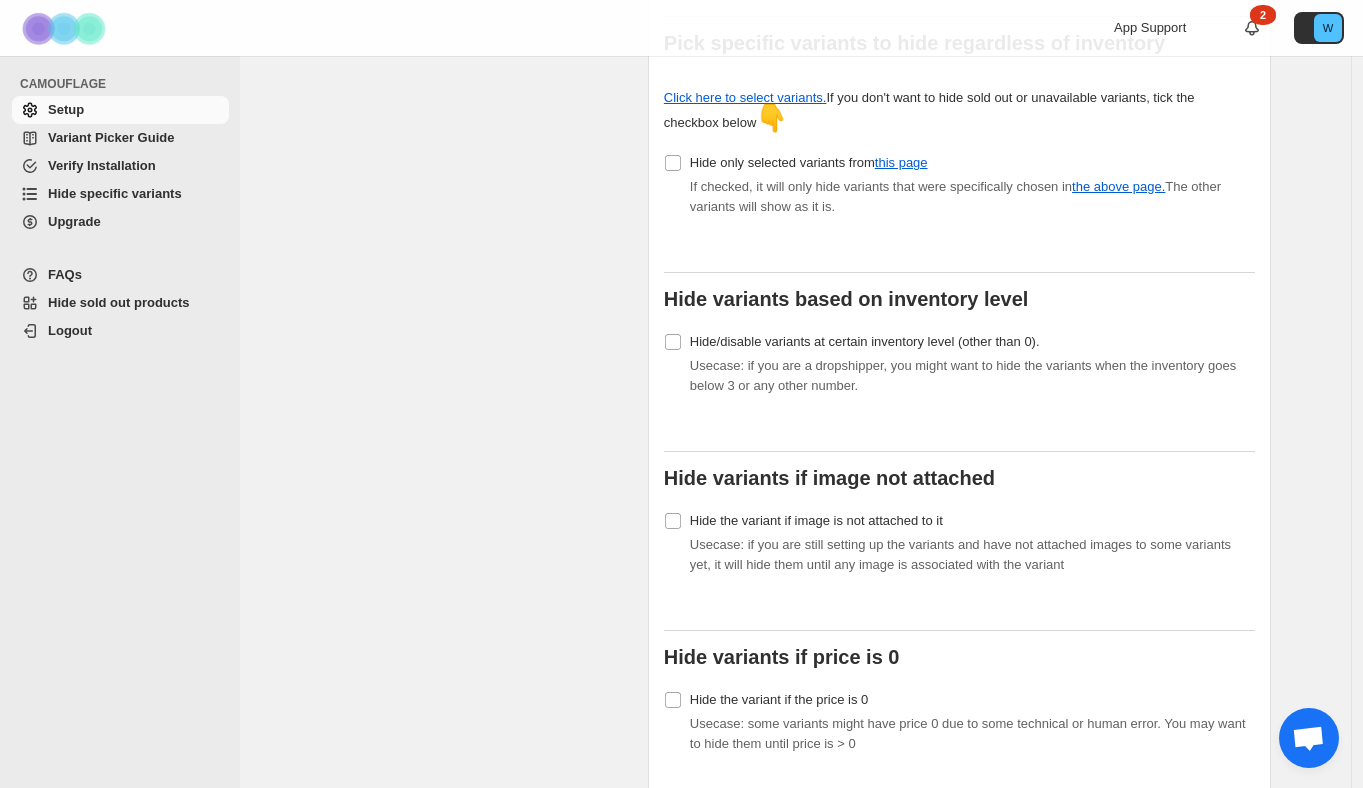 scroll, scrollTop: 686, scrollLeft: 0, axis: vertical 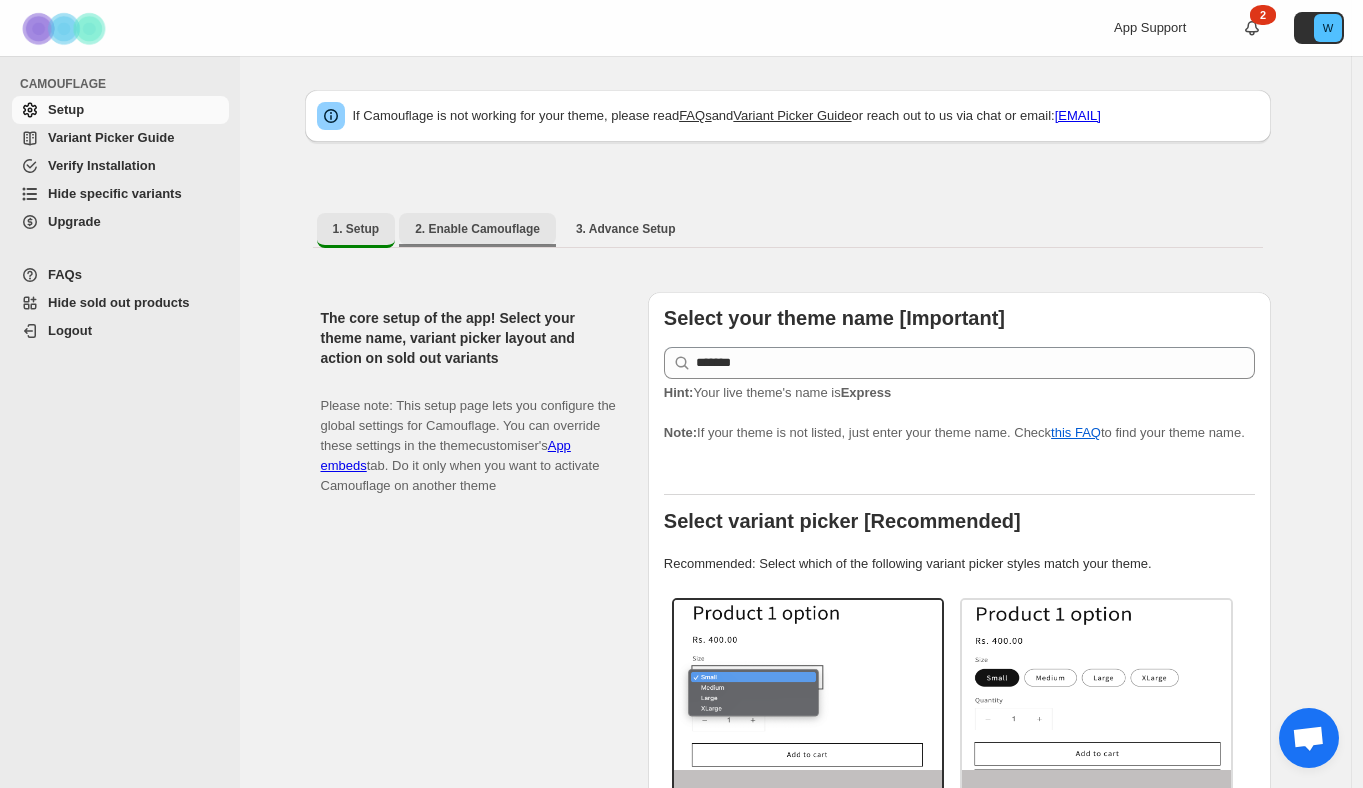click on "2. Enable Camouflage" at bounding box center (477, 229) 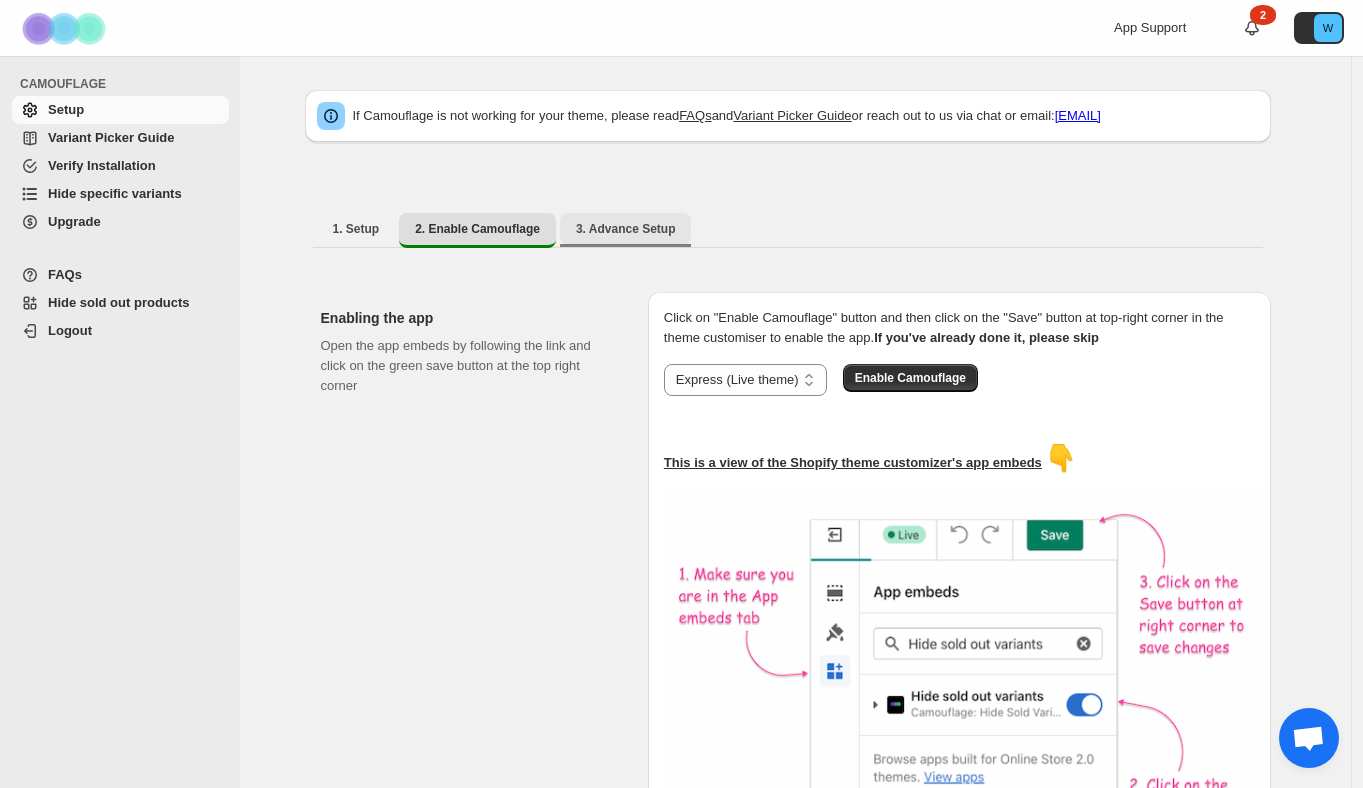 click on "3. Advance Setup" at bounding box center [626, 229] 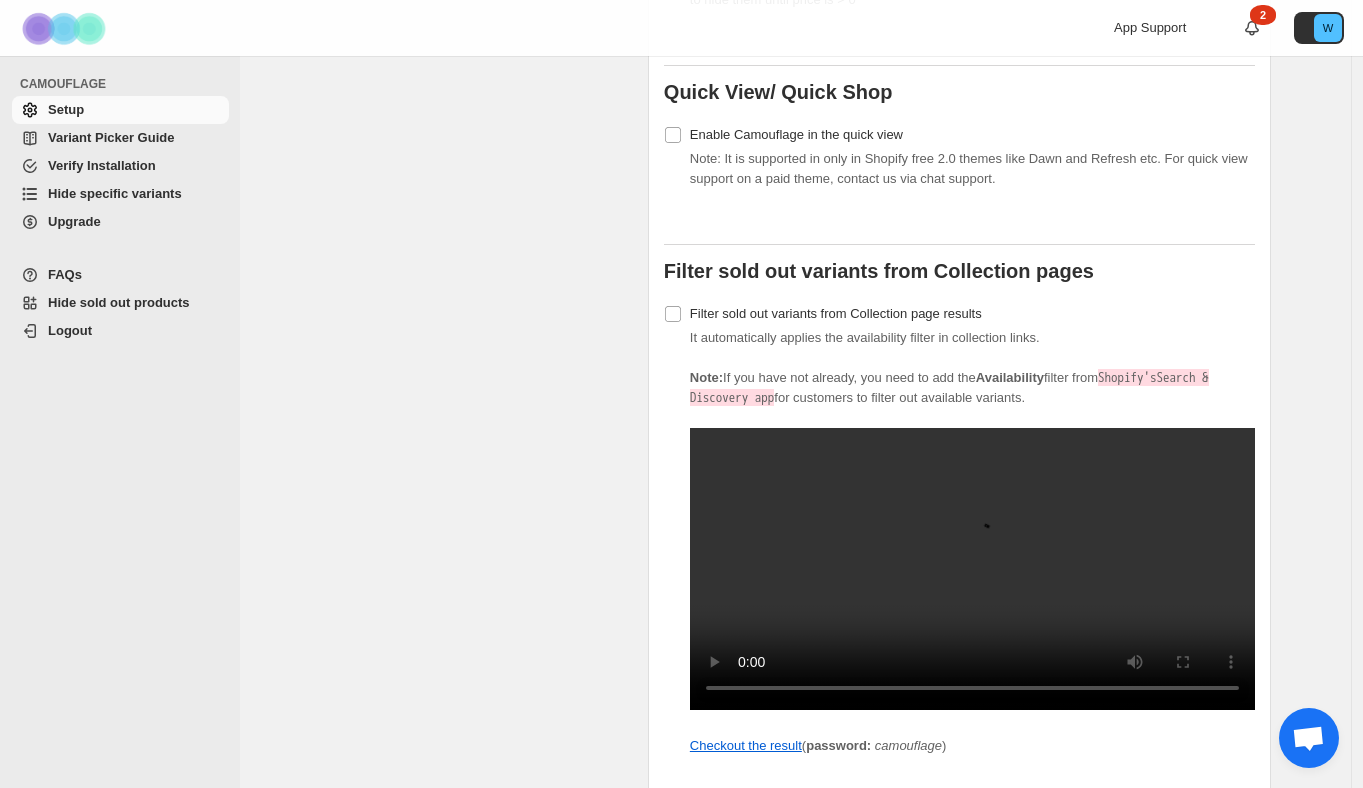 scroll, scrollTop: 1435, scrollLeft: 0, axis: vertical 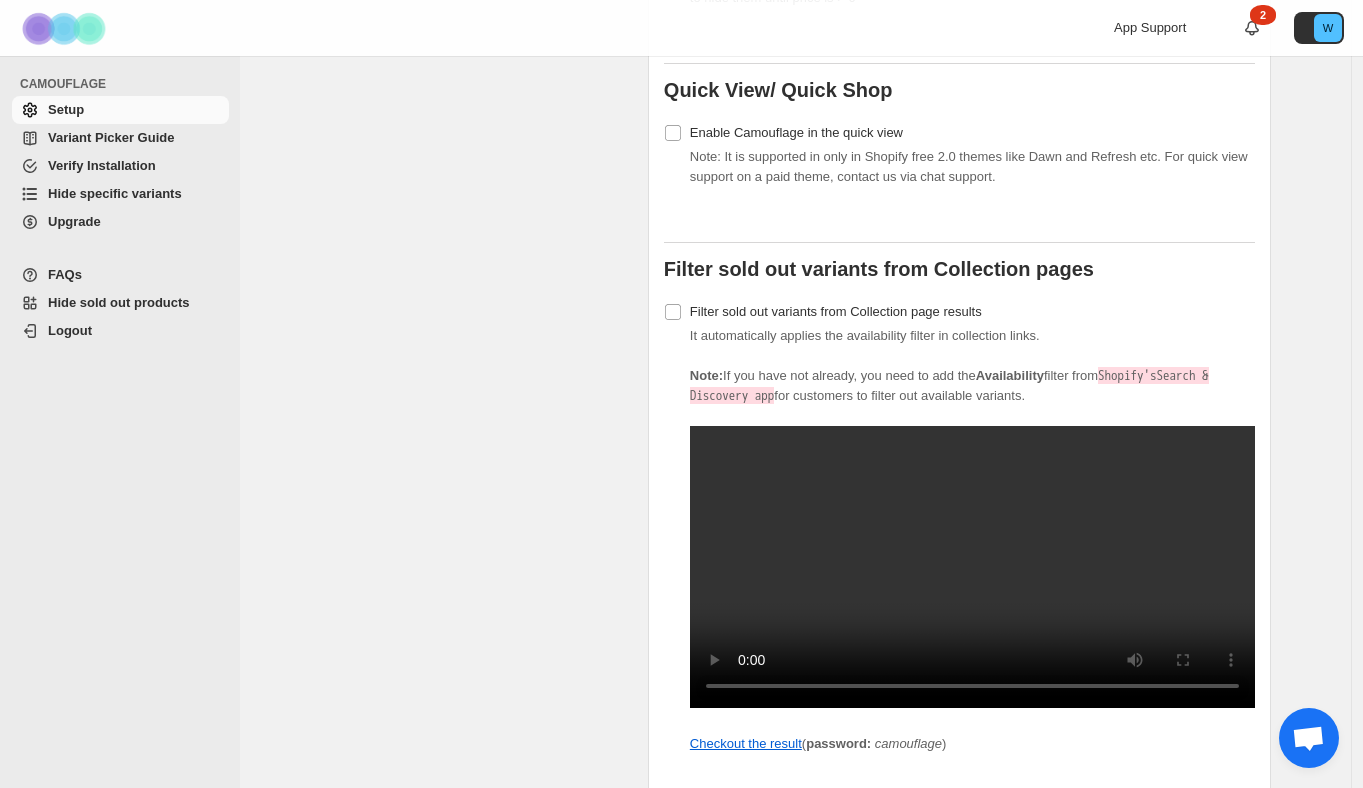 click at bounding box center [1308, 740] 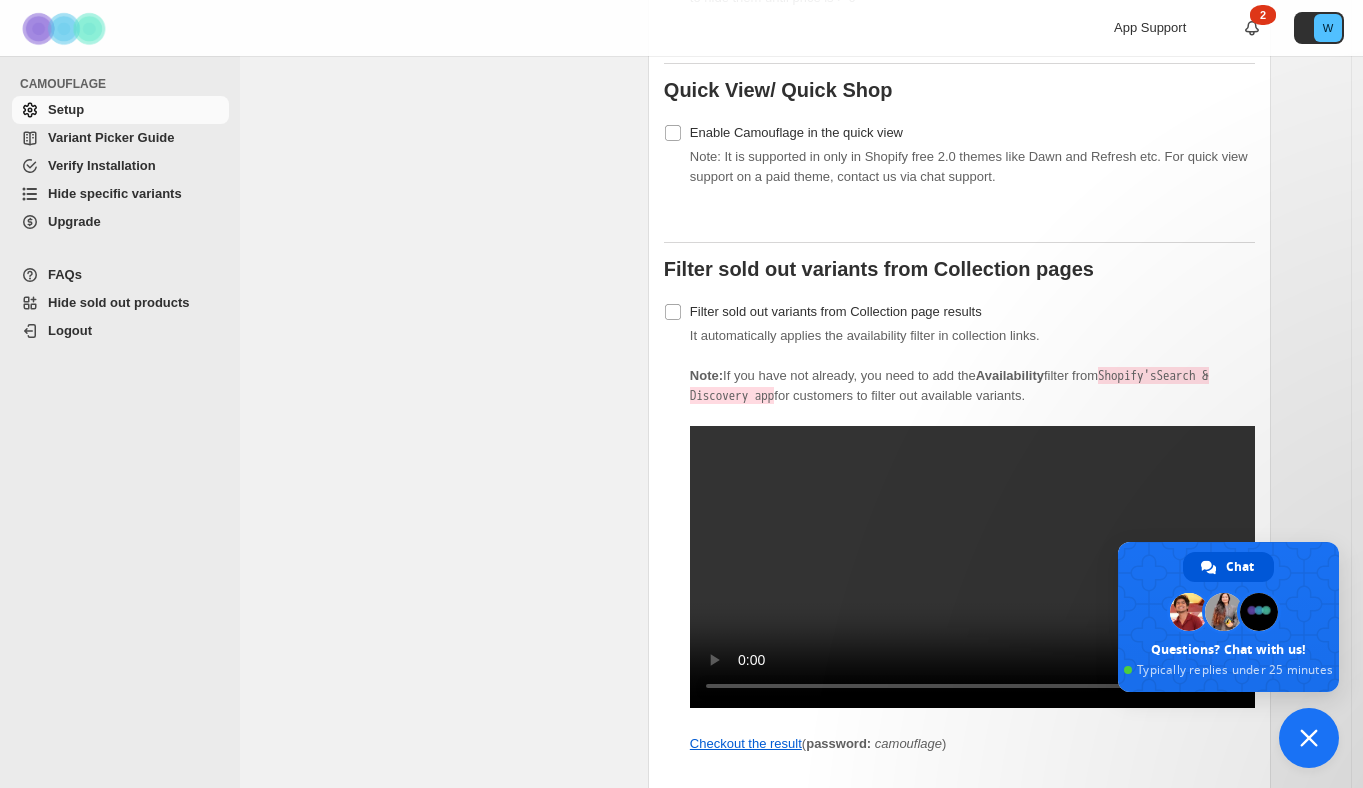 scroll, scrollTop: 0, scrollLeft: 0, axis: both 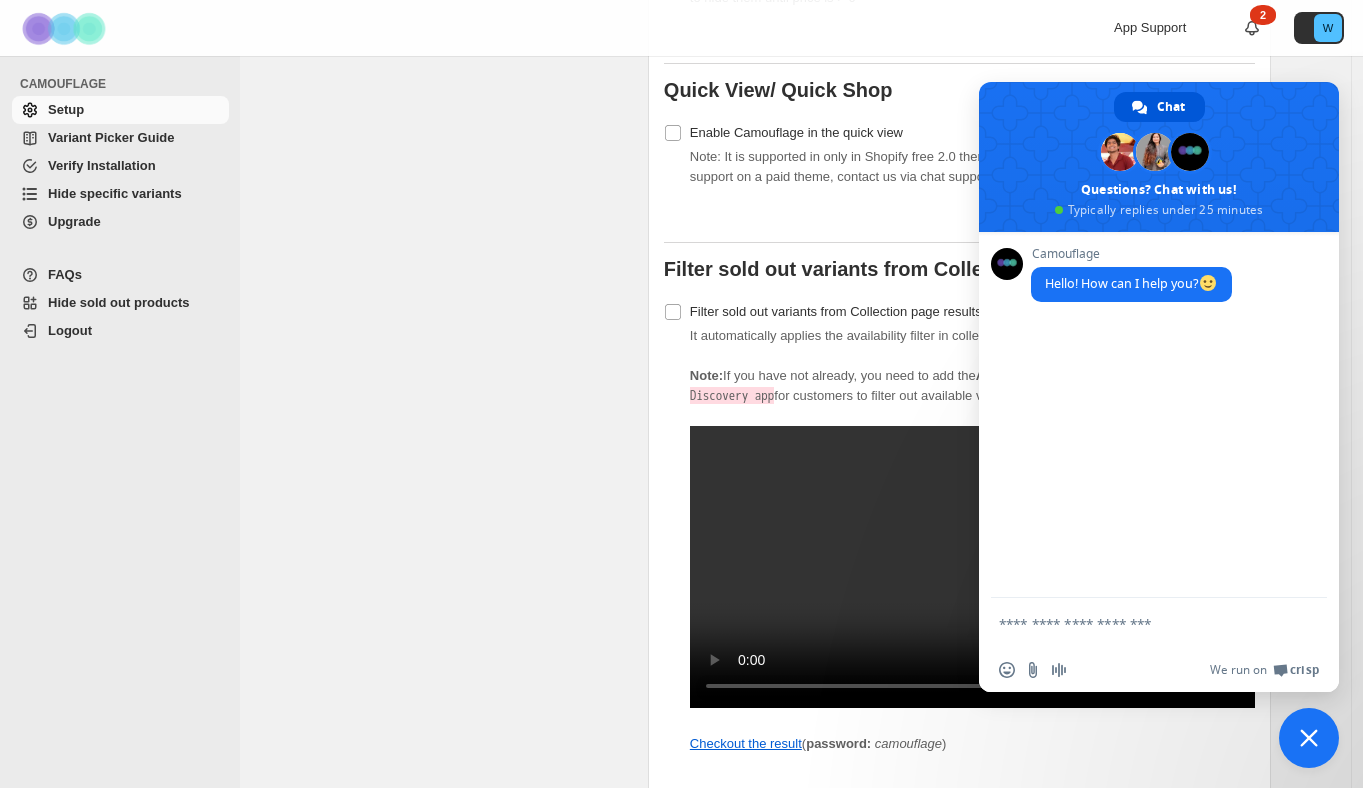 click on "Note: It is supported in only in Shopify free 2.0 themes like Dawn and Refresh etc. For quick view support on a paid theme, contact us via chat support." at bounding box center (969, 166) 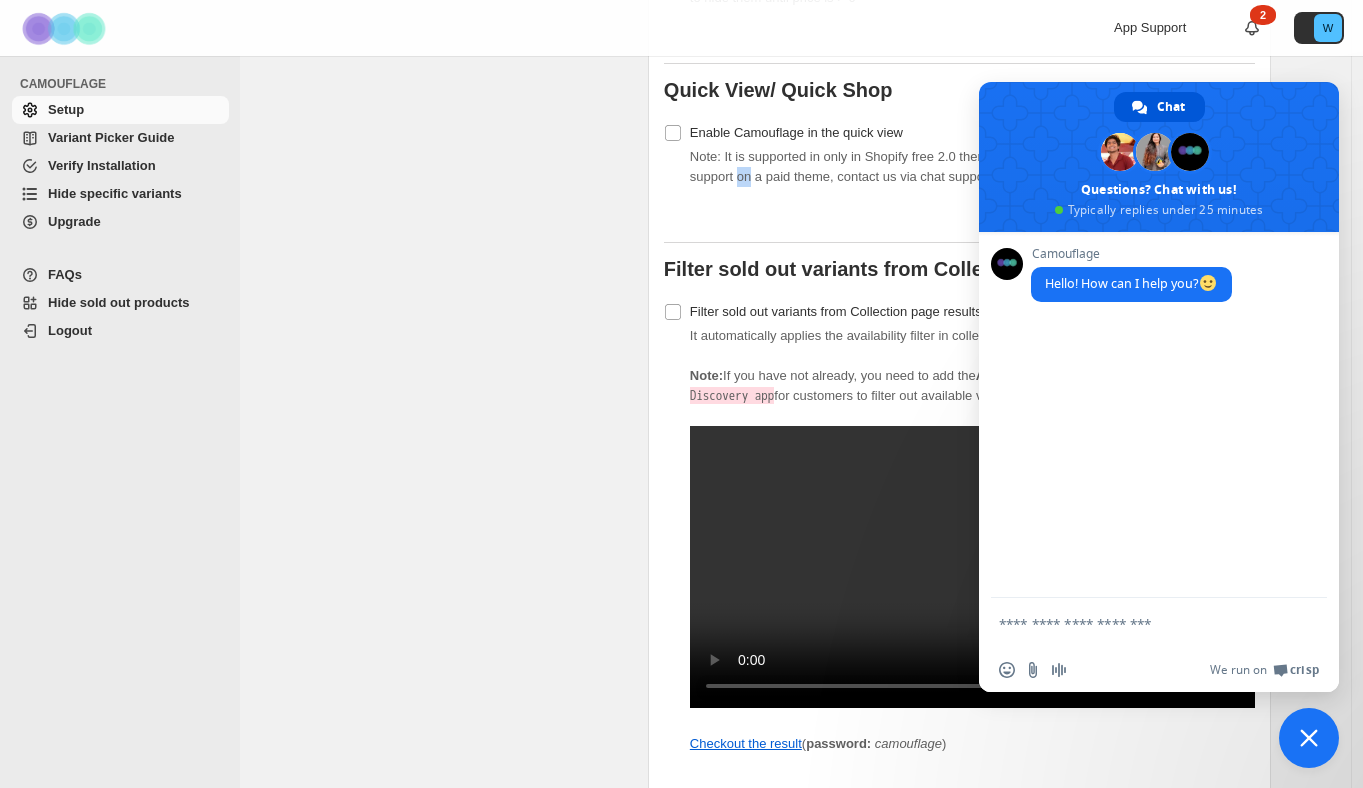 click on "Note: It is supported in only in Shopify free 2.0 themes like Dawn and Refresh etc. For quick view support on a paid theme, contact us via chat support." at bounding box center [969, 166] 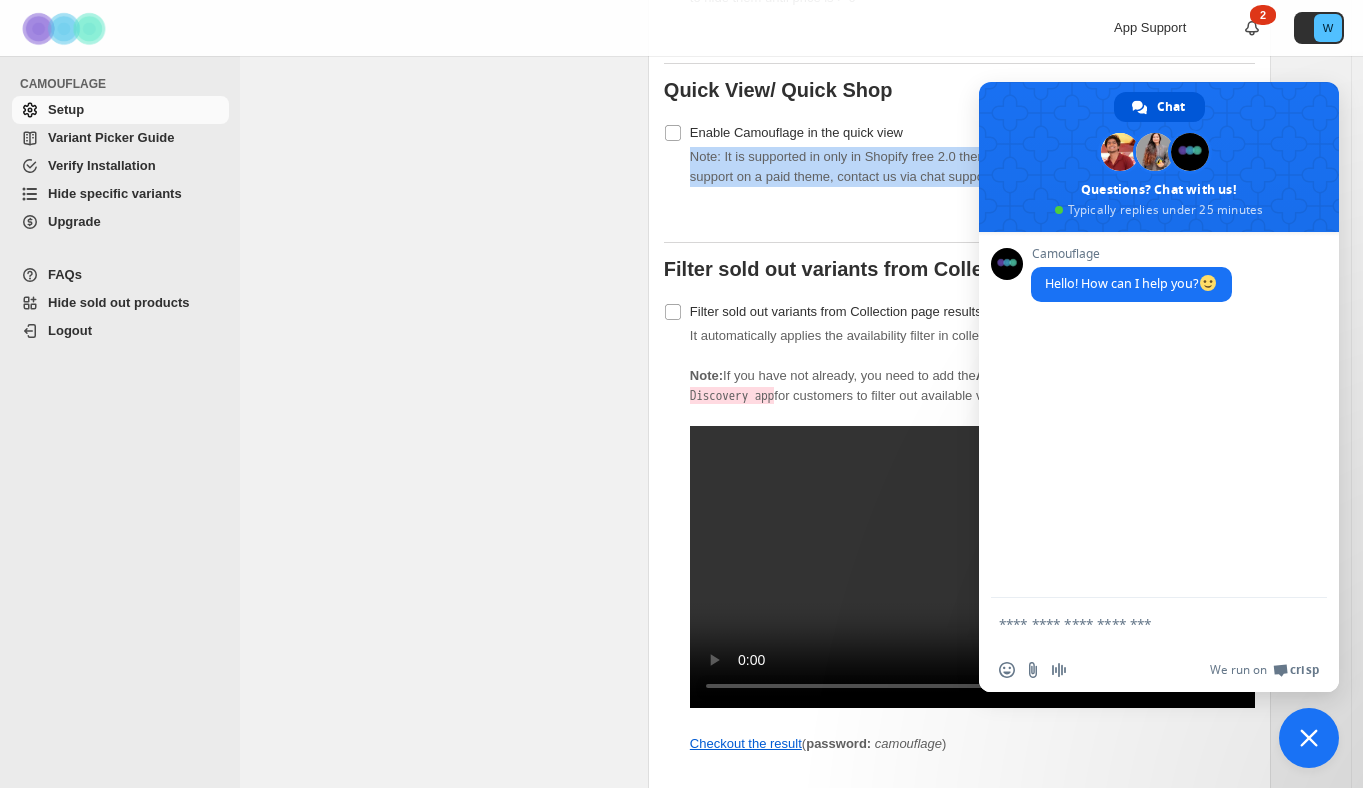 click on "Note: It is supported in only in Shopify free 2.0 themes like Dawn and Refresh etc. For quick view support on a paid theme, contact us via chat support." at bounding box center (969, 166) 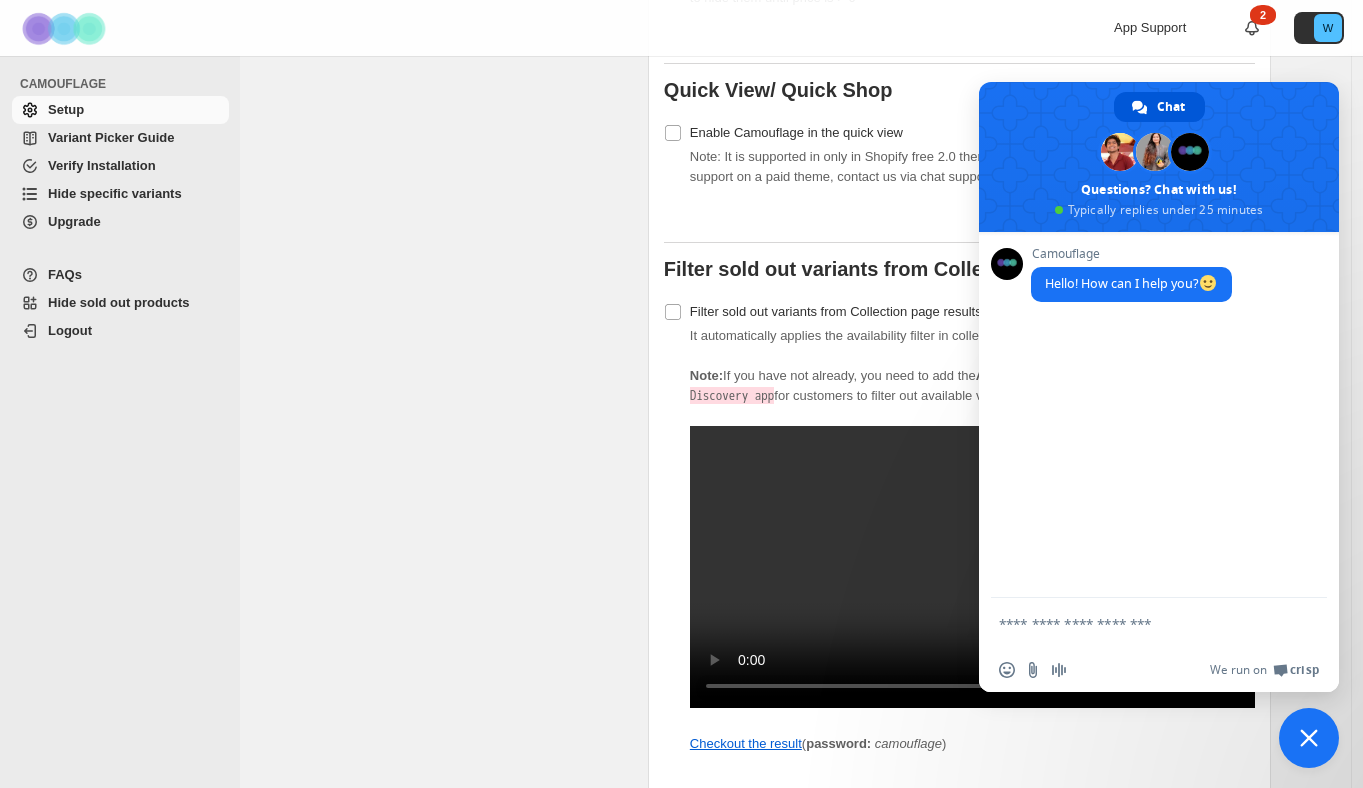 click at bounding box center [1139, 623] 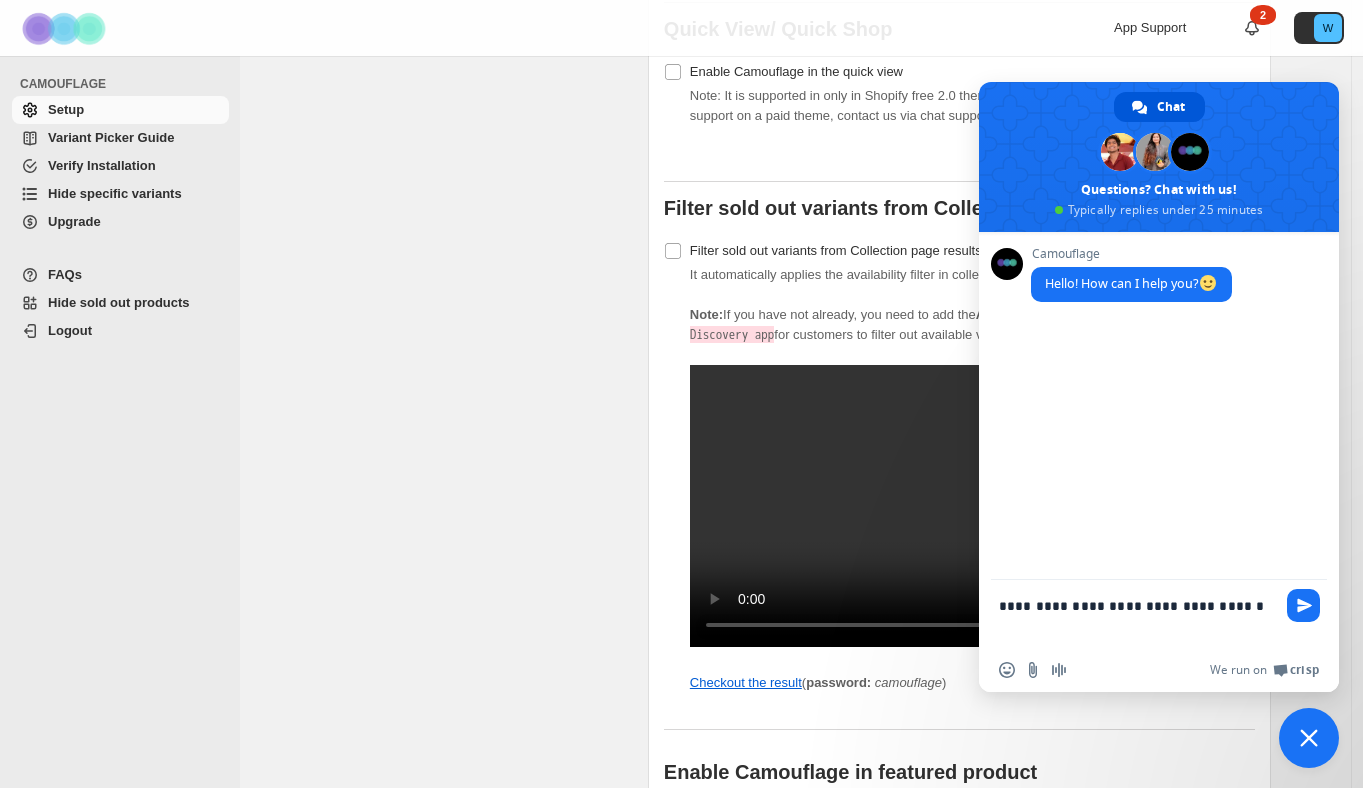 scroll, scrollTop: 1490, scrollLeft: 0, axis: vertical 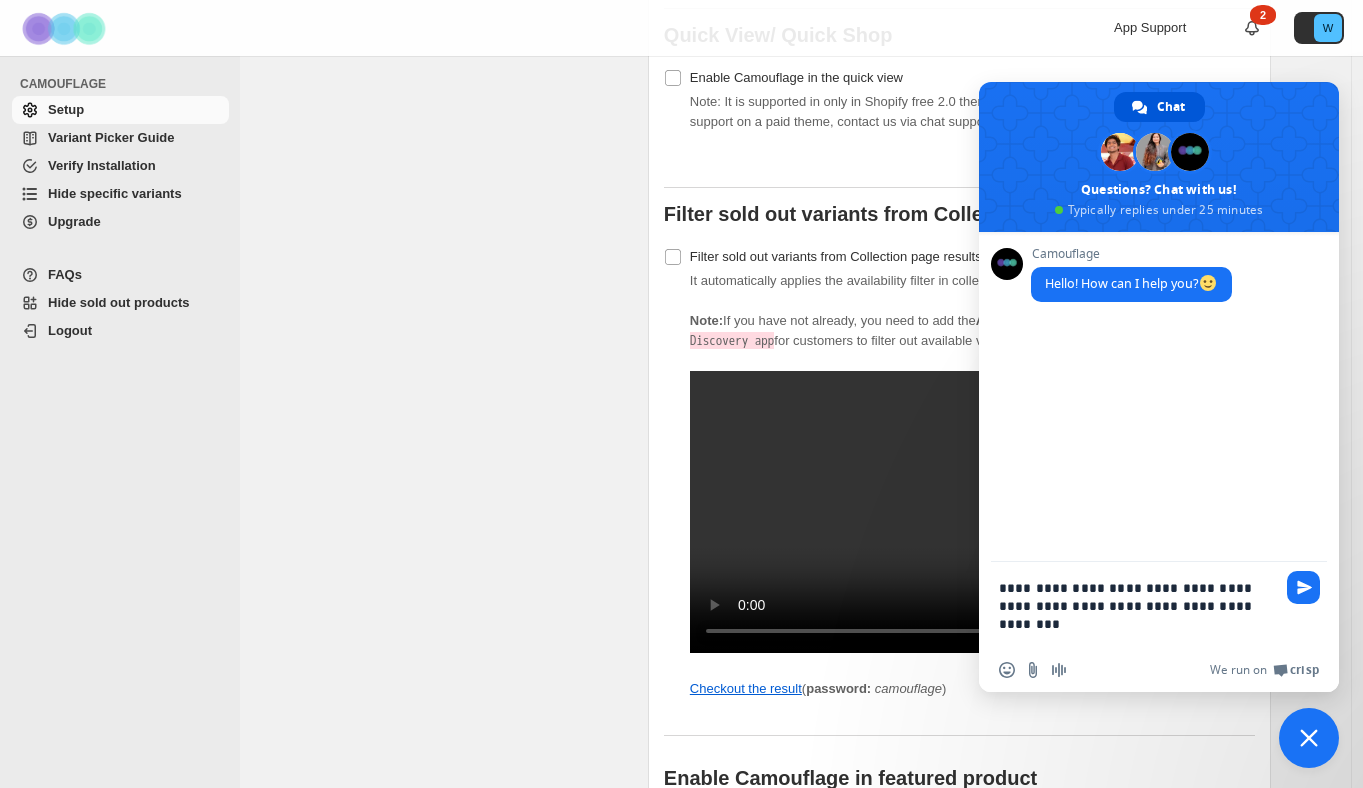 click on "**********" at bounding box center [1139, 605] 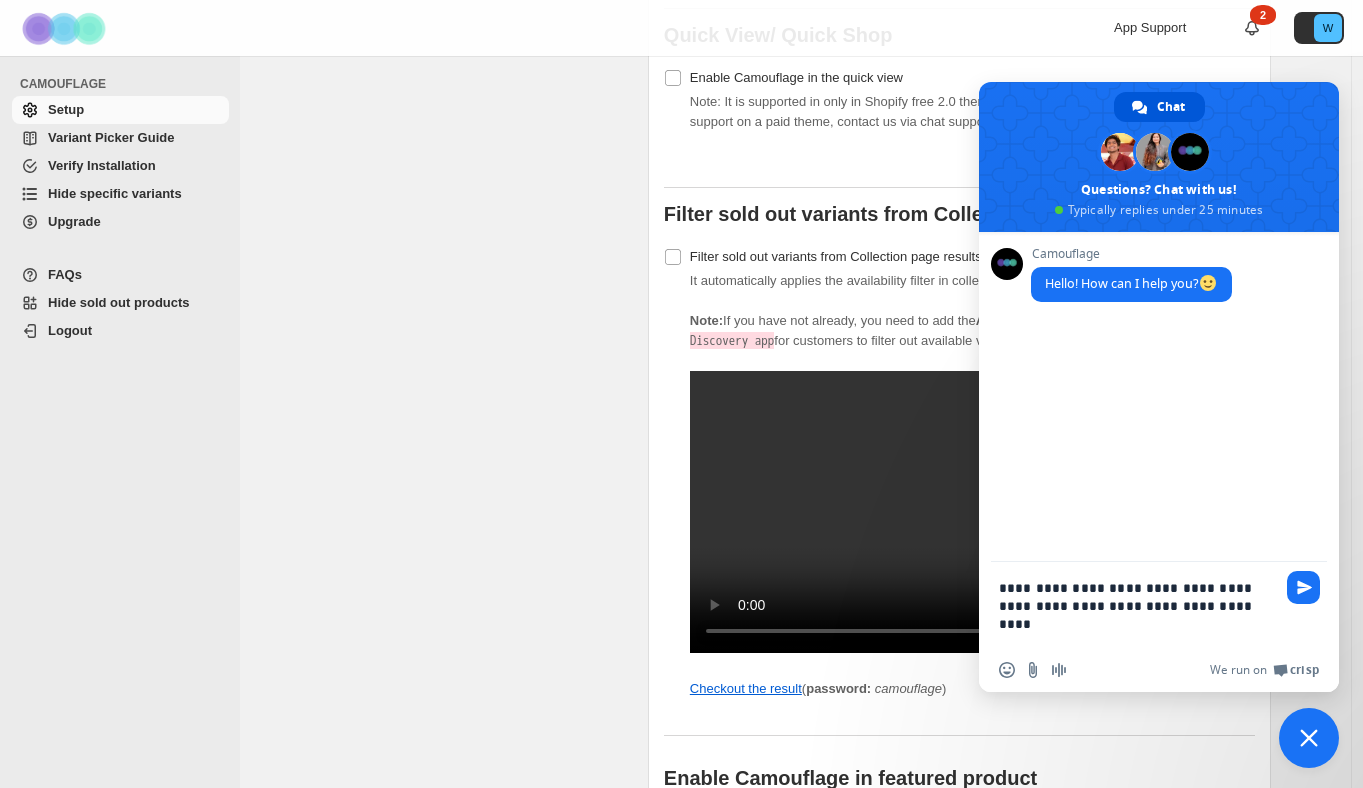 click on "**********" at bounding box center [1139, 605] 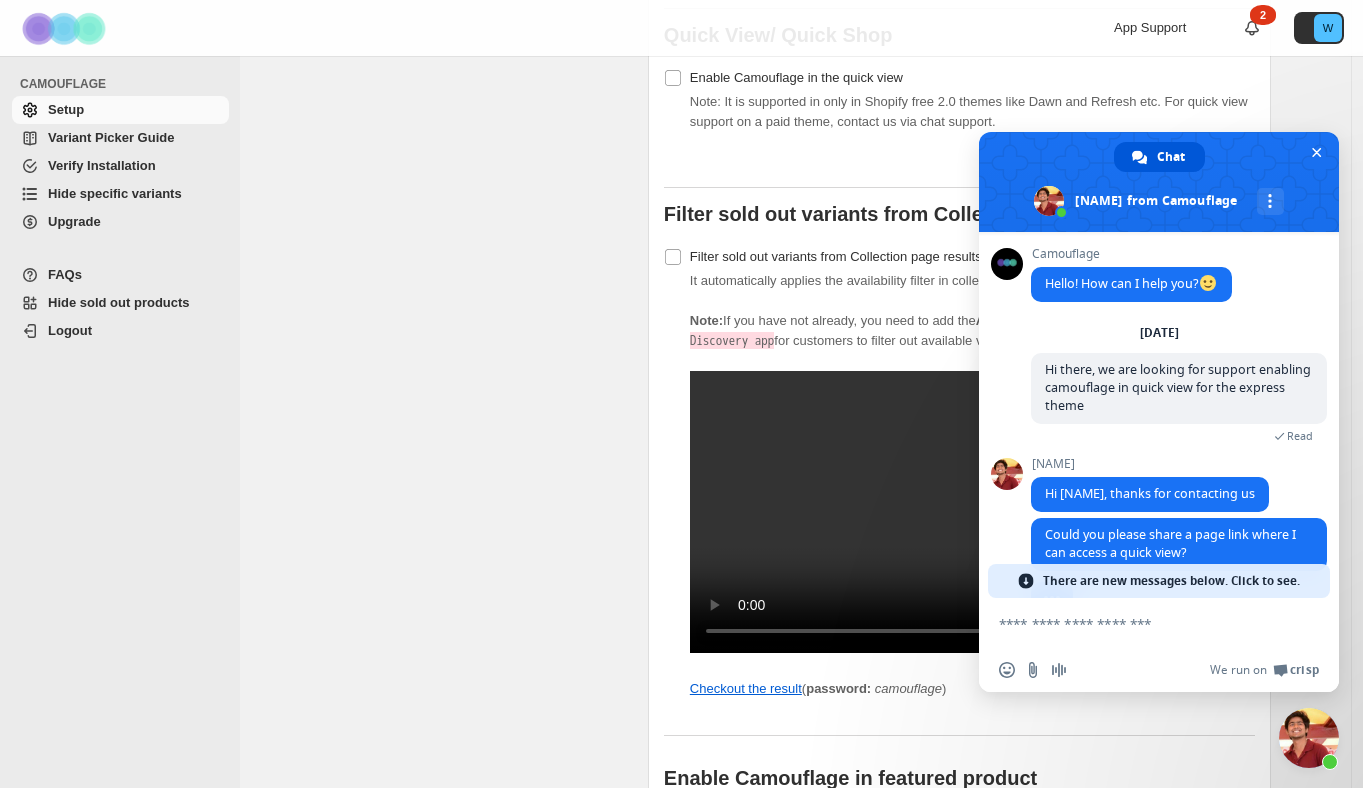 scroll, scrollTop: 72, scrollLeft: 0, axis: vertical 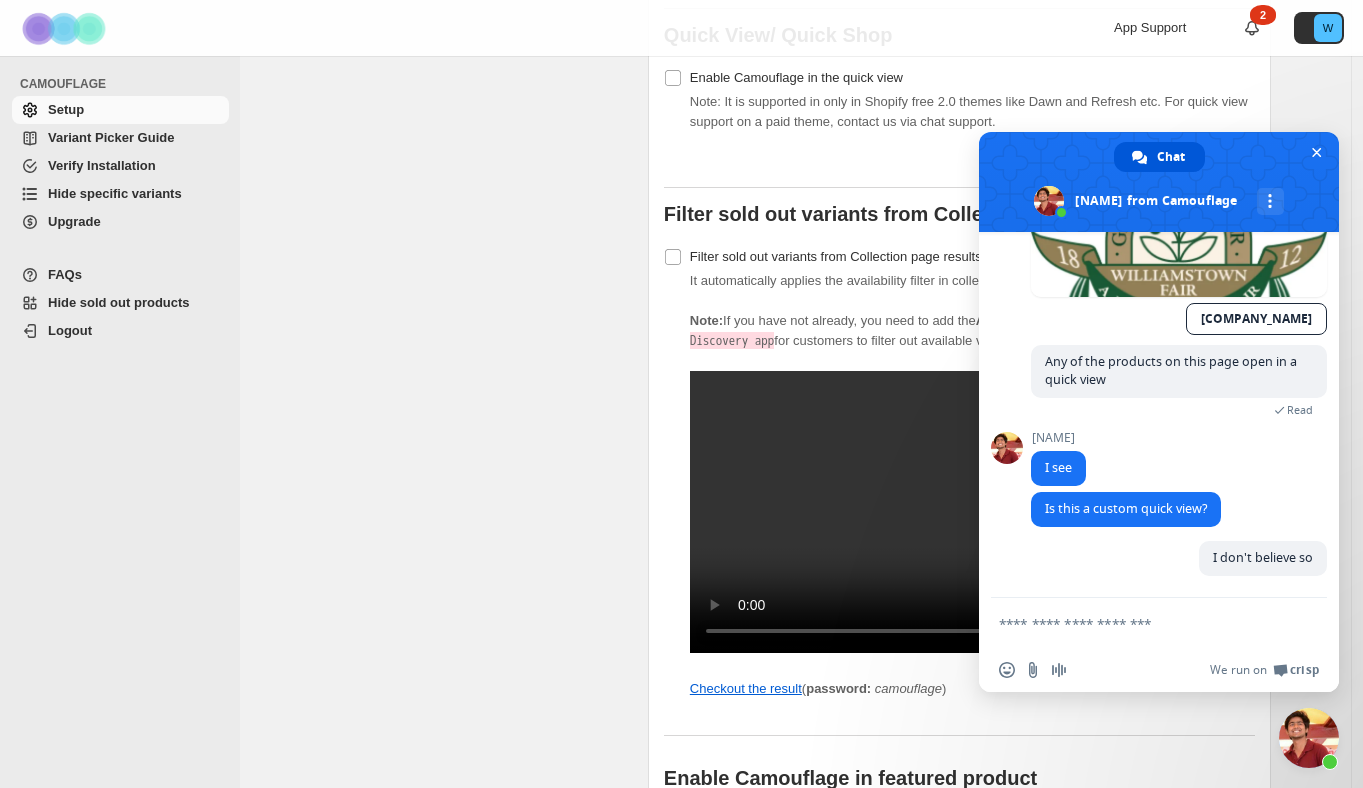 paste on "**********" 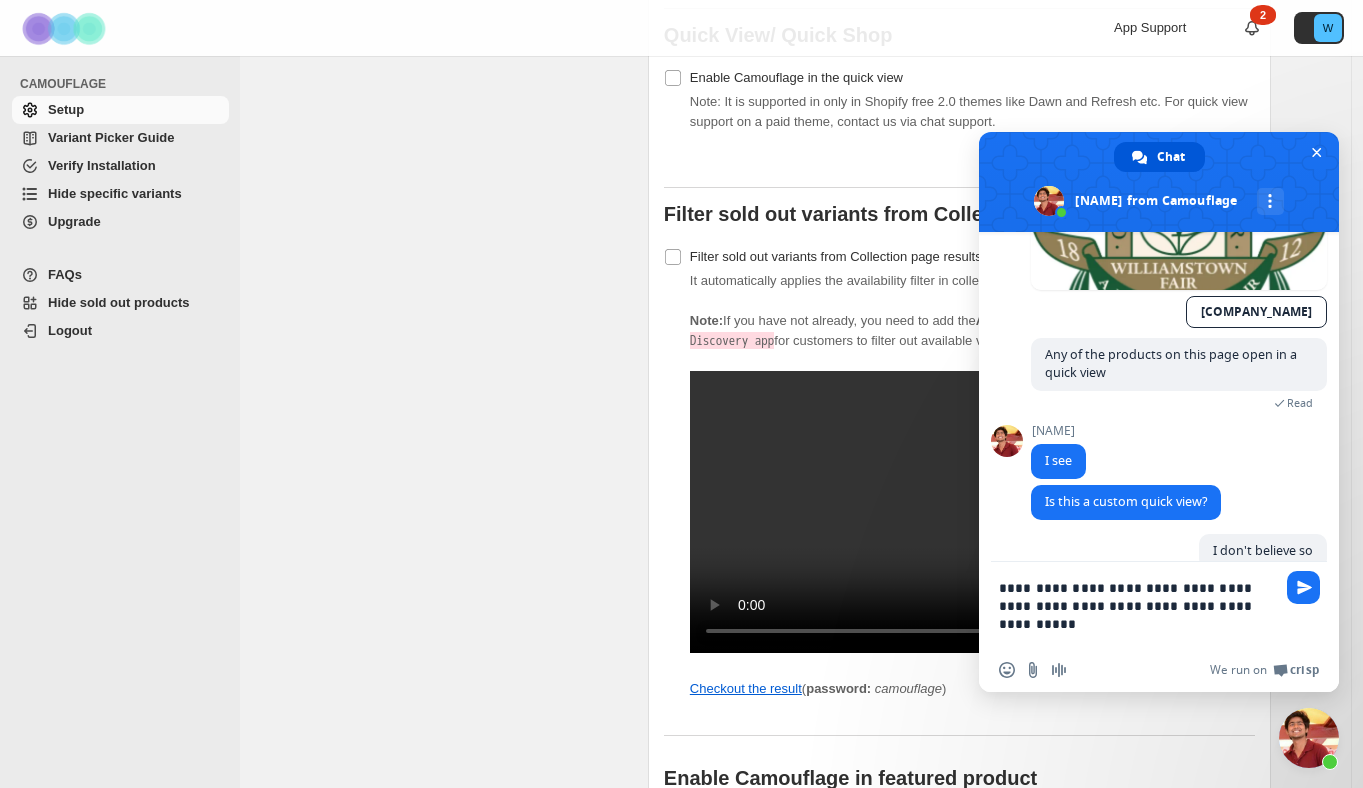 scroll, scrollTop: 0, scrollLeft: 0, axis: both 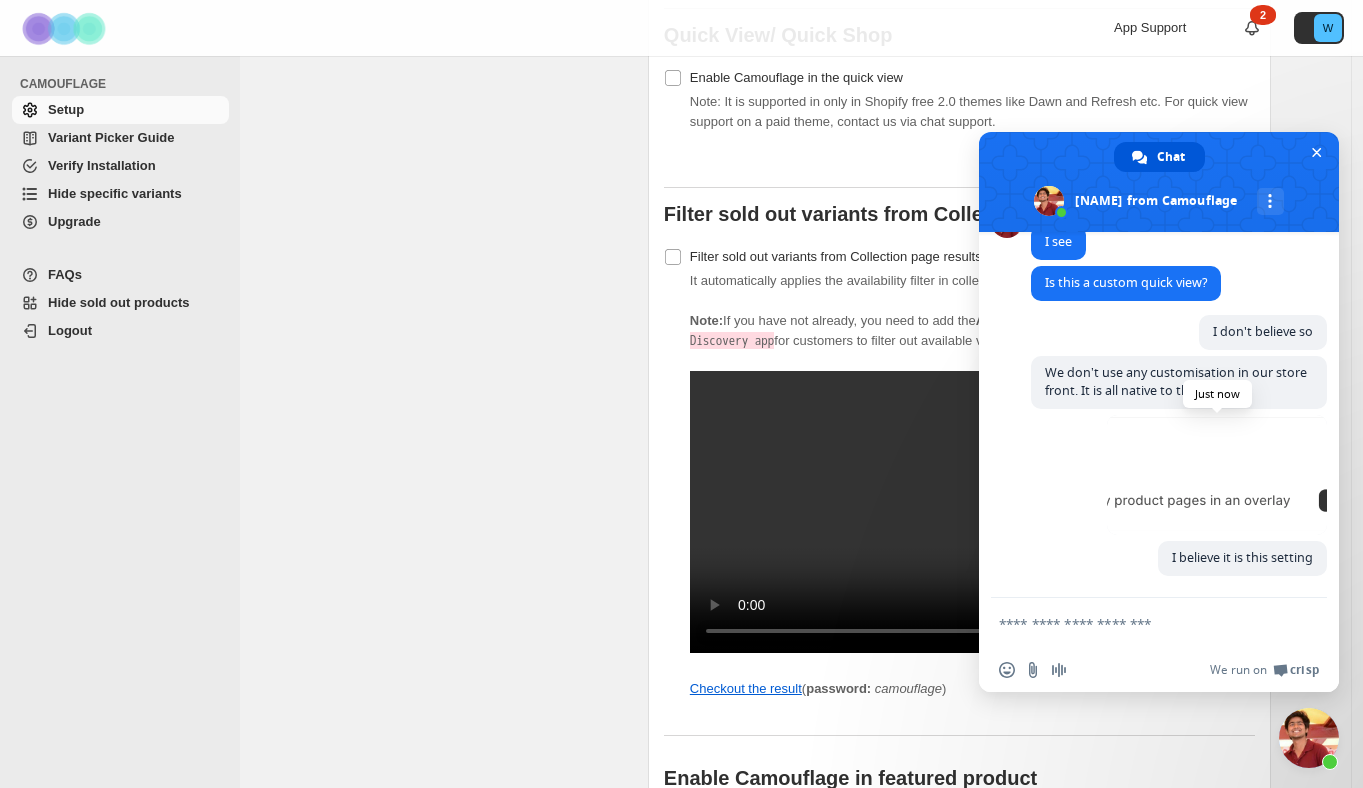 click at bounding box center (1217, 475) 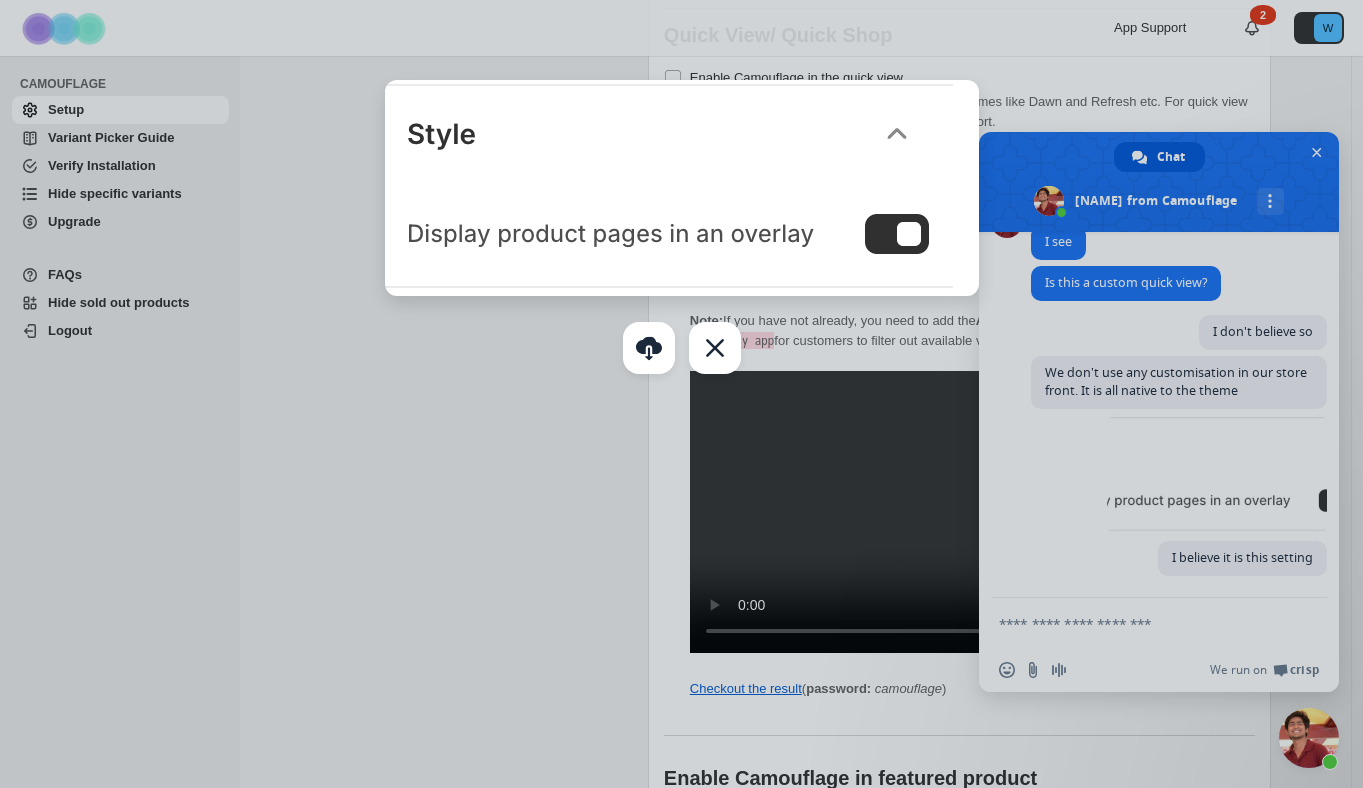click at bounding box center [681, 394] 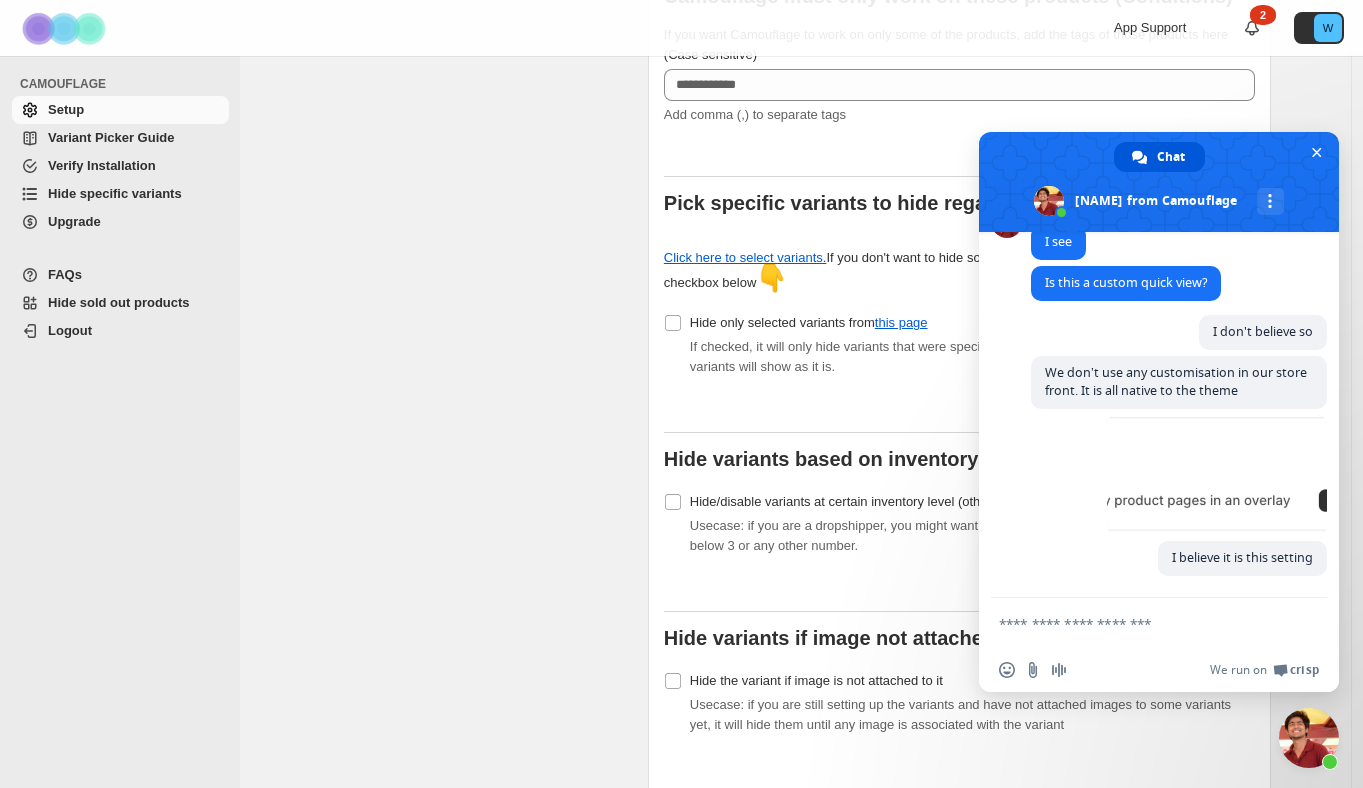 scroll, scrollTop: 530, scrollLeft: 0, axis: vertical 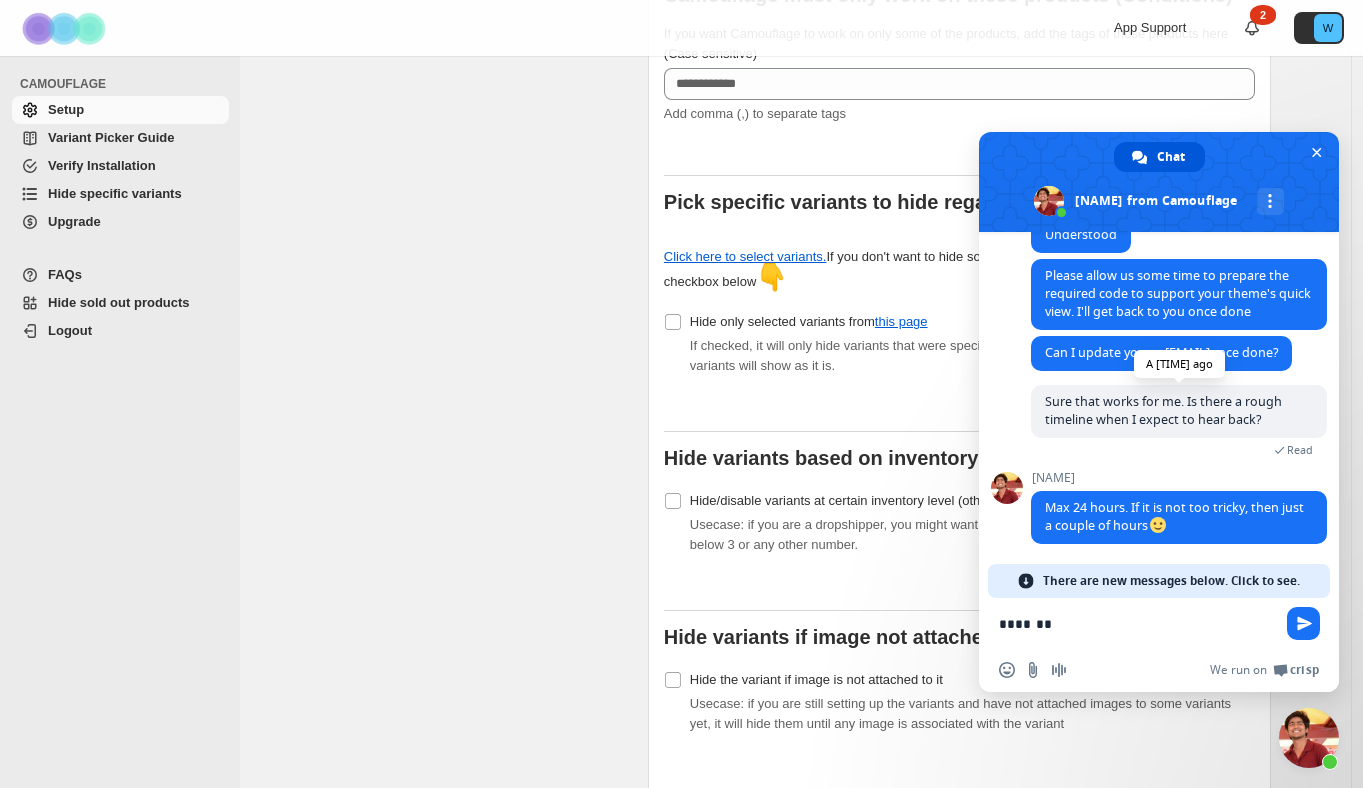 type on "********" 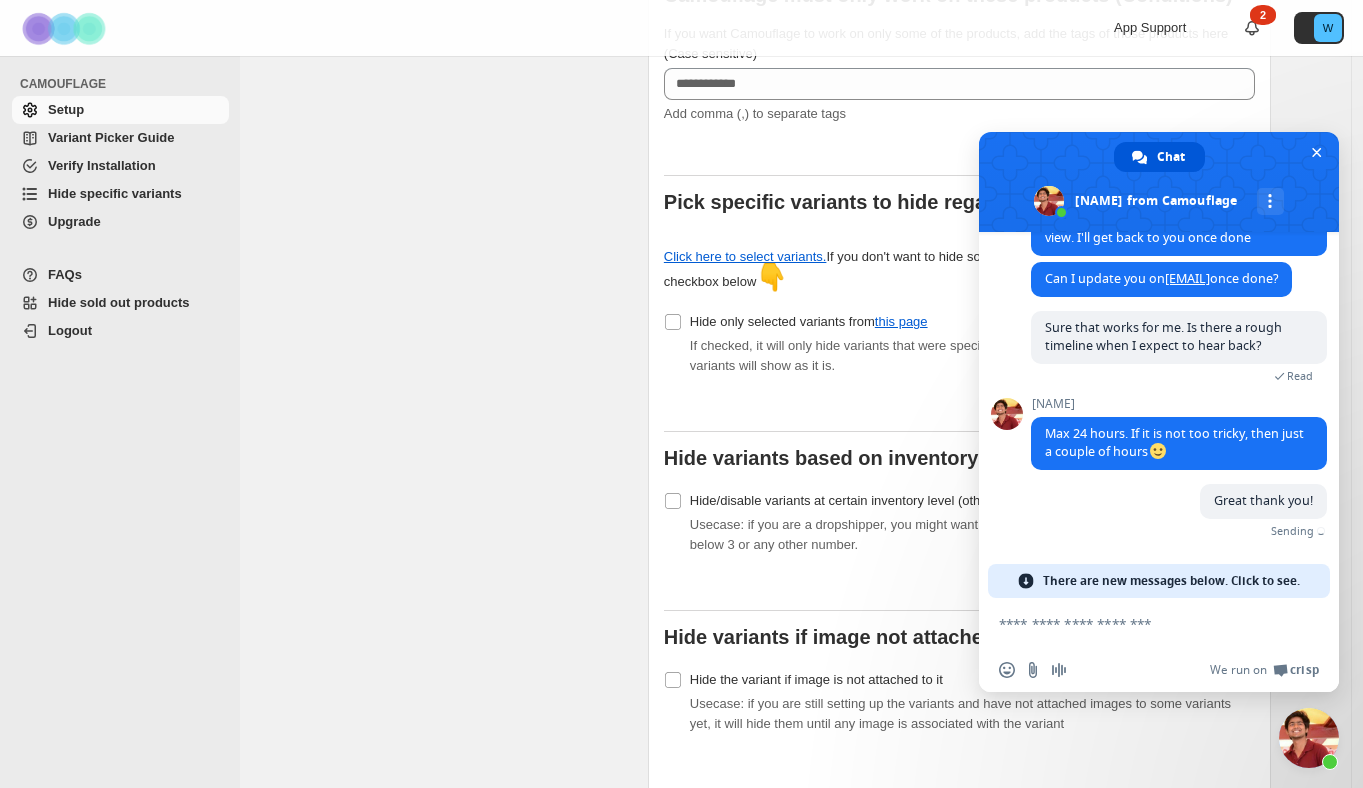 scroll, scrollTop: 1097, scrollLeft: 0, axis: vertical 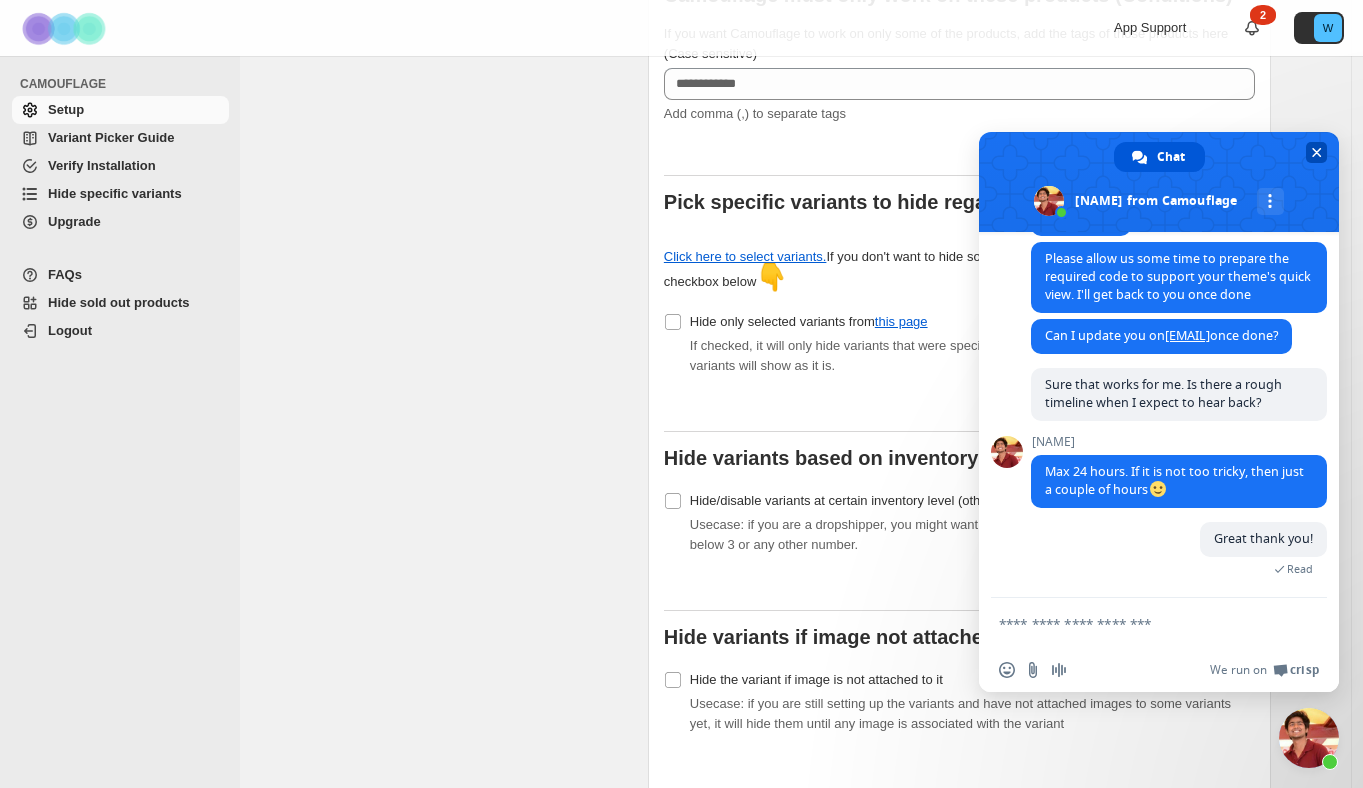 click at bounding box center [1316, 152] 